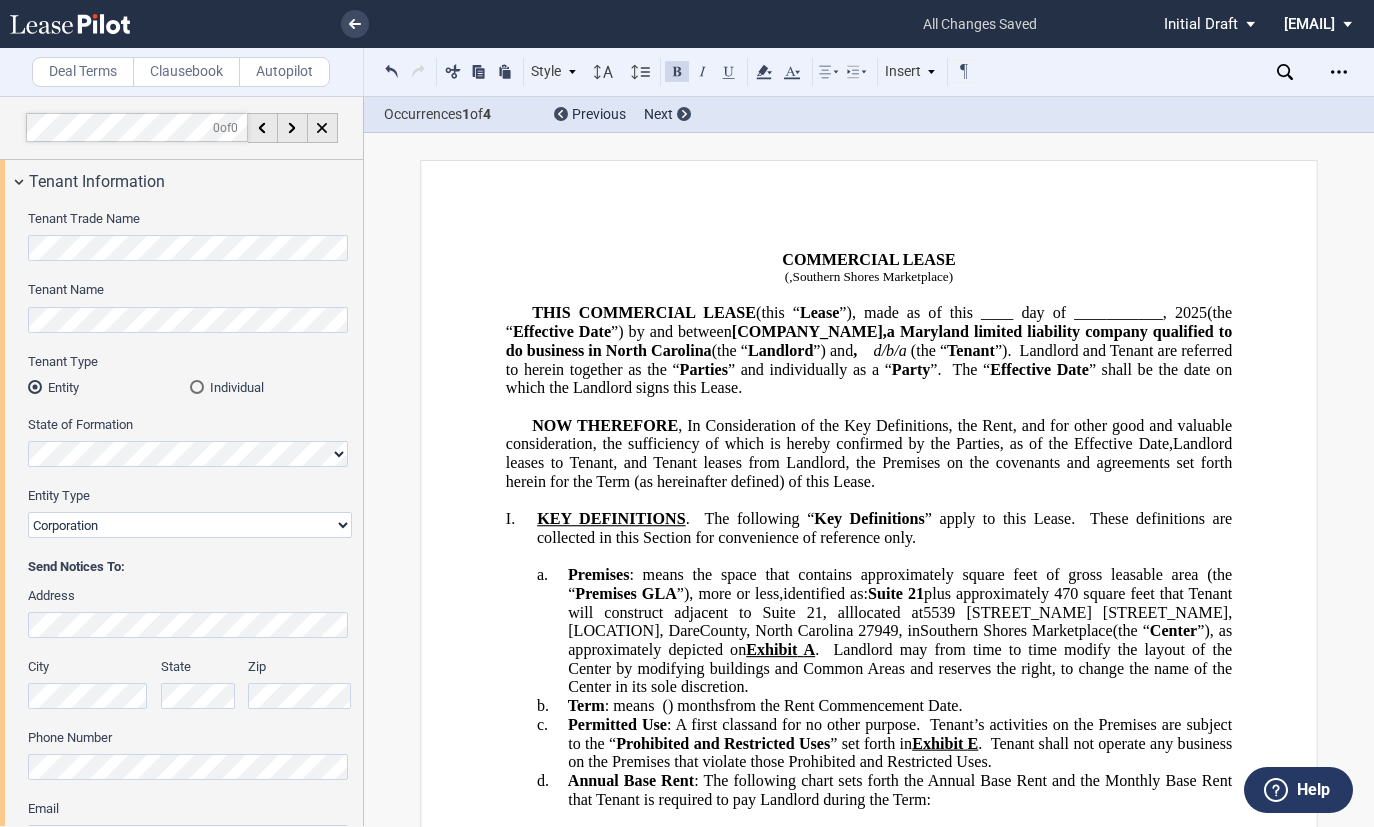 scroll, scrollTop: 0, scrollLeft: 0, axis: both 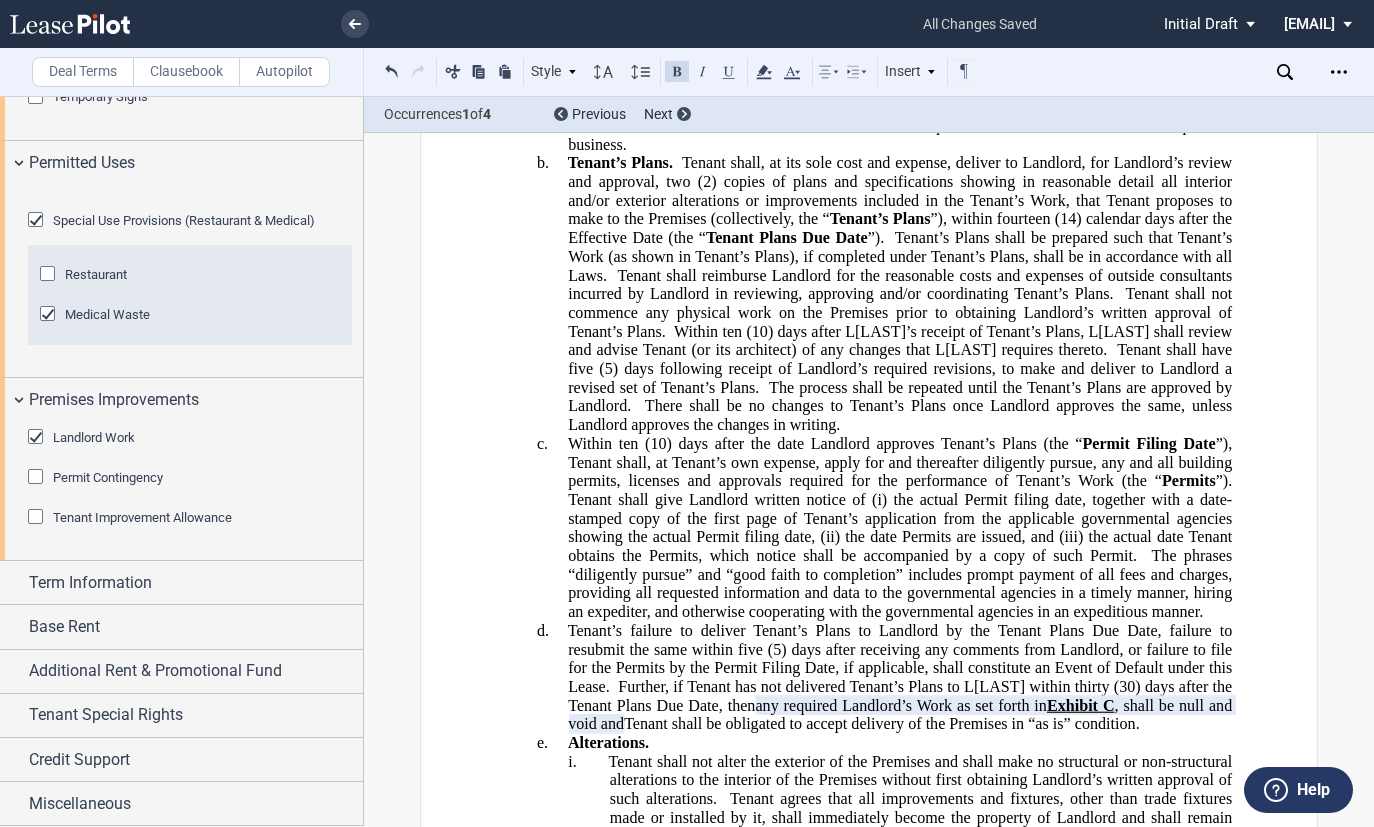 click on "COMMERCIAL LEASE ( , Southern Shores Marketplace ) THIS COMMERCIAL LEASE (this “ Lease ”), made as of this ____ day of ___________, 2025 (the “ Effective Date ”) by and between DK SOUTHERN SHORES LLC , a [STATE] limited liability company qualified to do business in North Carolina (the “ Landlord ”) and , , , an individual d/b/a (the “ Tenant ”). Landlord and Tenant are referred to herein together as the “ Parties ” and individually as a “ Party ”. The “ Effective Date ” shall be the date on which the Landlord signs this Lease. NOW THEREFORE , In Consideration of the Key Definitions, the Rent, and for other good and valuable consideration, the sufficiency of which is hereby confirmed by the Parties, as of the Effective Date," at bounding box center [869, 11578] 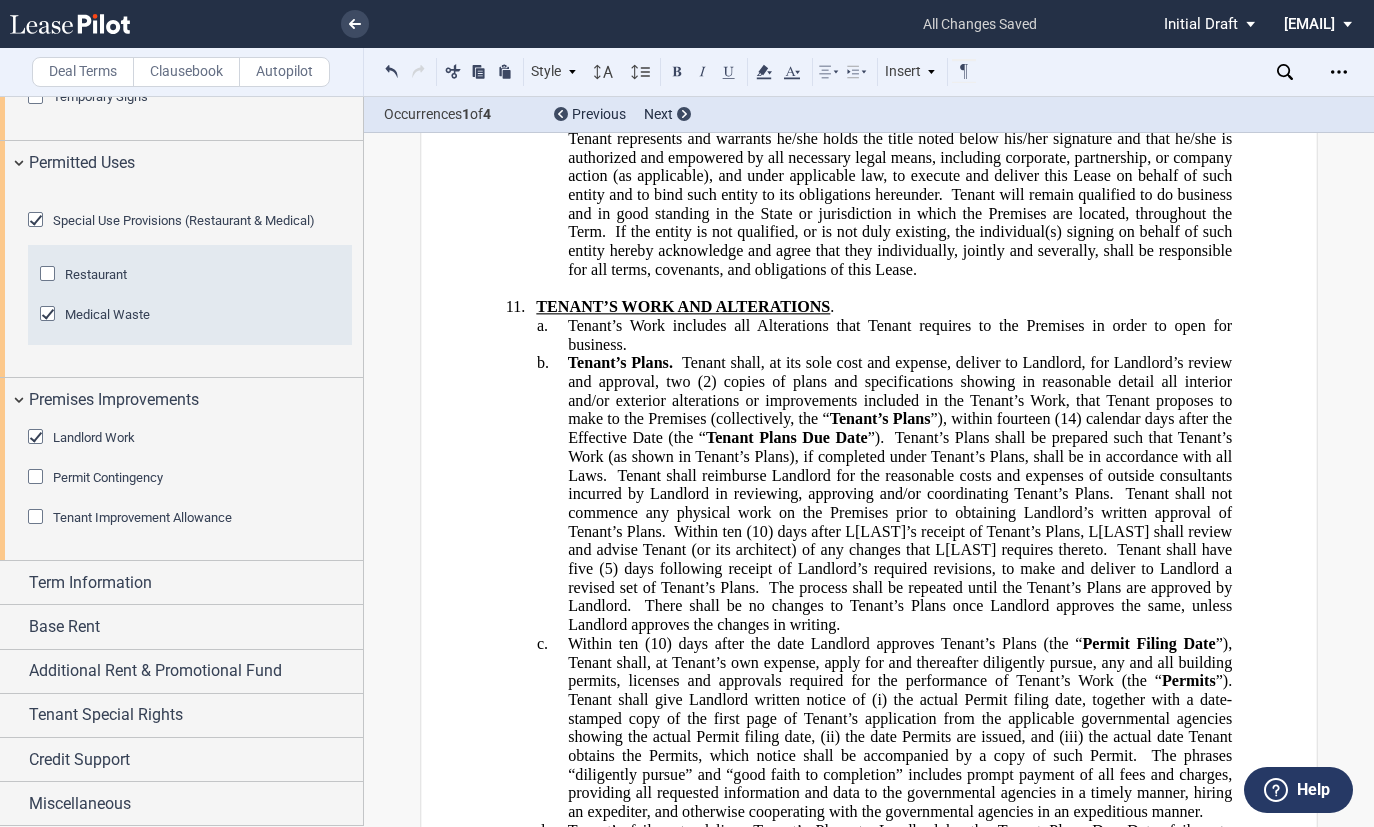 scroll, scrollTop: 12335, scrollLeft: 0, axis: vertical 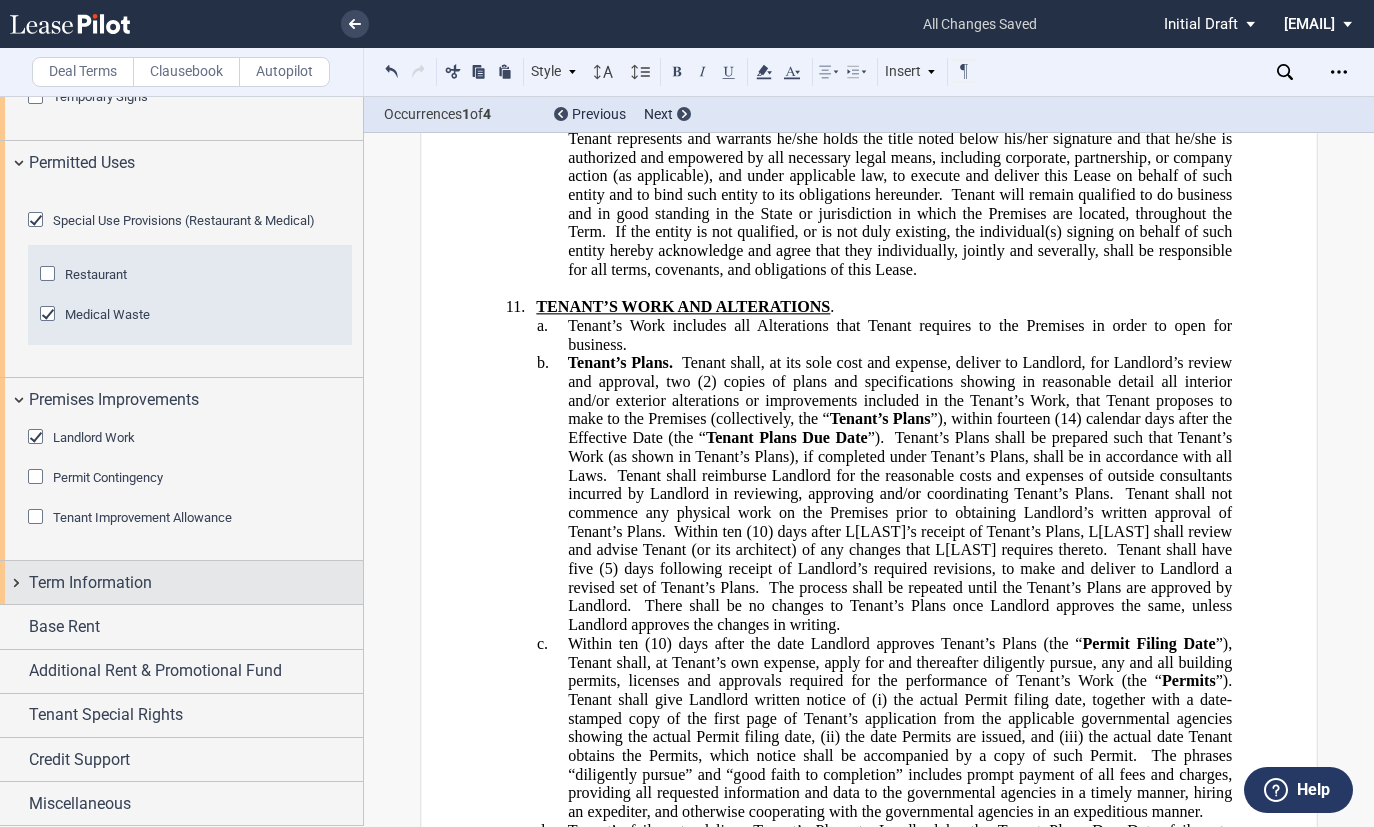 click on "Term Information" at bounding box center (90, 583) 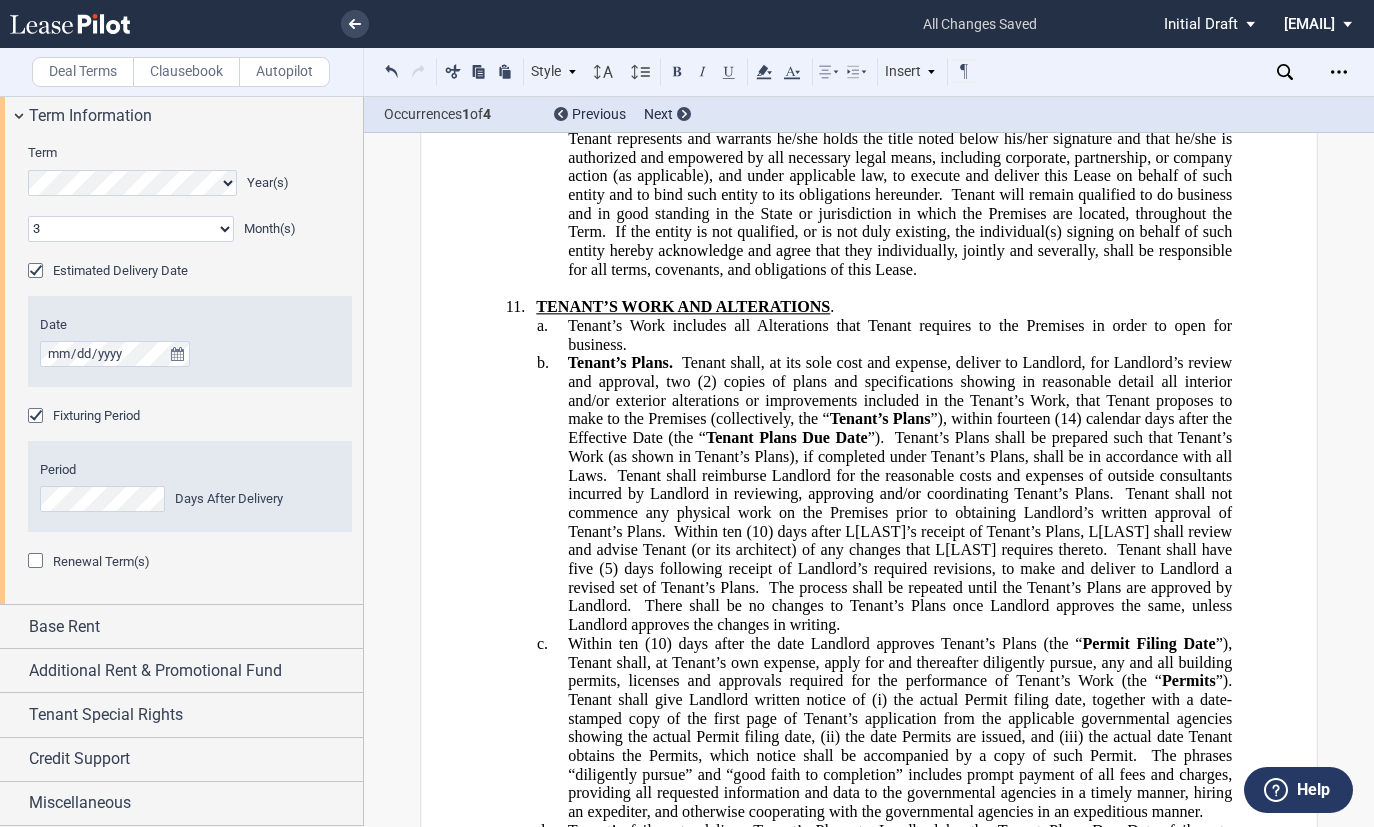 scroll, scrollTop: 2071, scrollLeft: 0, axis: vertical 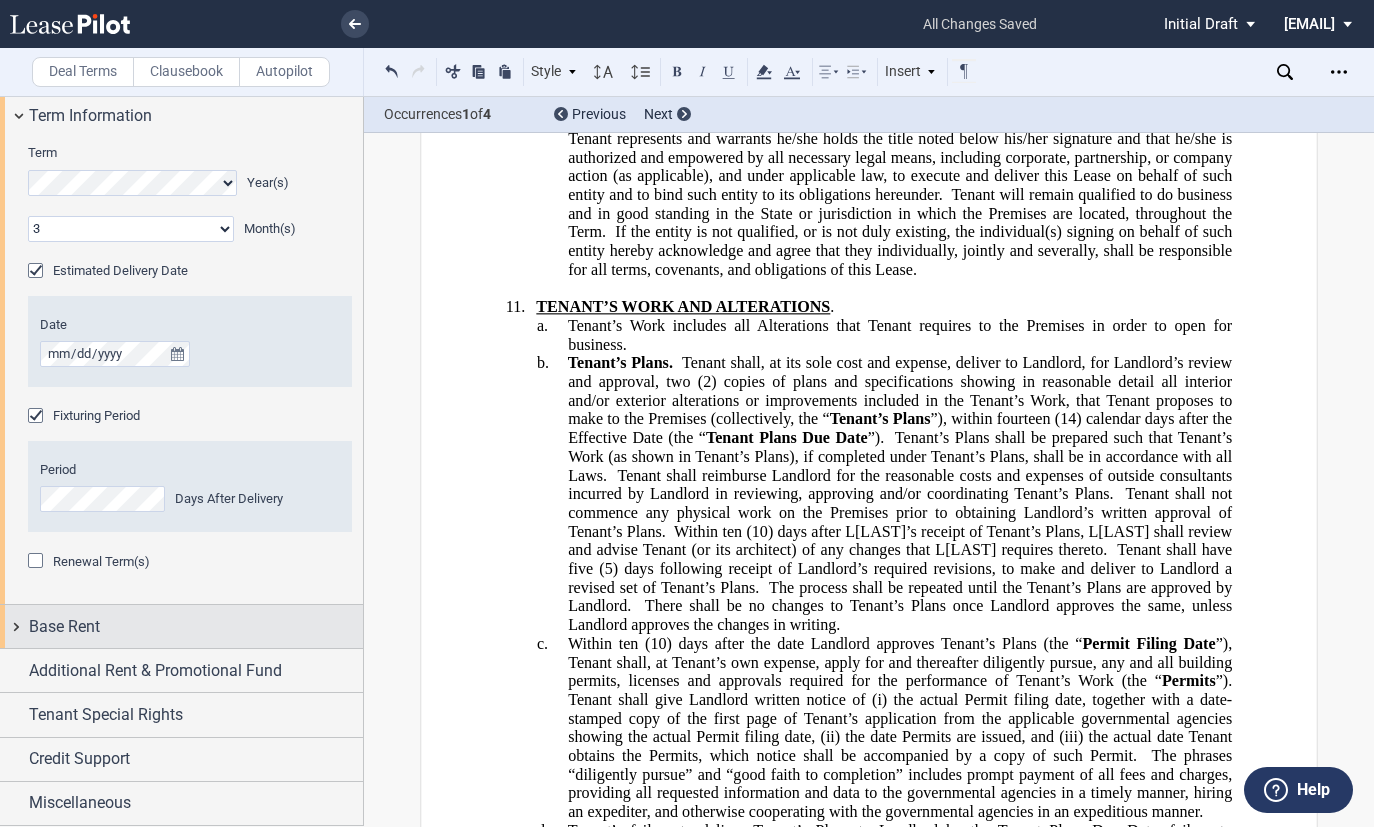 click on "Base Rent" at bounding box center (64, 627) 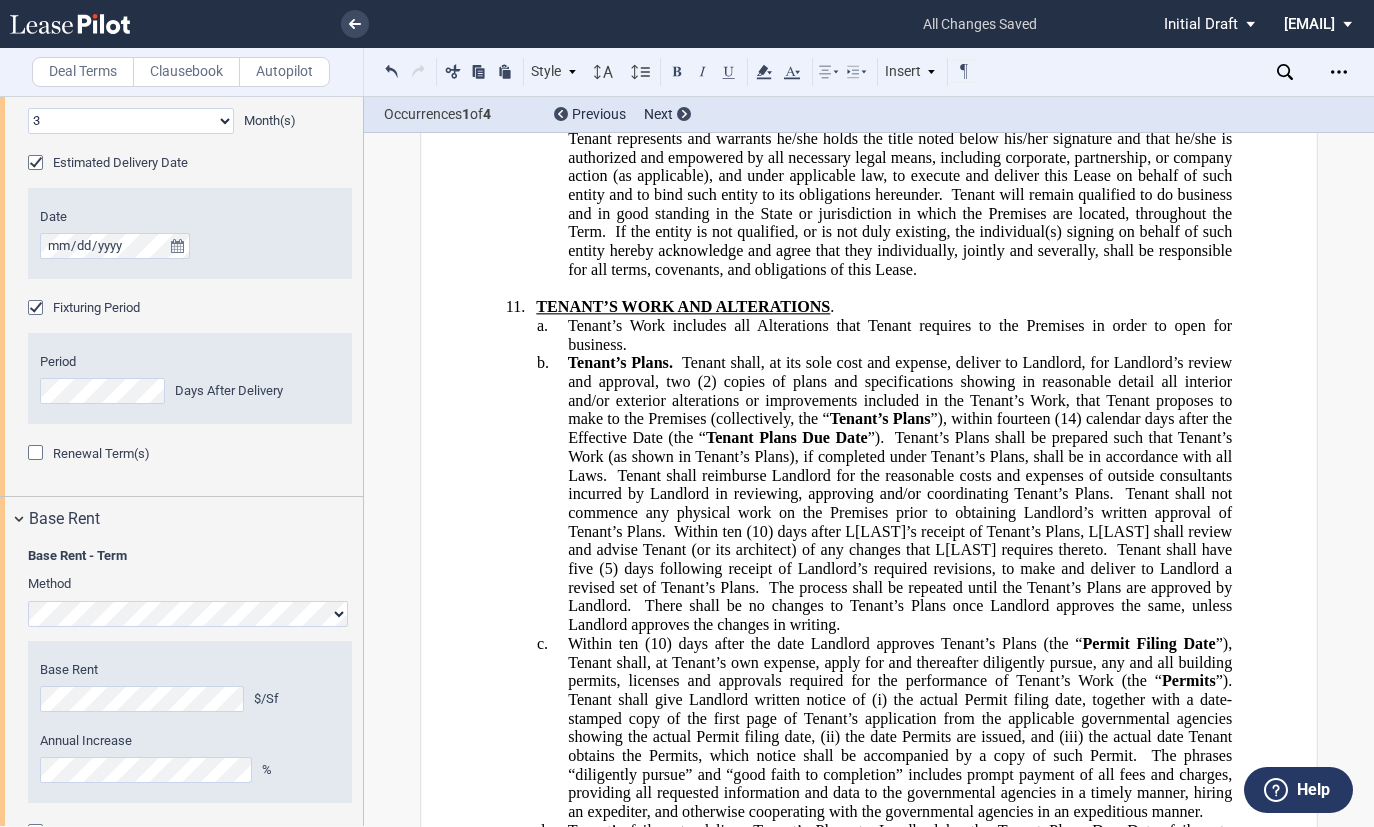 scroll, scrollTop: 2406, scrollLeft: 0, axis: vertical 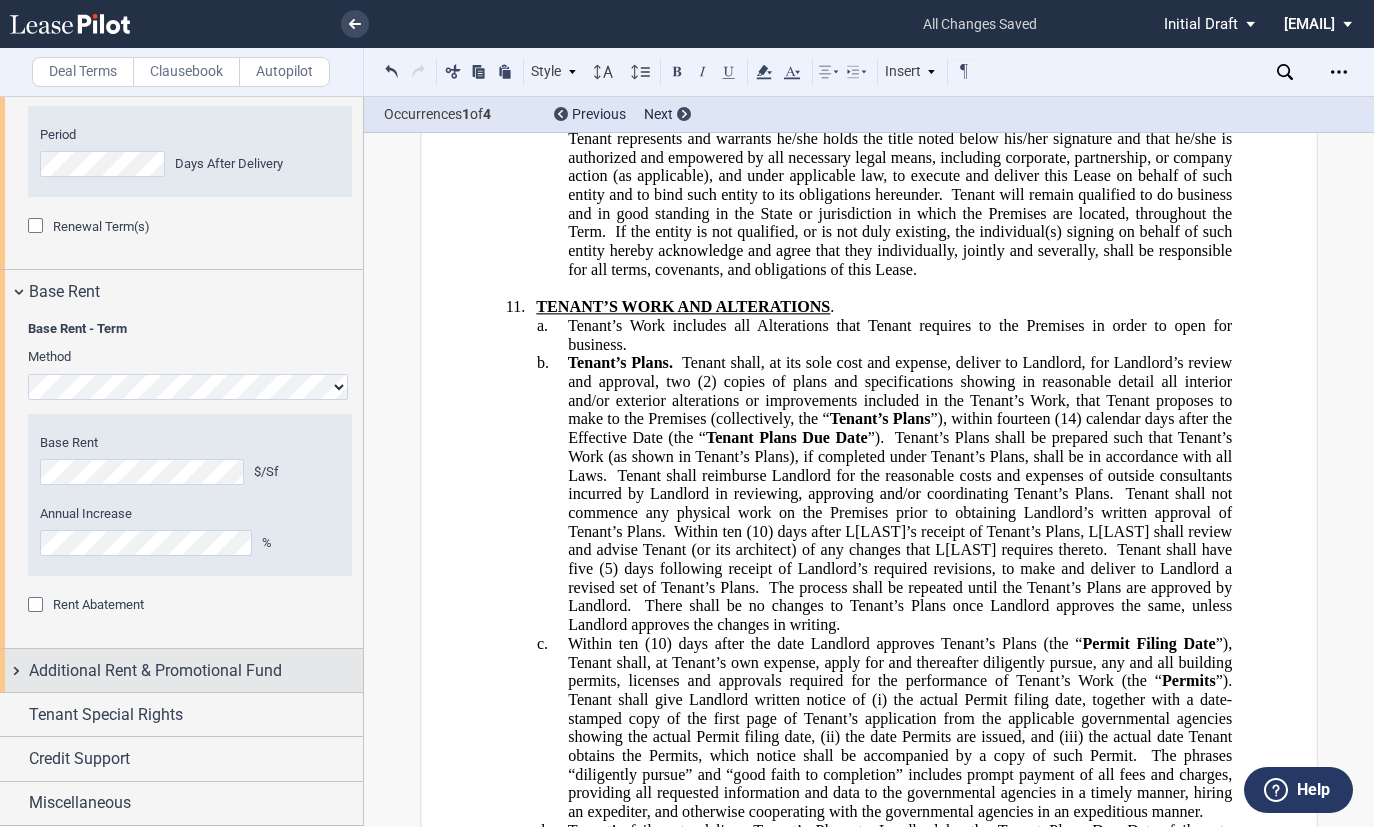 click on "Additional Rent & Promotional Fund" at bounding box center (155, 671) 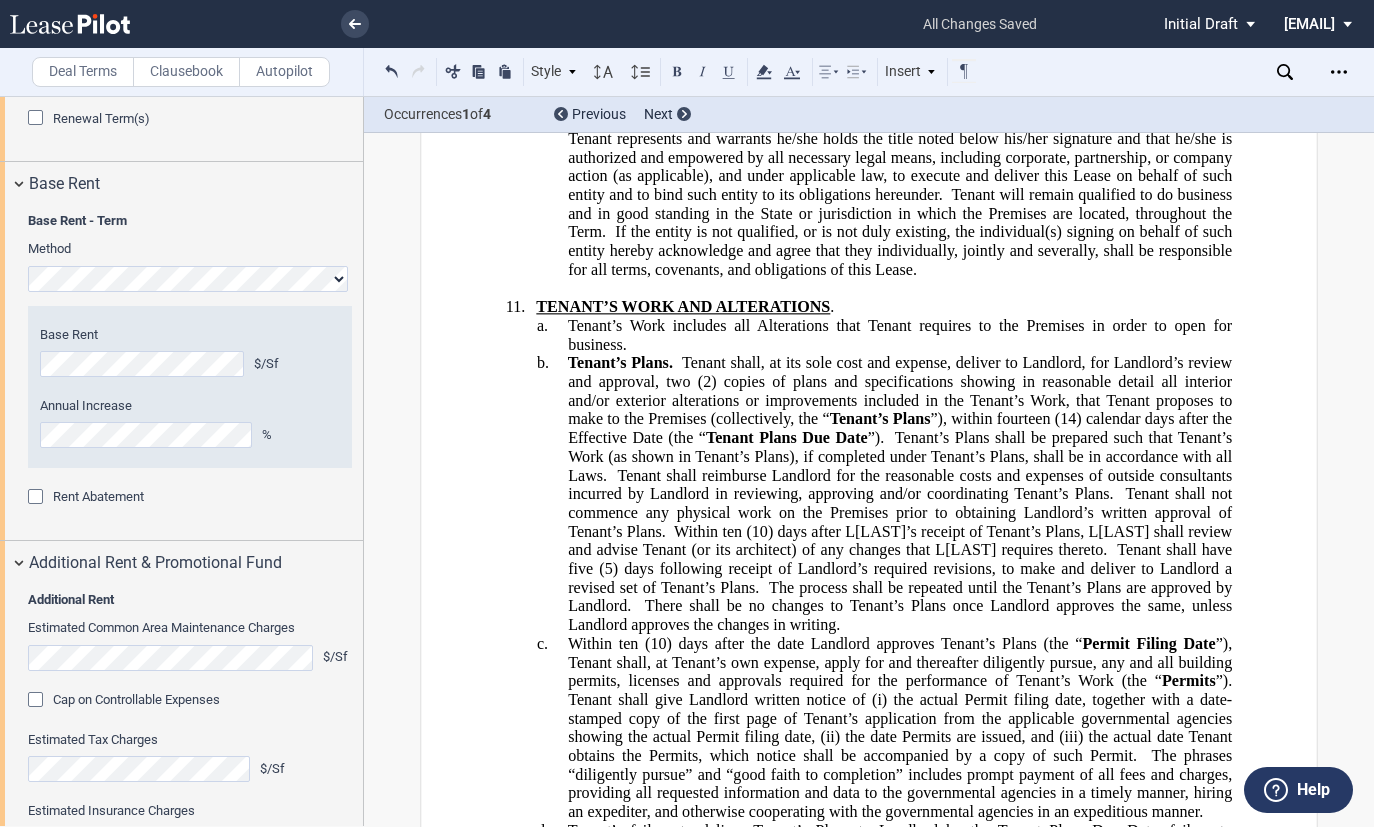 scroll, scrollTop: 2775, scrollLeft: 0, axis: vertical 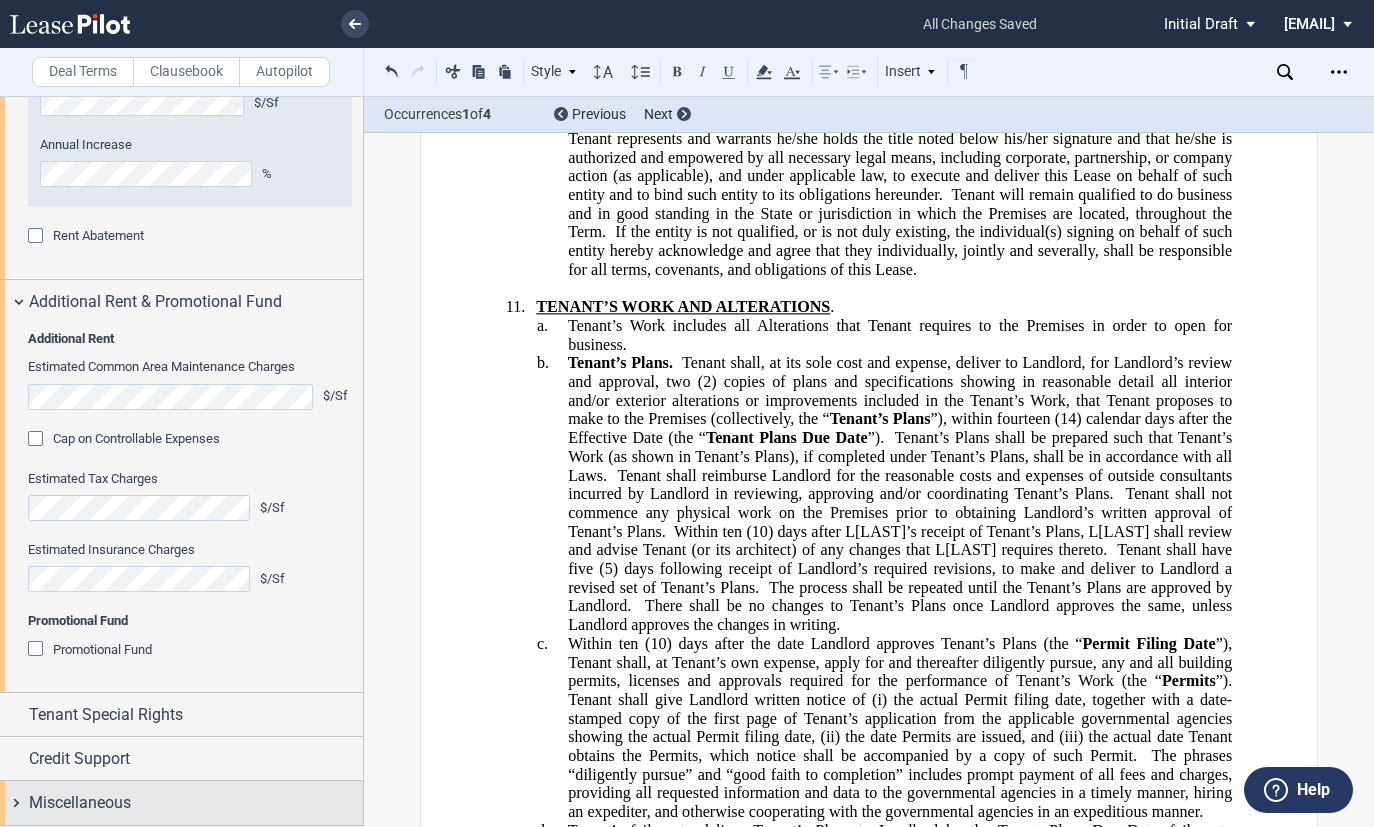 click on "Miscellaneous" at bounding box center [80, 803] 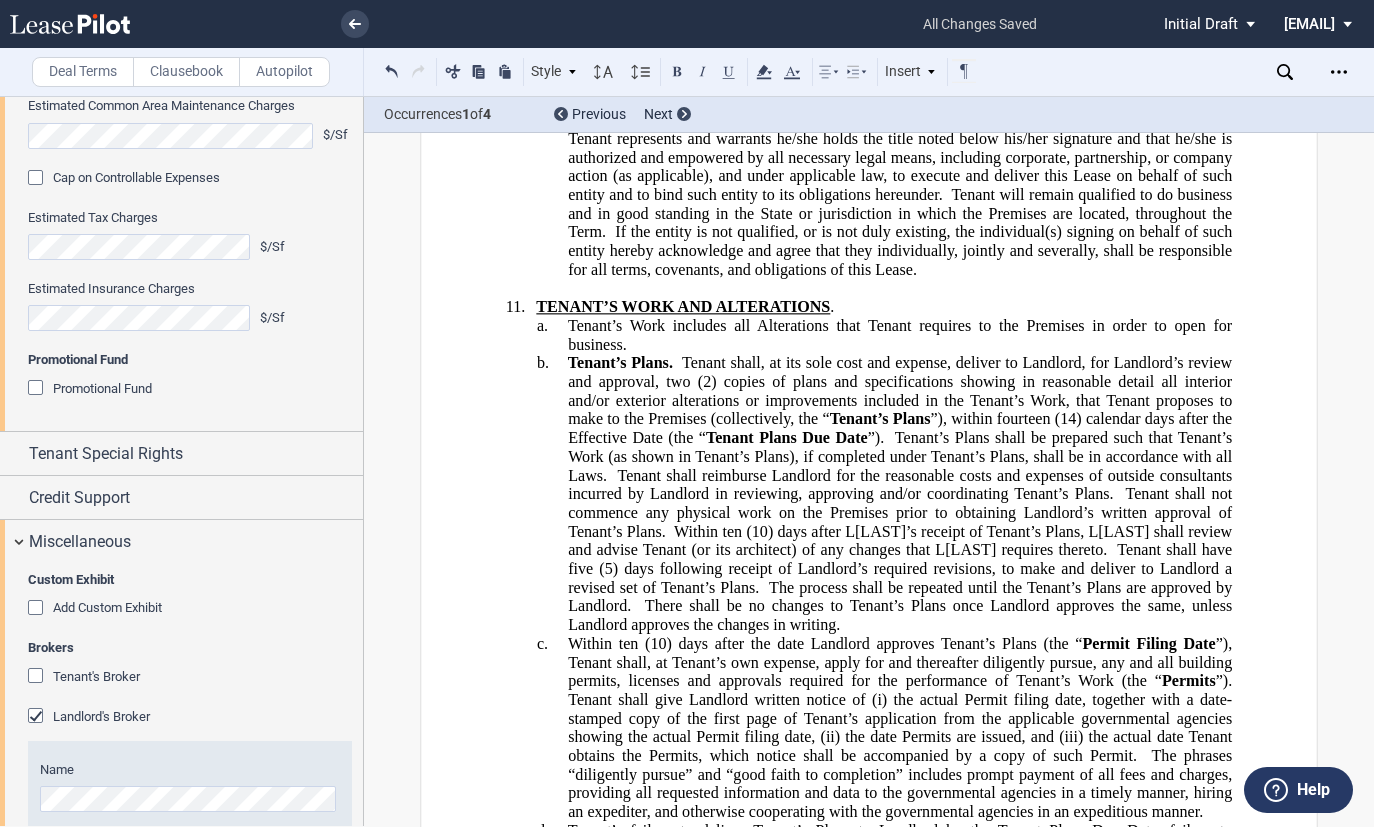 scroll, scrollTop: 2912, scrollLeft: 0, axis: vertical 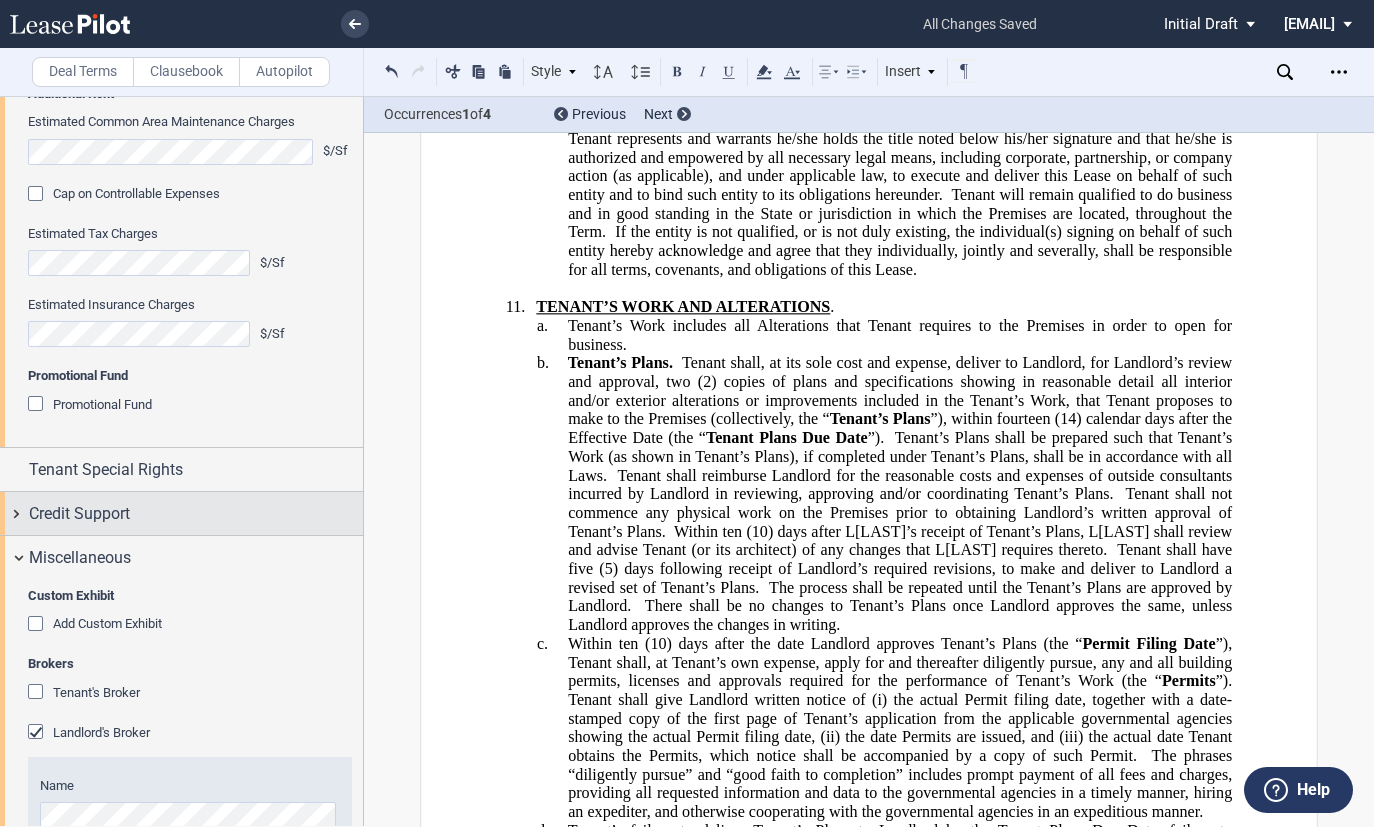 click on "Credit Support" at bounding box center (196, 514) 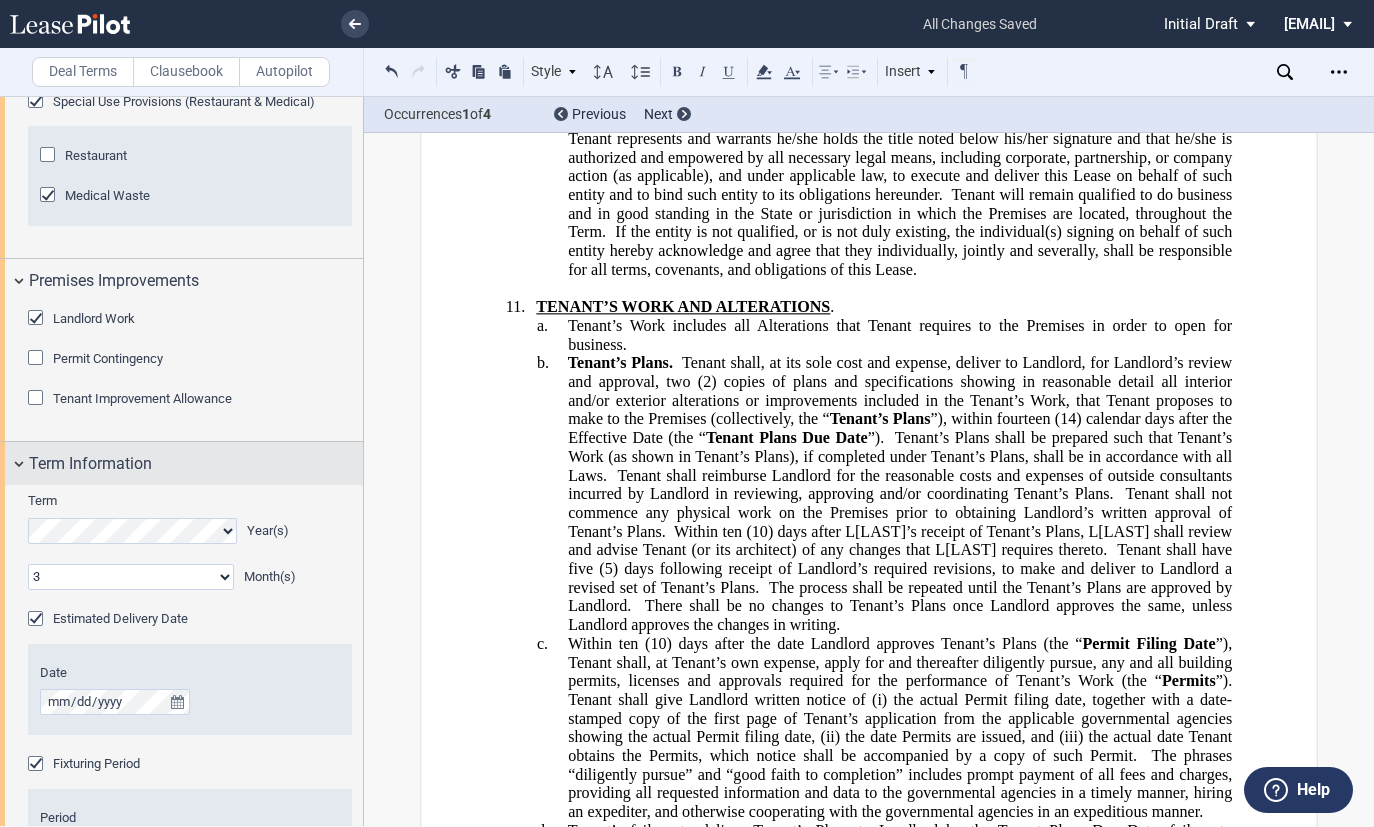 scroll, scrollTop: 1512, scrollLeft: 0, axis: vertical 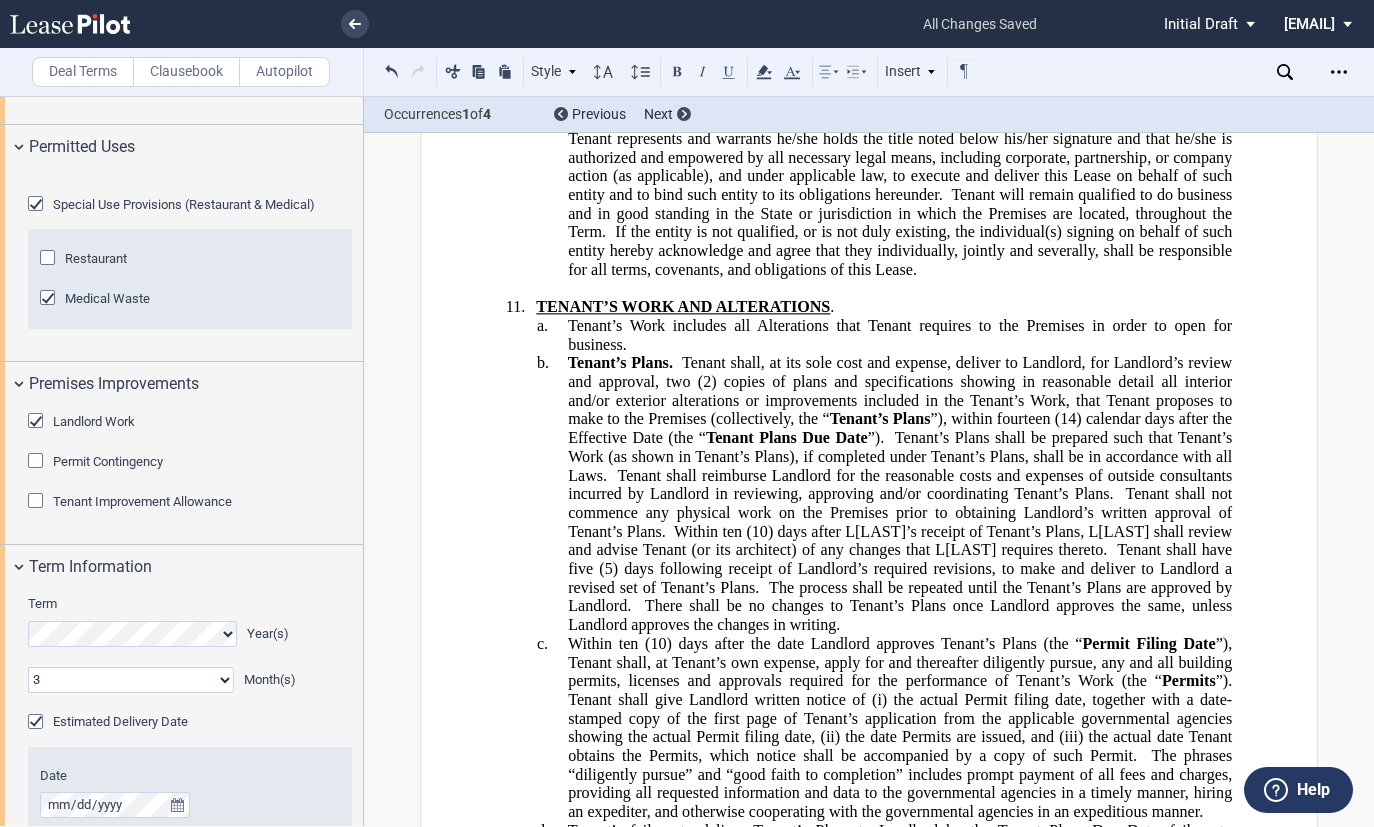 click at bounding box center [38, 503] 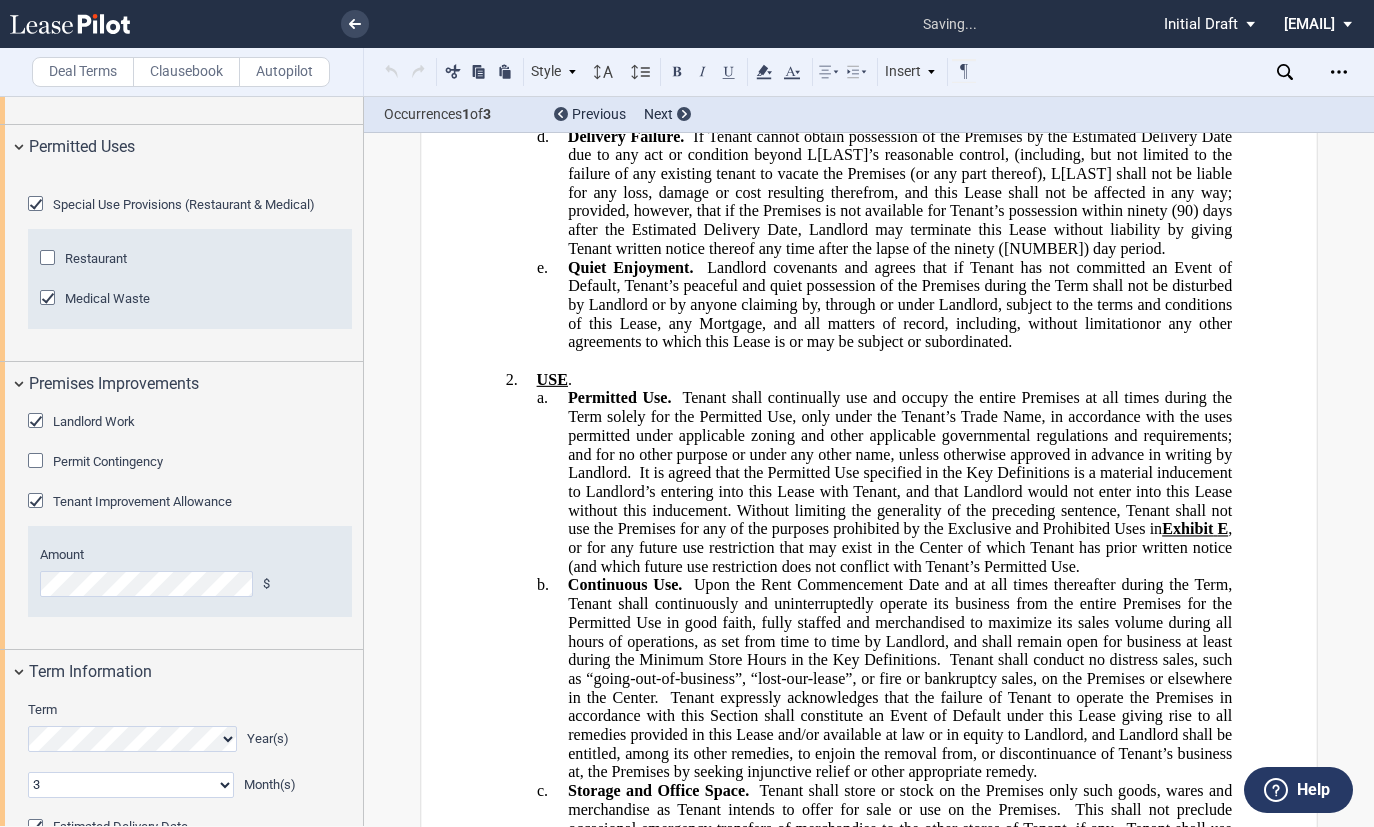 scroll, scrollTop: 3454, scrollLeft: 0, axis: vertical 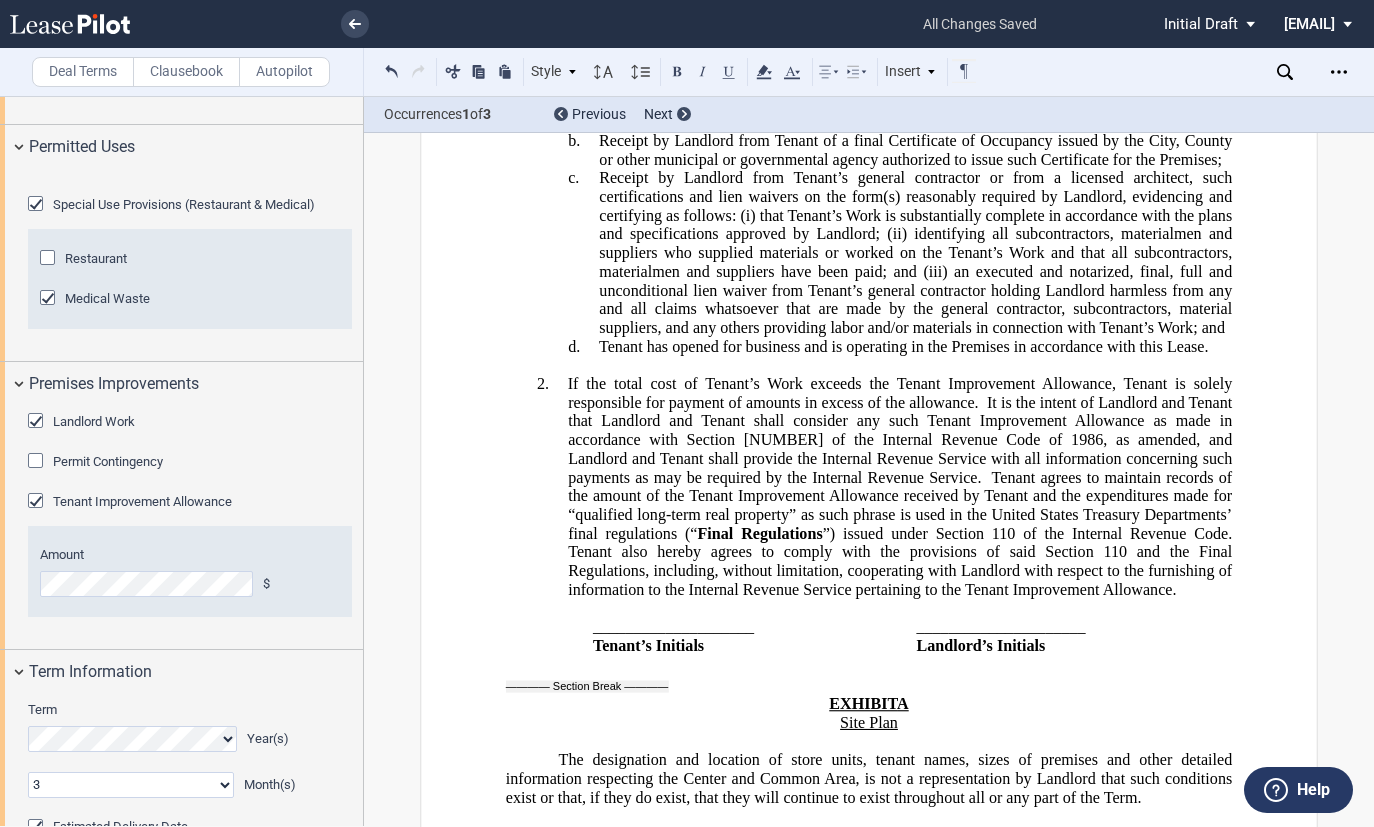 click on "Landlord shall pay to Tenant a construction allowance of" 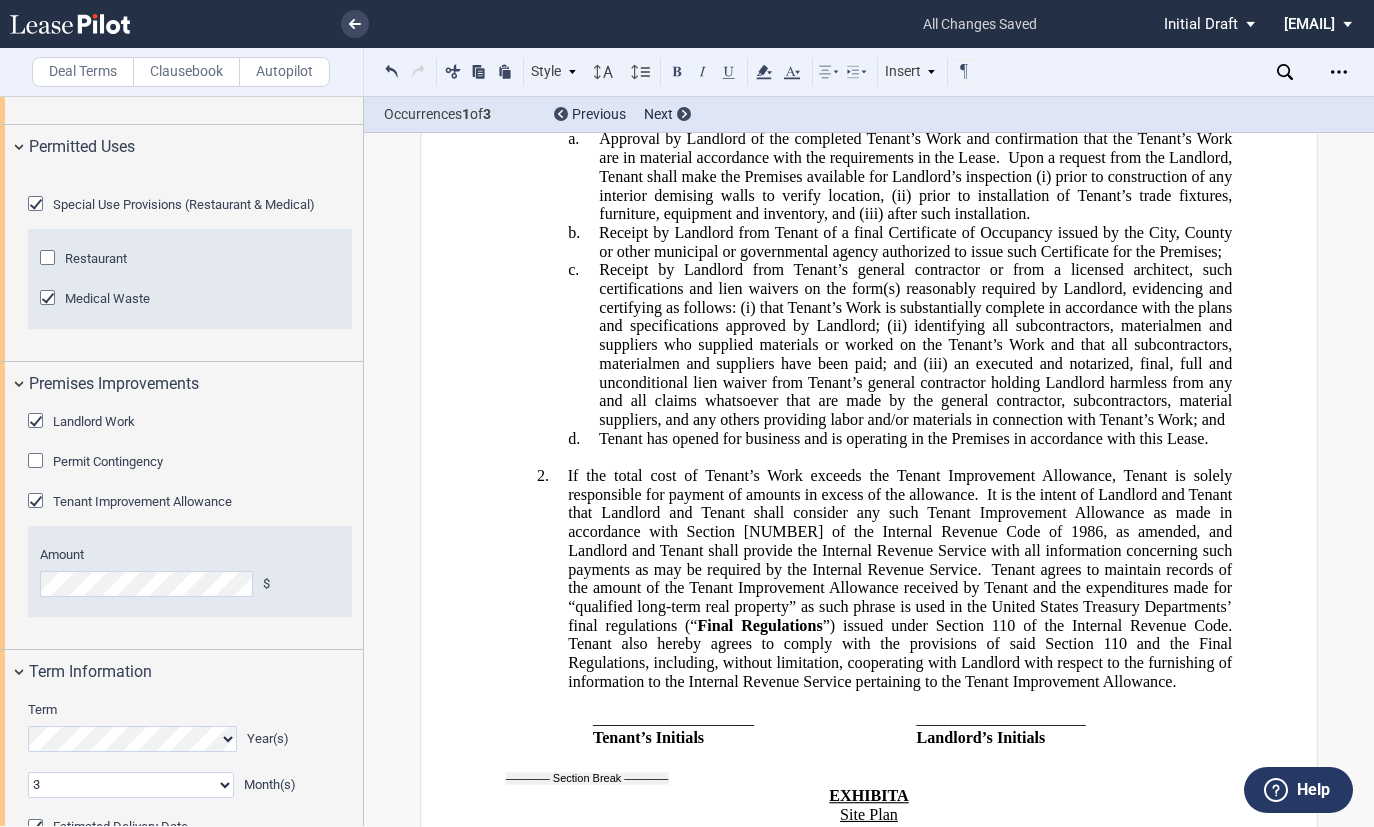 scroll, scrollTop: 39392, scrollLeft: 0, axis: vertical 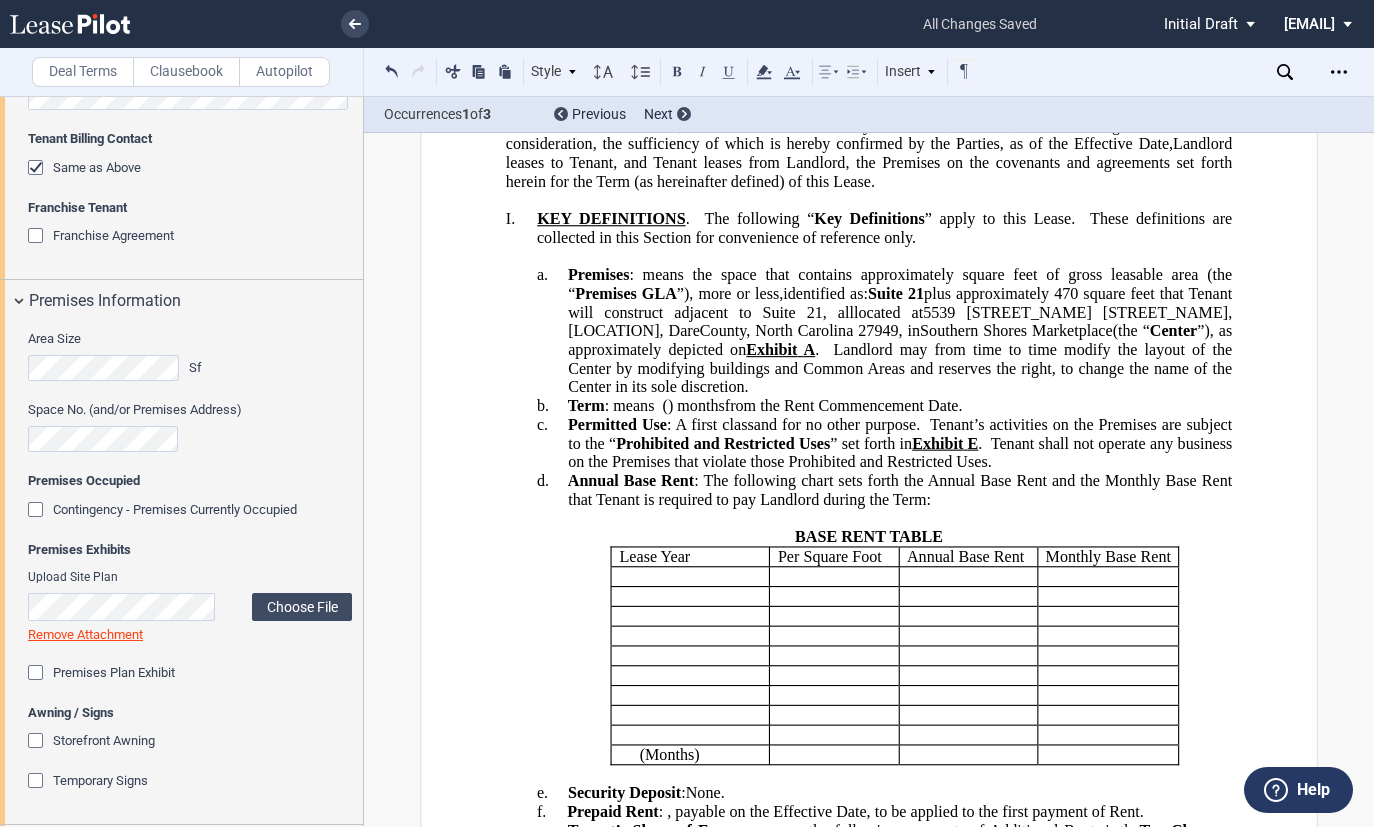 click on "identified as: Suite 21 plus approximately 470 square feet that Tenant will construct adjacent to Suite 21 ﻿, all" 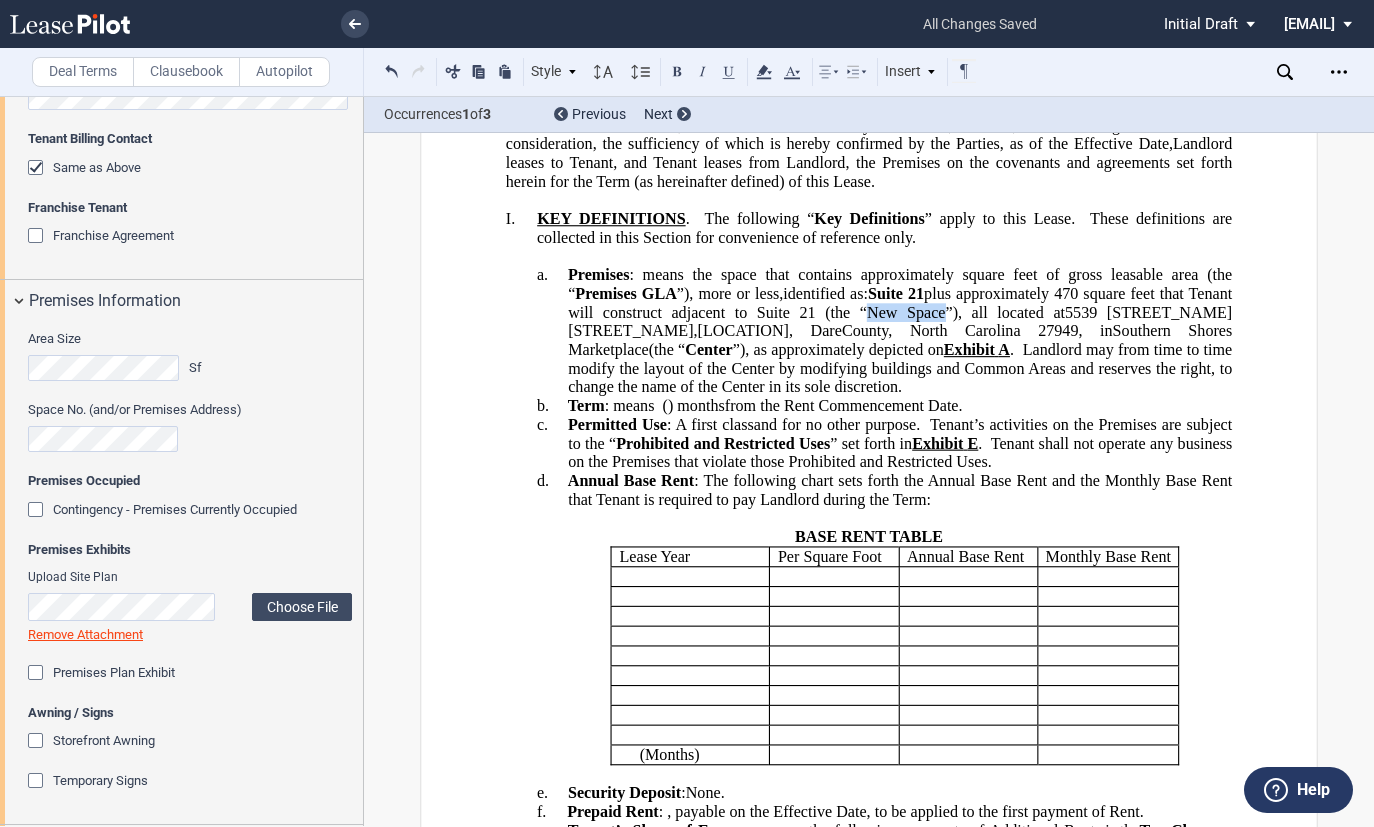 drag, startPoint x: 900, startPoint y: 335, endPoint x: 825, endPoint y: 341, distance: 75.23962 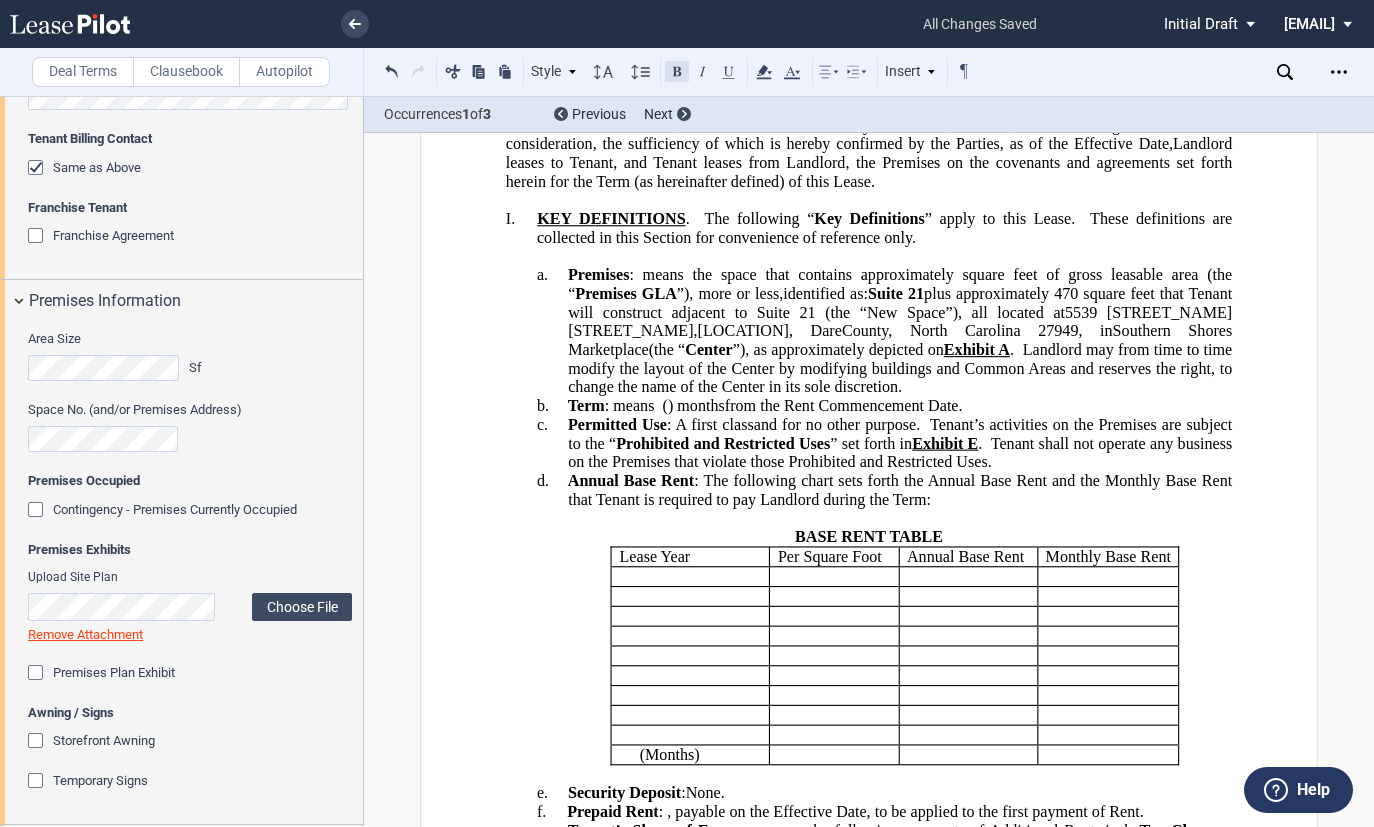 click at bounding box center [677, 71] 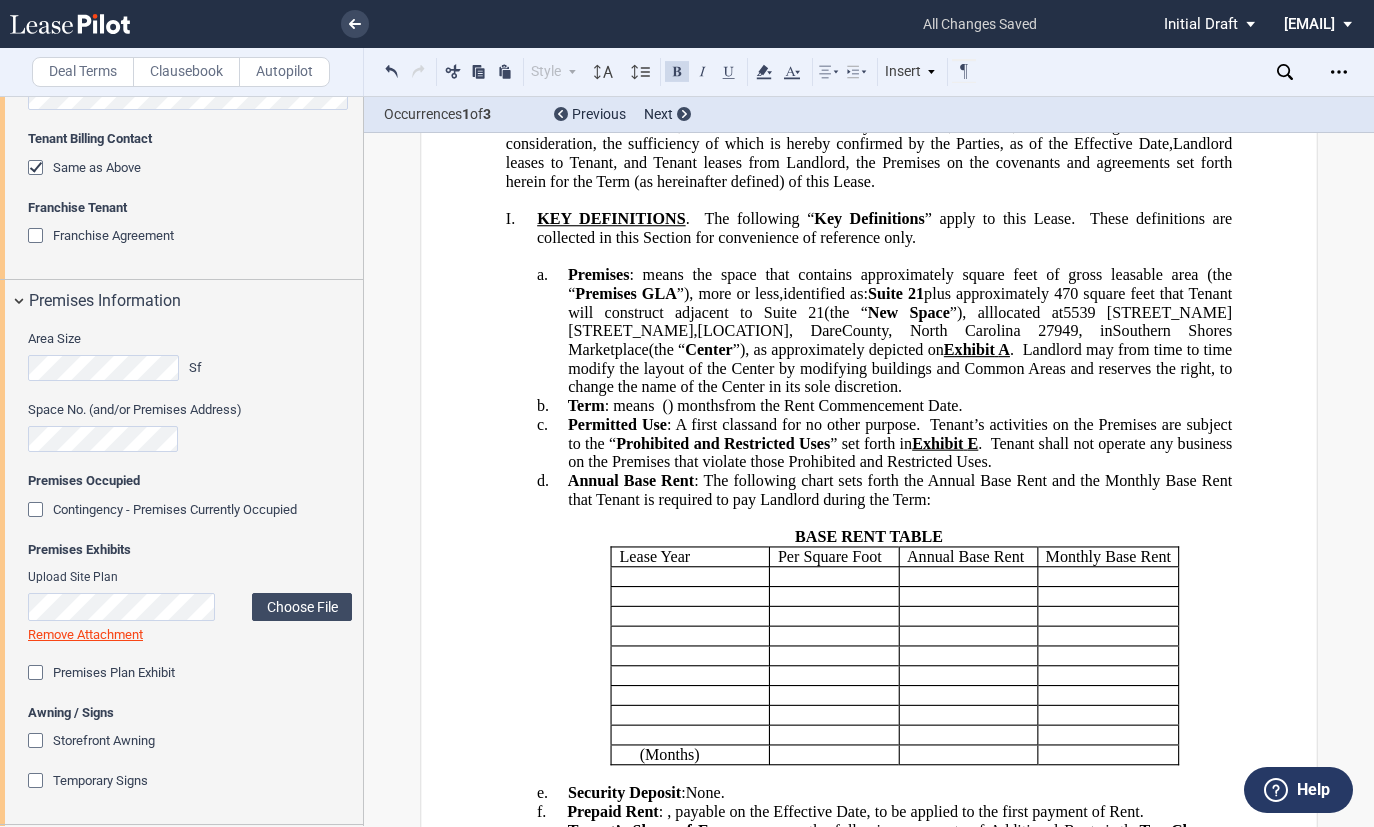click on "identified as: Suite 21 plus approximately 470 square feet that Tenant will construct adjacent to Suite 21 ﻿ (the “ New Space ”), all" 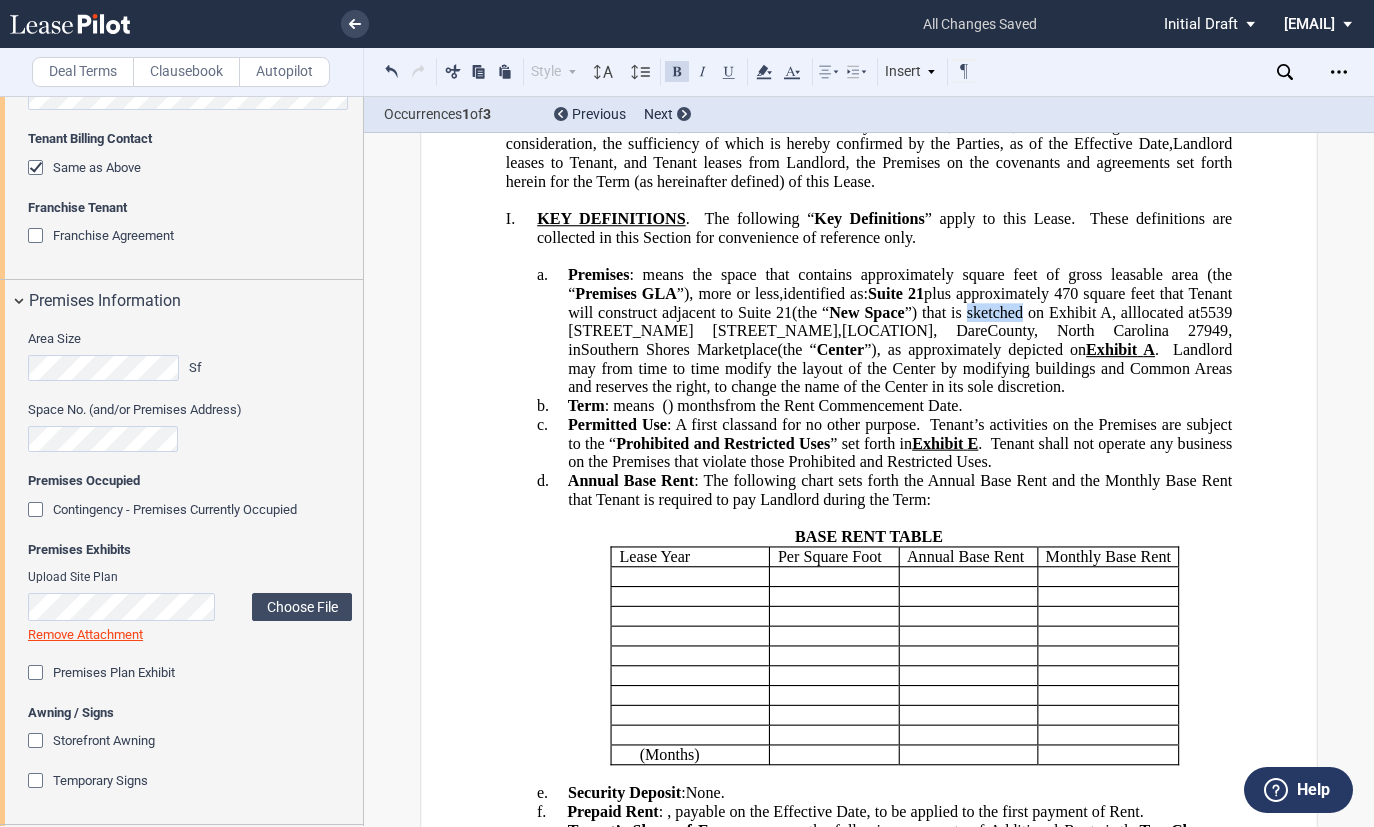 drag, startPoint x: 1014, startPoint y: 334, endPoint x: 956, endPoint y: 334, distance: 58 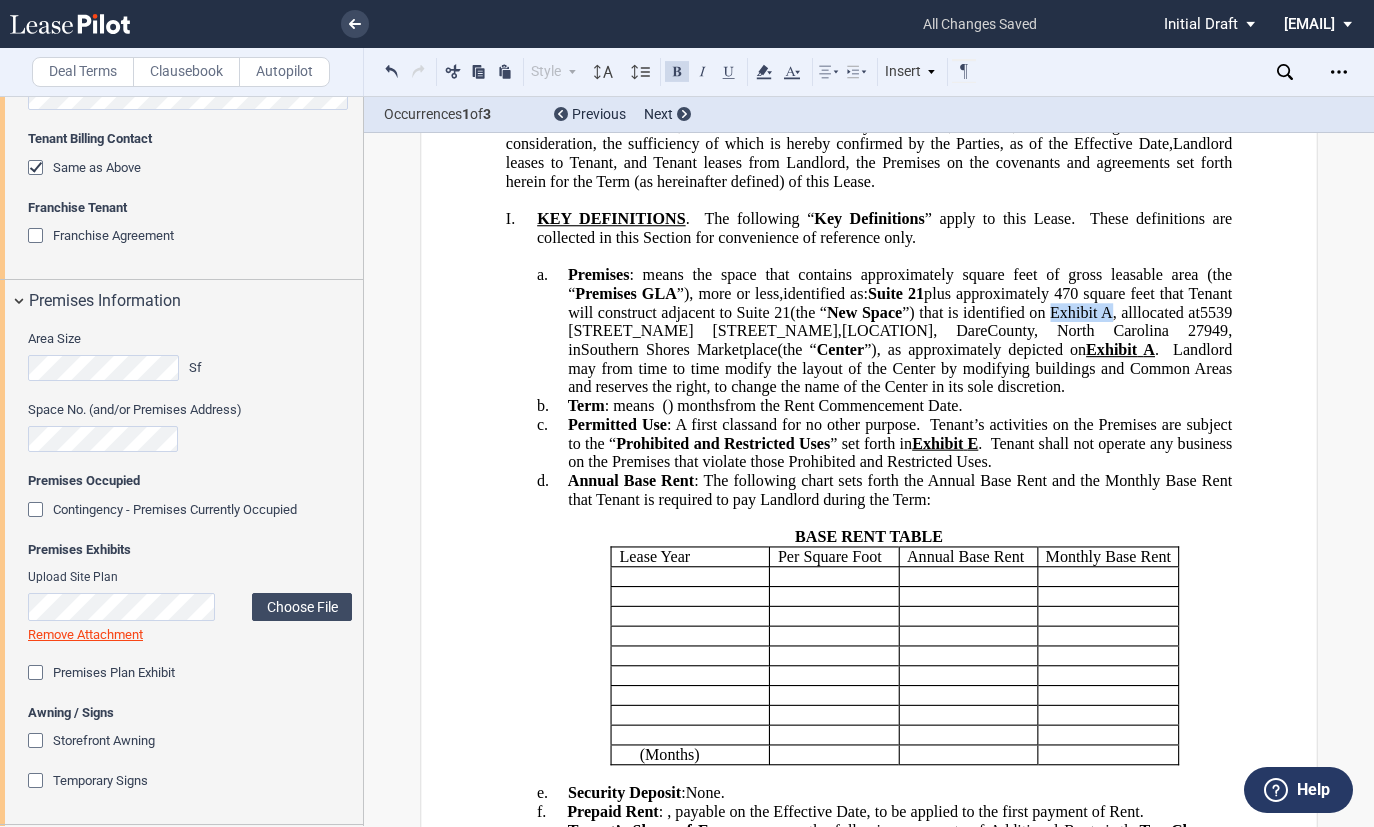 drag, startPoint x: 1129, startPoint y: 331, endPoint x: 1067, endPoint y: 340, distance: 62.649822 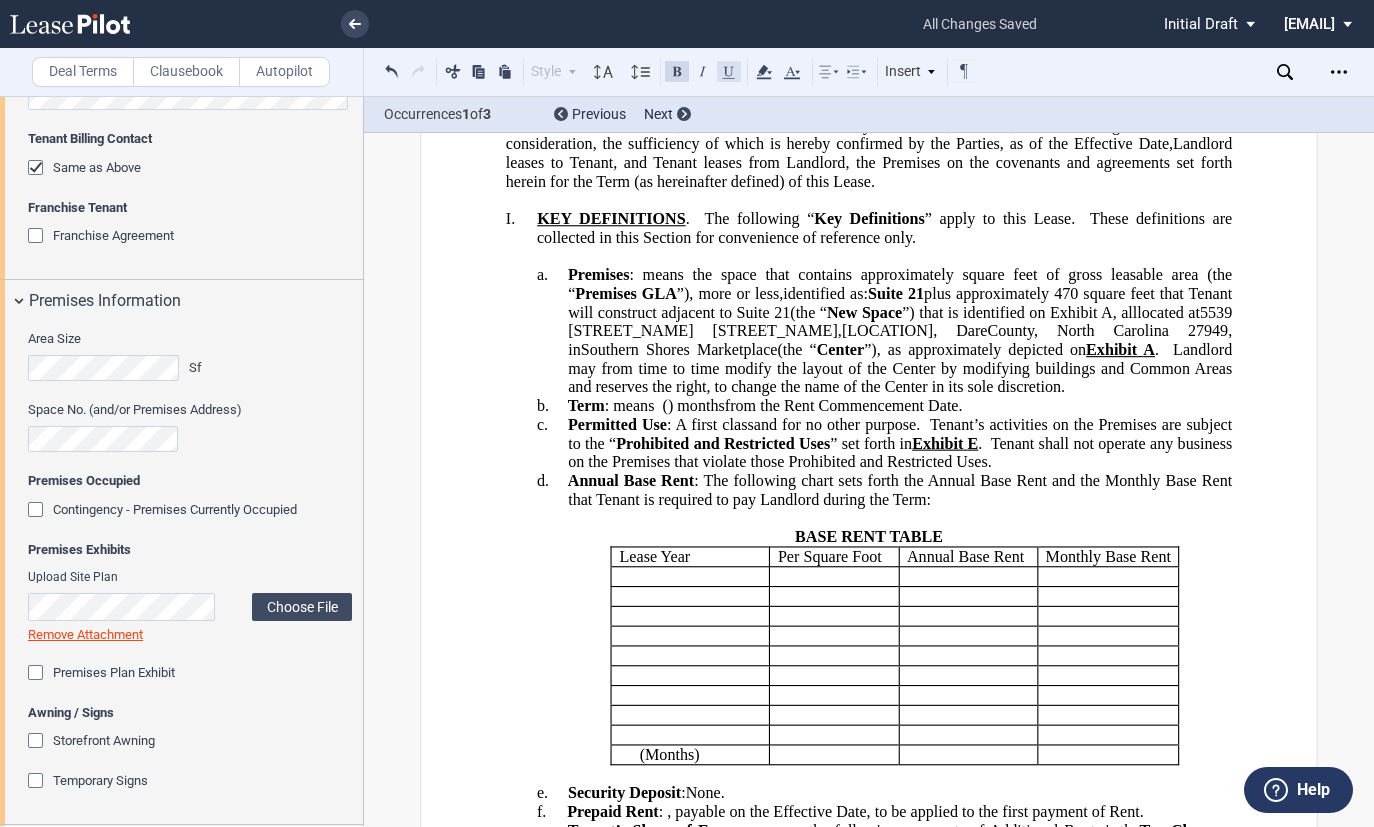 click at bounding box center [729, 71] 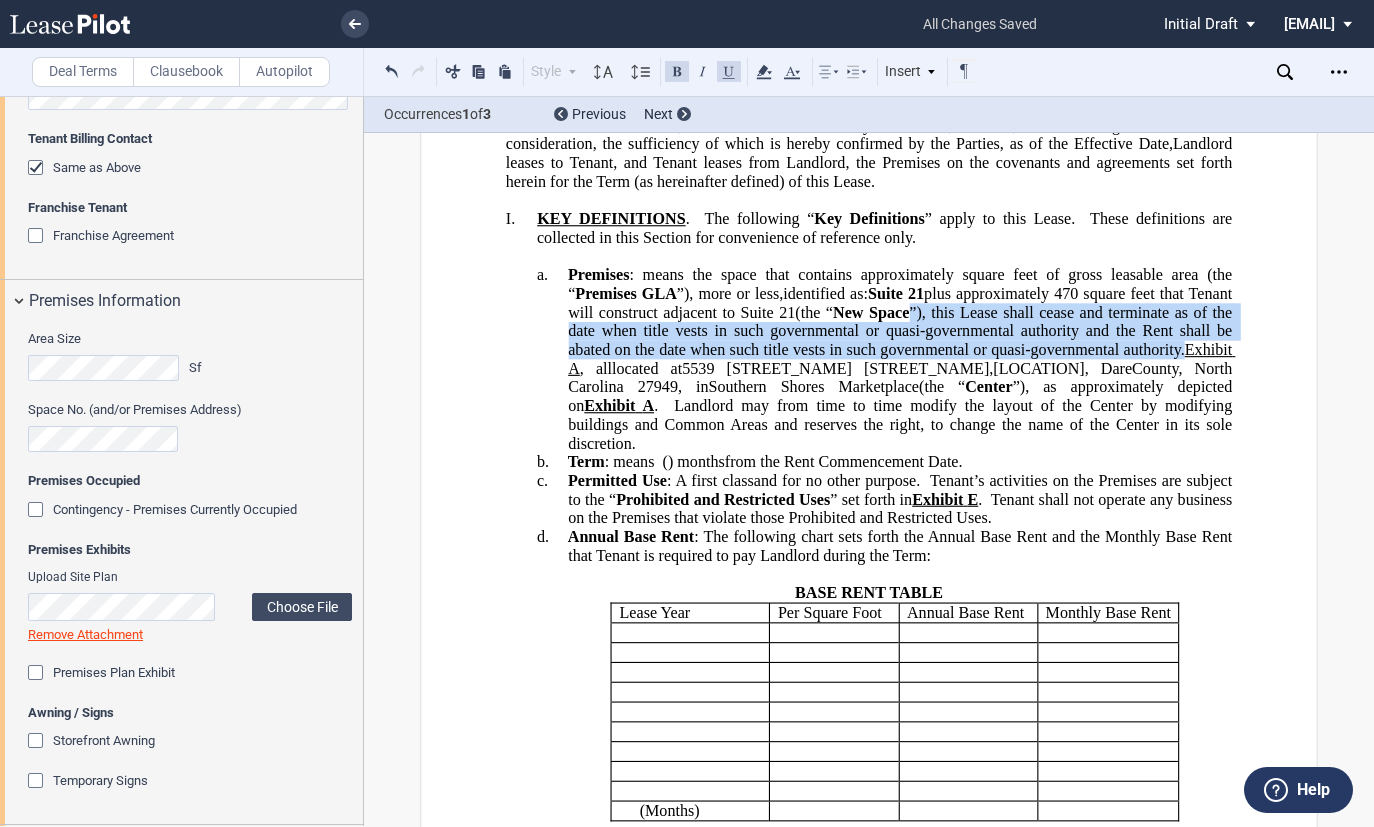scroll, scrollTop: 400, scrollLeft: 0, axis: vertical 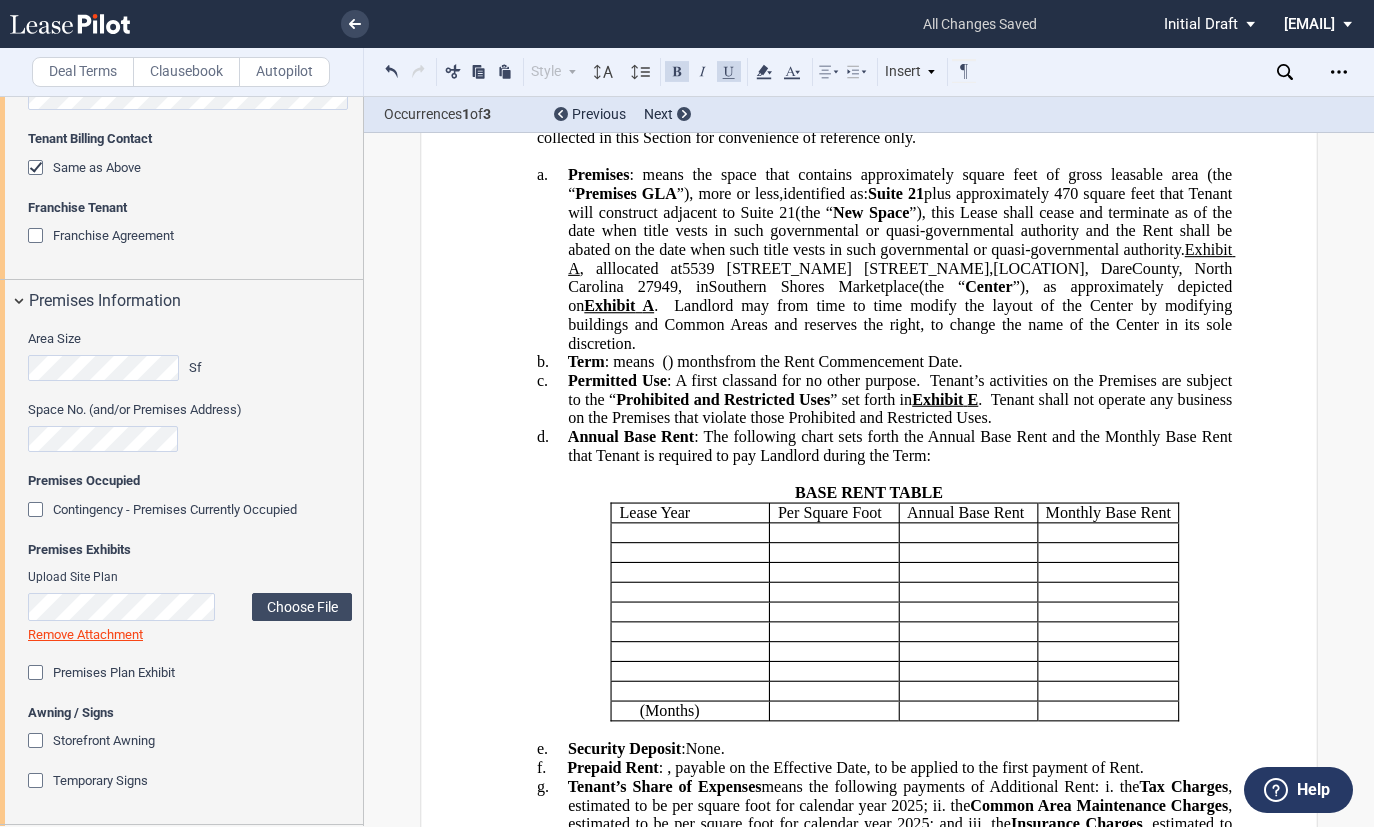 click on "Tenant’s activities on the Premises are subject to the “" 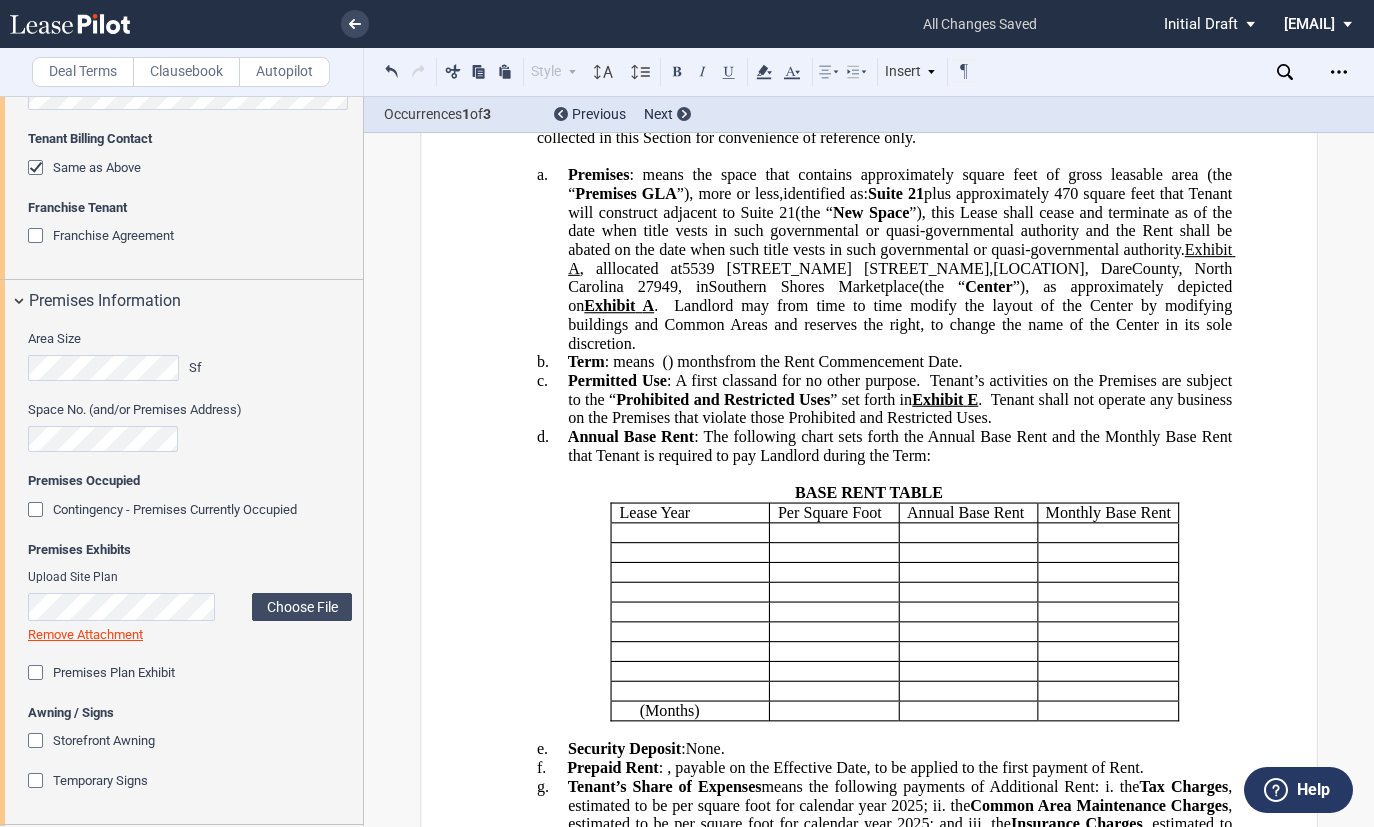 type 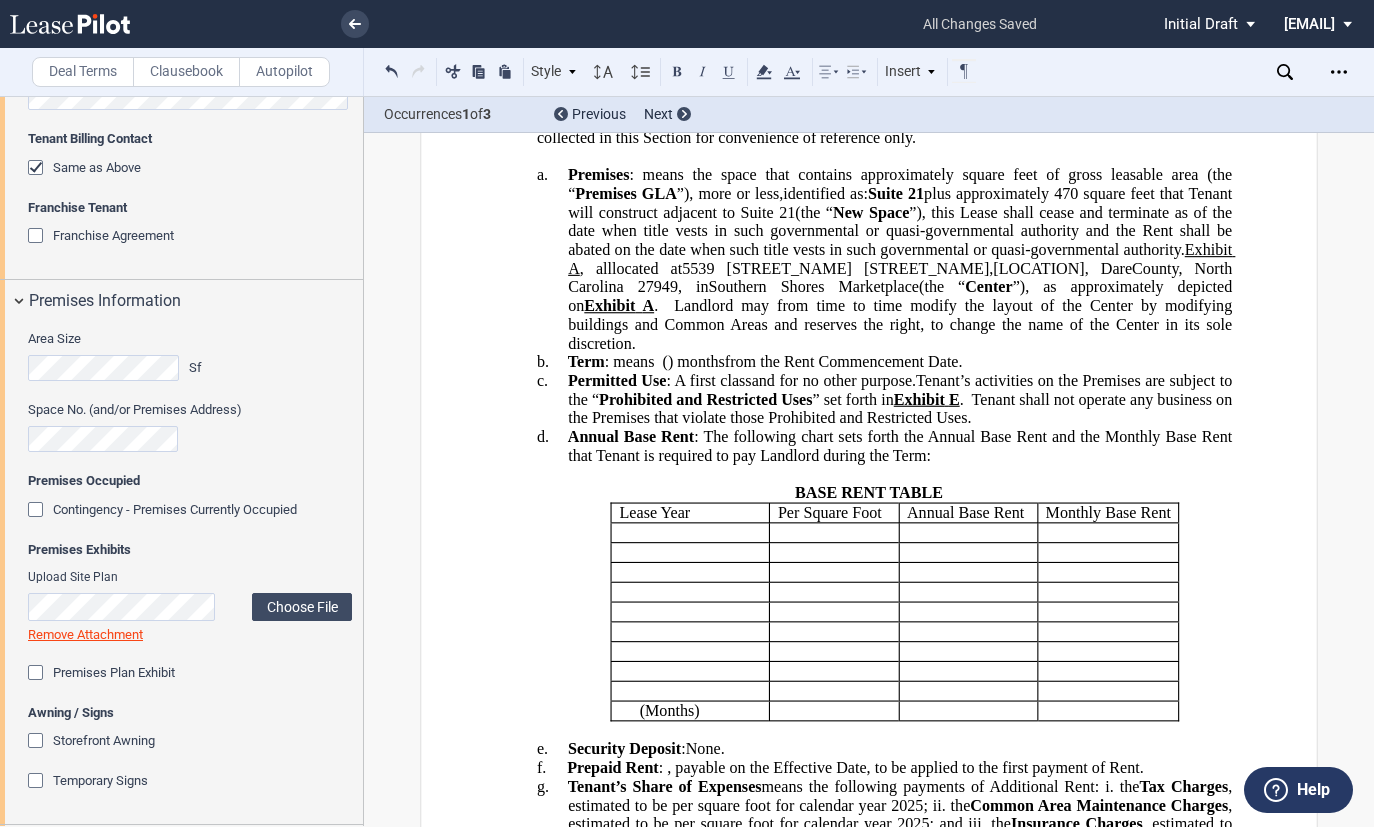 click on "Tenant shall not operate any business on the Premises that violate those Prohibited and Restricted Uses." 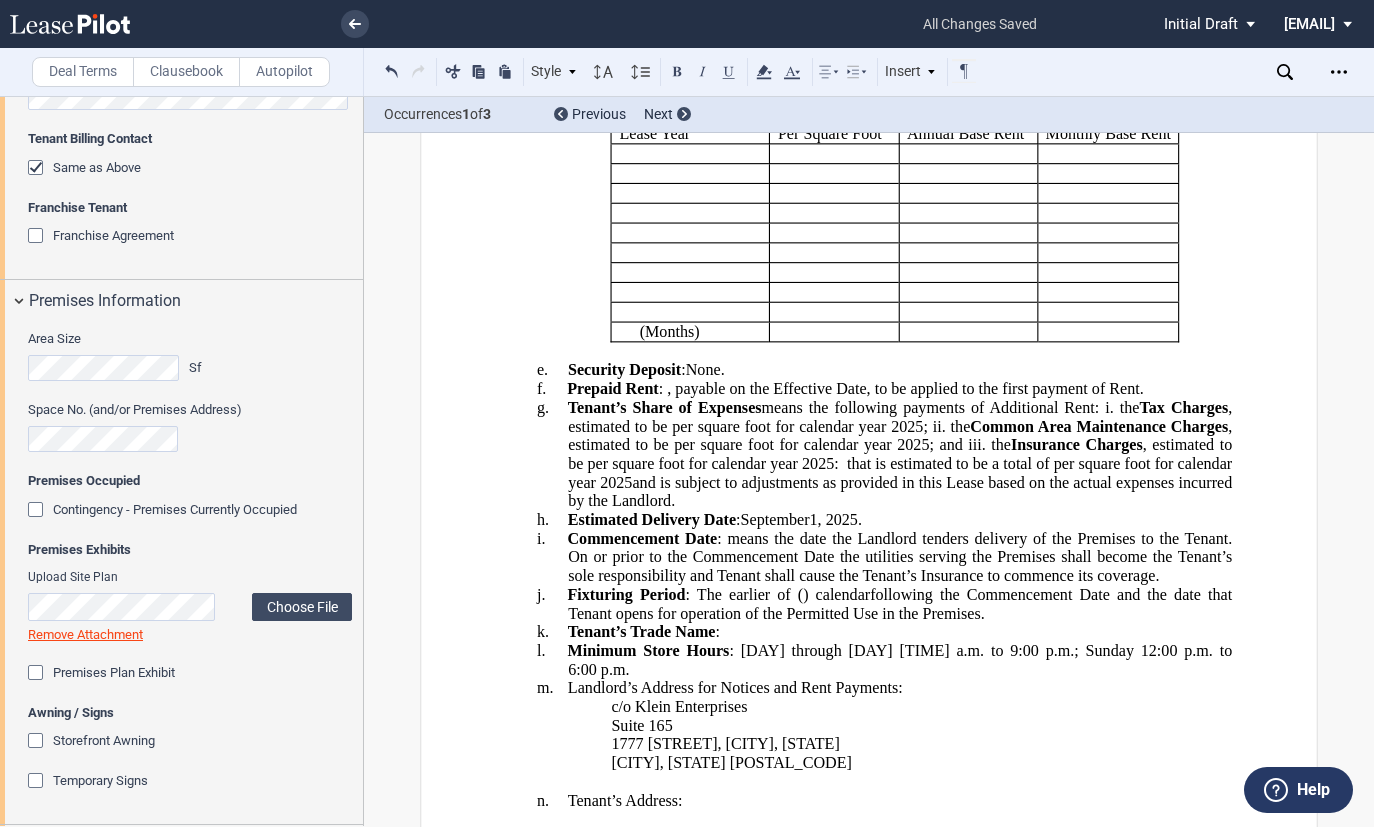 scroll, scrollTop: 800, scrollLeft: 0, axis: vertical 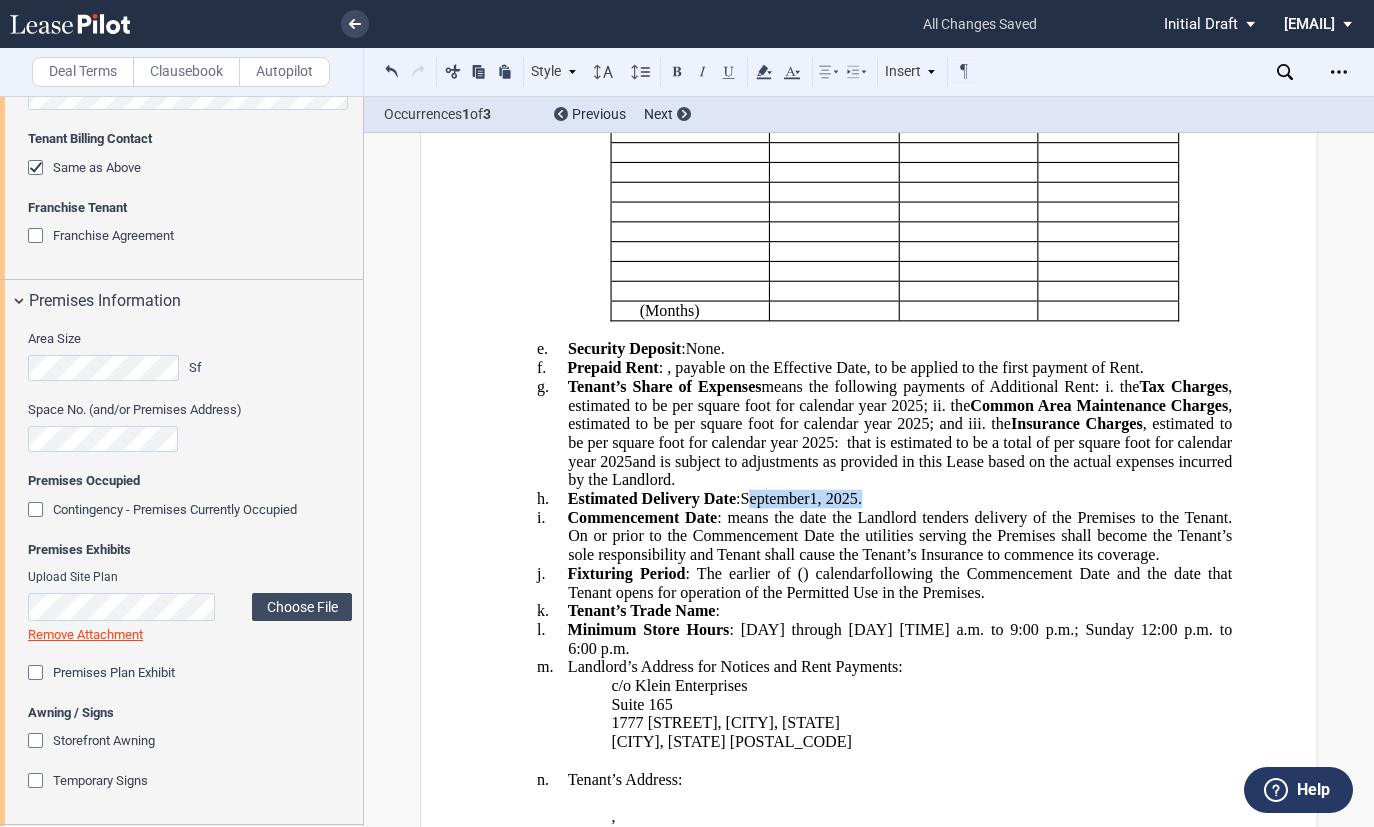 drag, startPoint x: 859, startPoint y: 491, endPoint x: 740, endPoint y: 493, distance: 119.01681 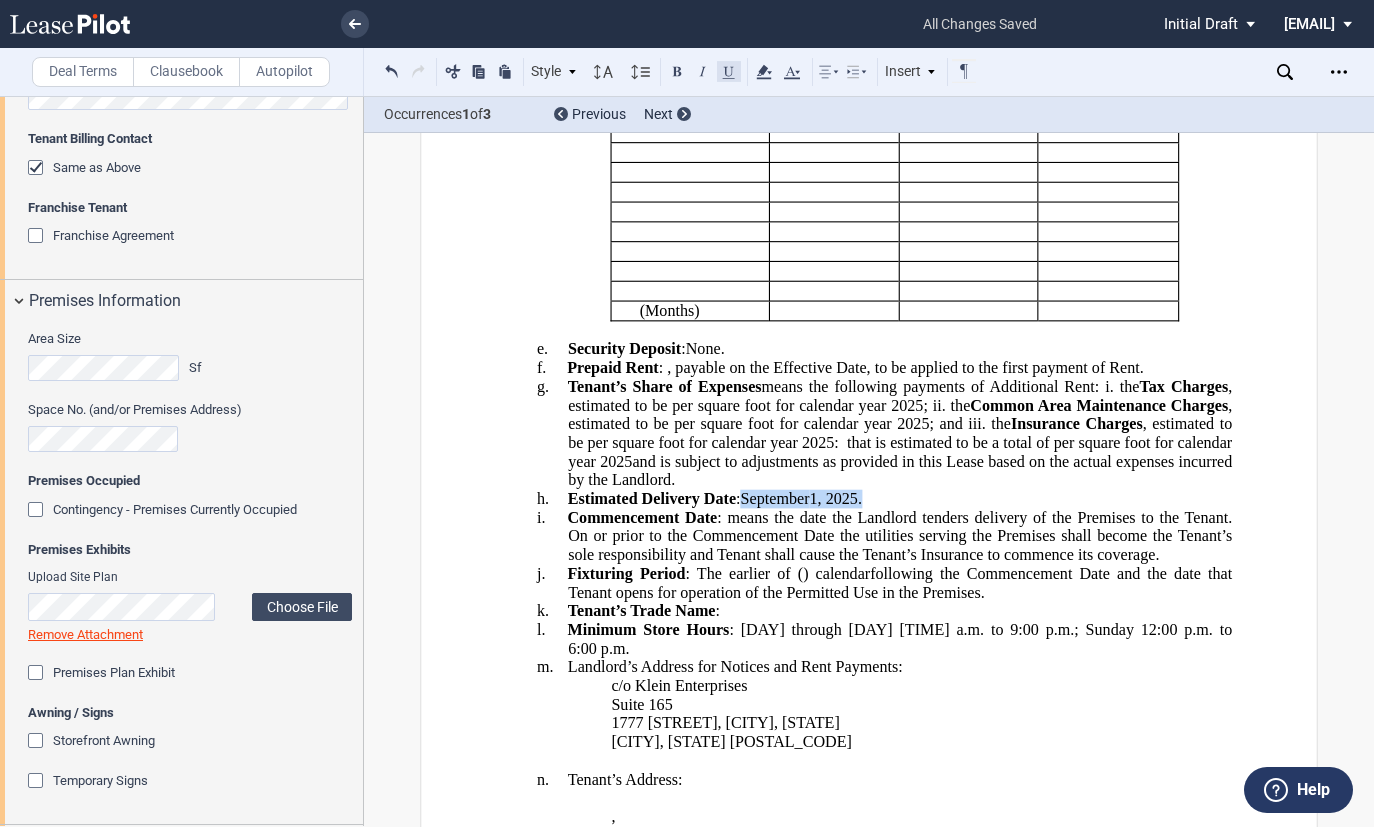 click at bounding box center (729, 71) 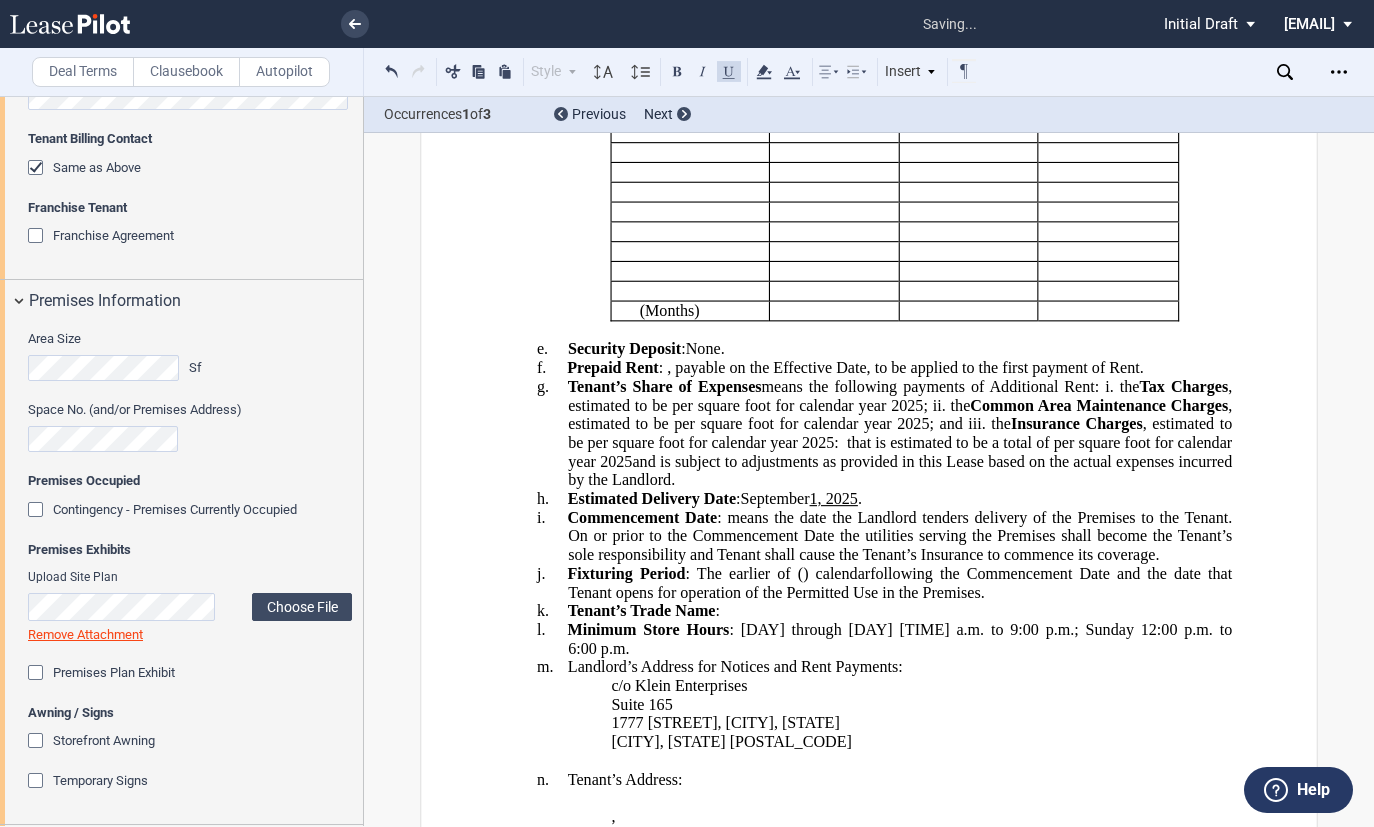 click on "and is subject to adjustments as provided in this Lease based on the actual expenses incurred by the Landlord." 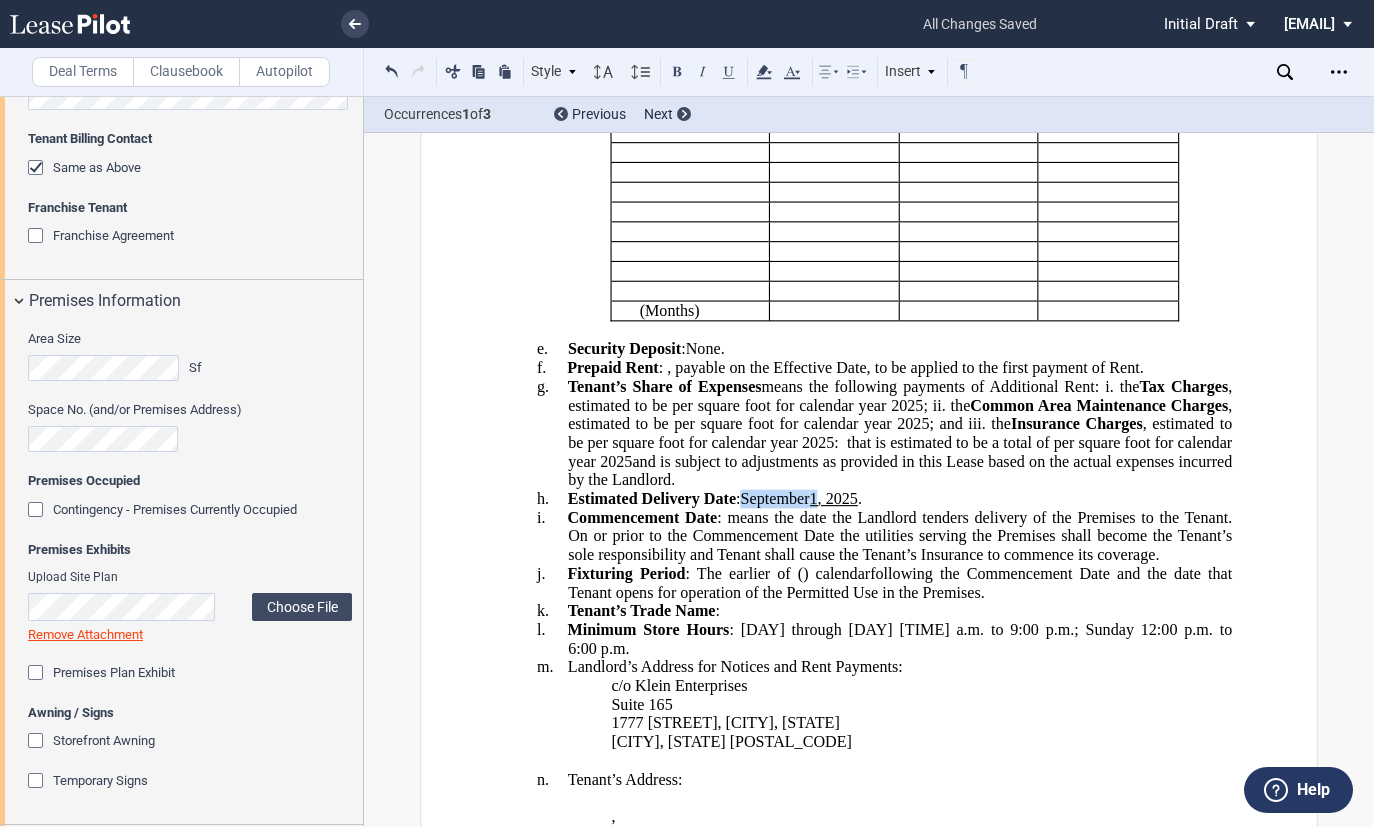 drag, startPoint x: 813, startPoint y: 488, endPoint x: 738, endPoint y: 493, distance: 75.16648 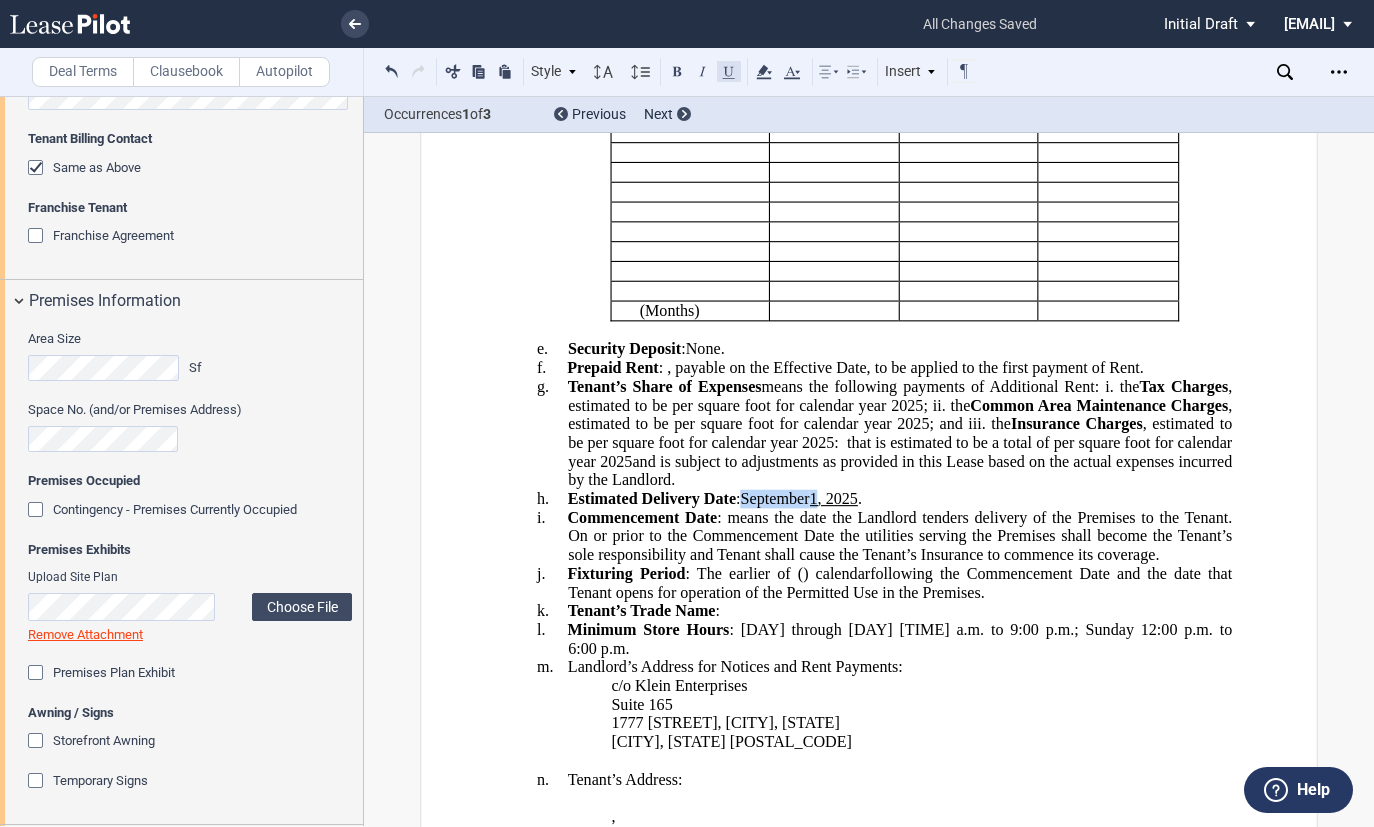 click at bounding box center [729, 71] 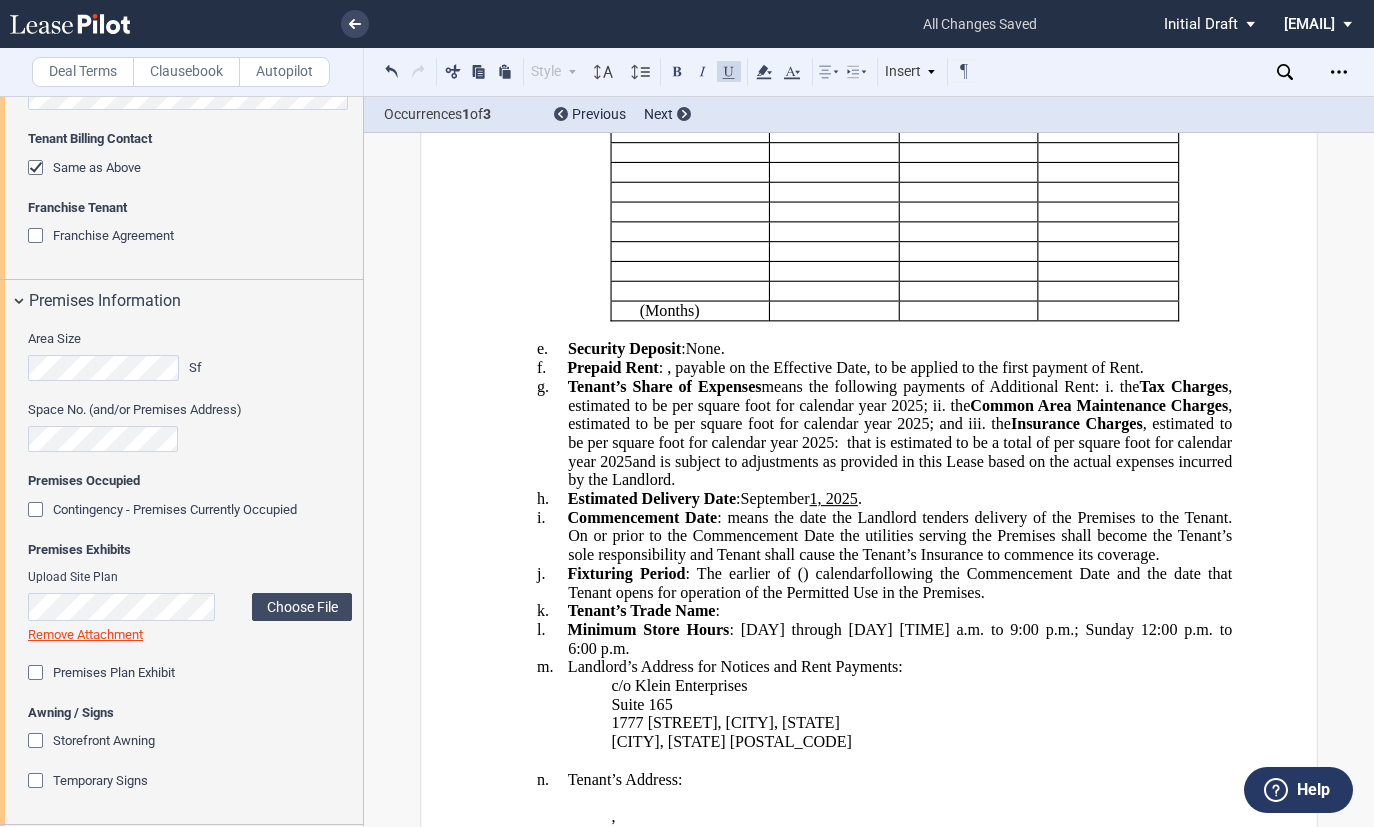 click on "h. Estimated Delivery Date : September 1, 2025 ." at bounding box center (900, 499) 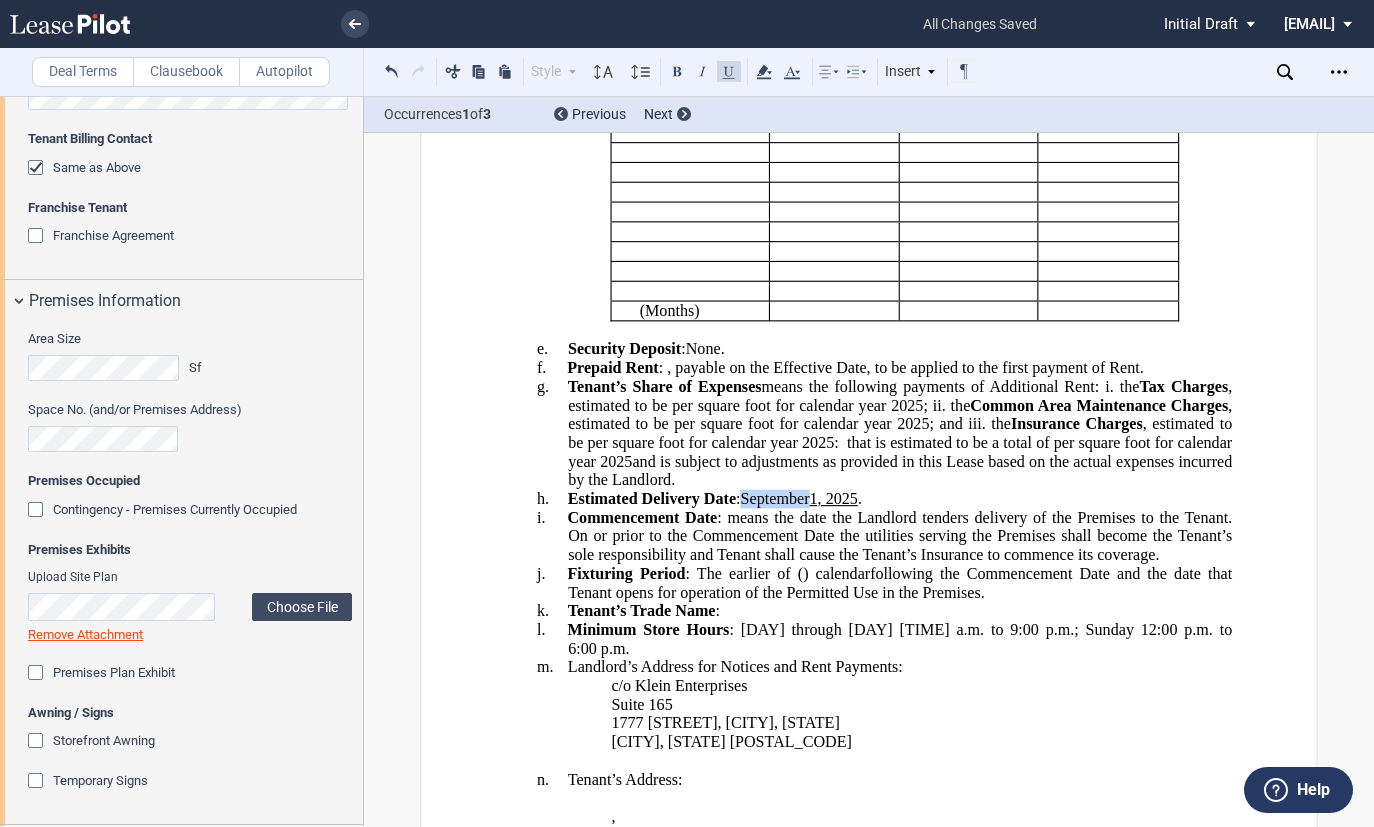 click at bounding box center [729, 71] 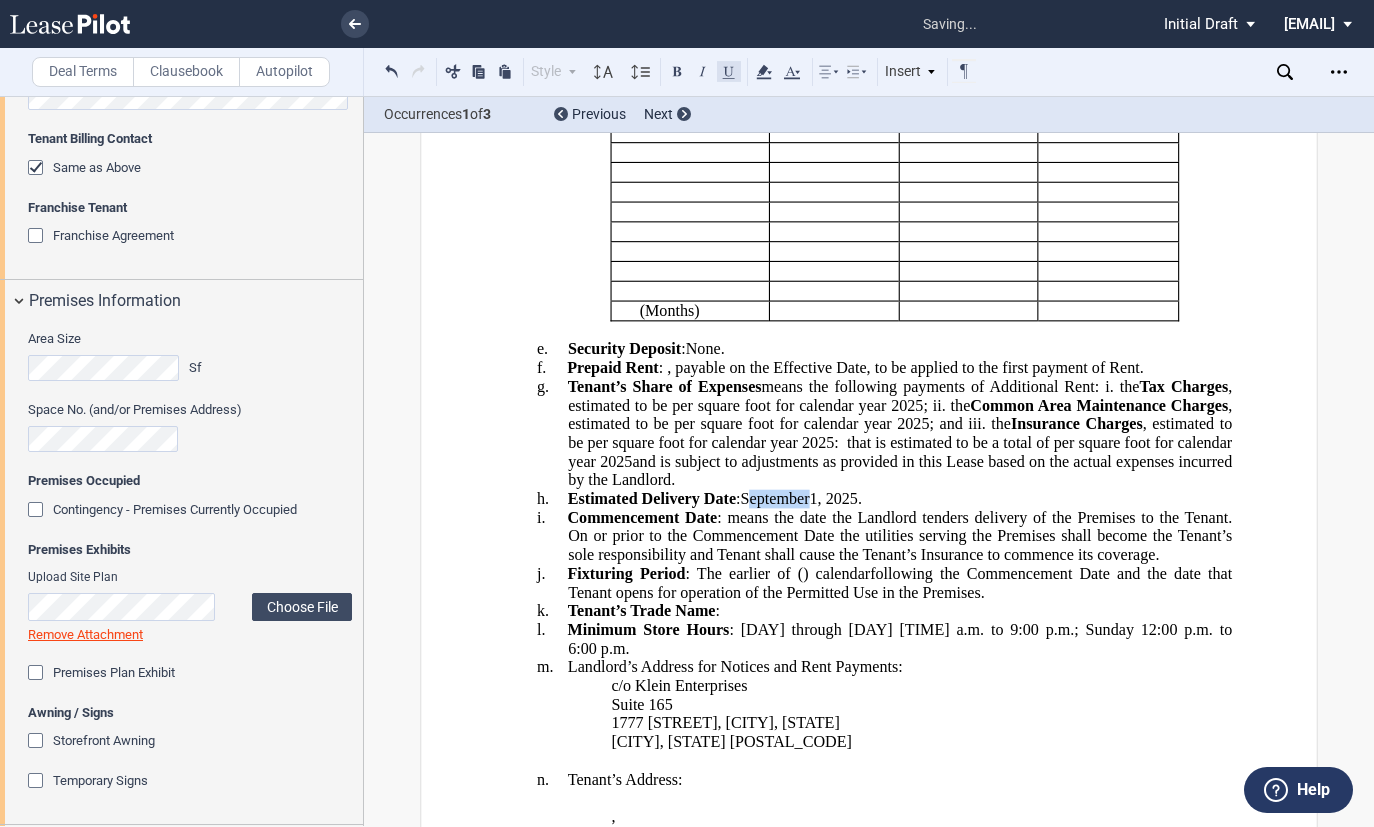 click at bounding box center (729, 71) 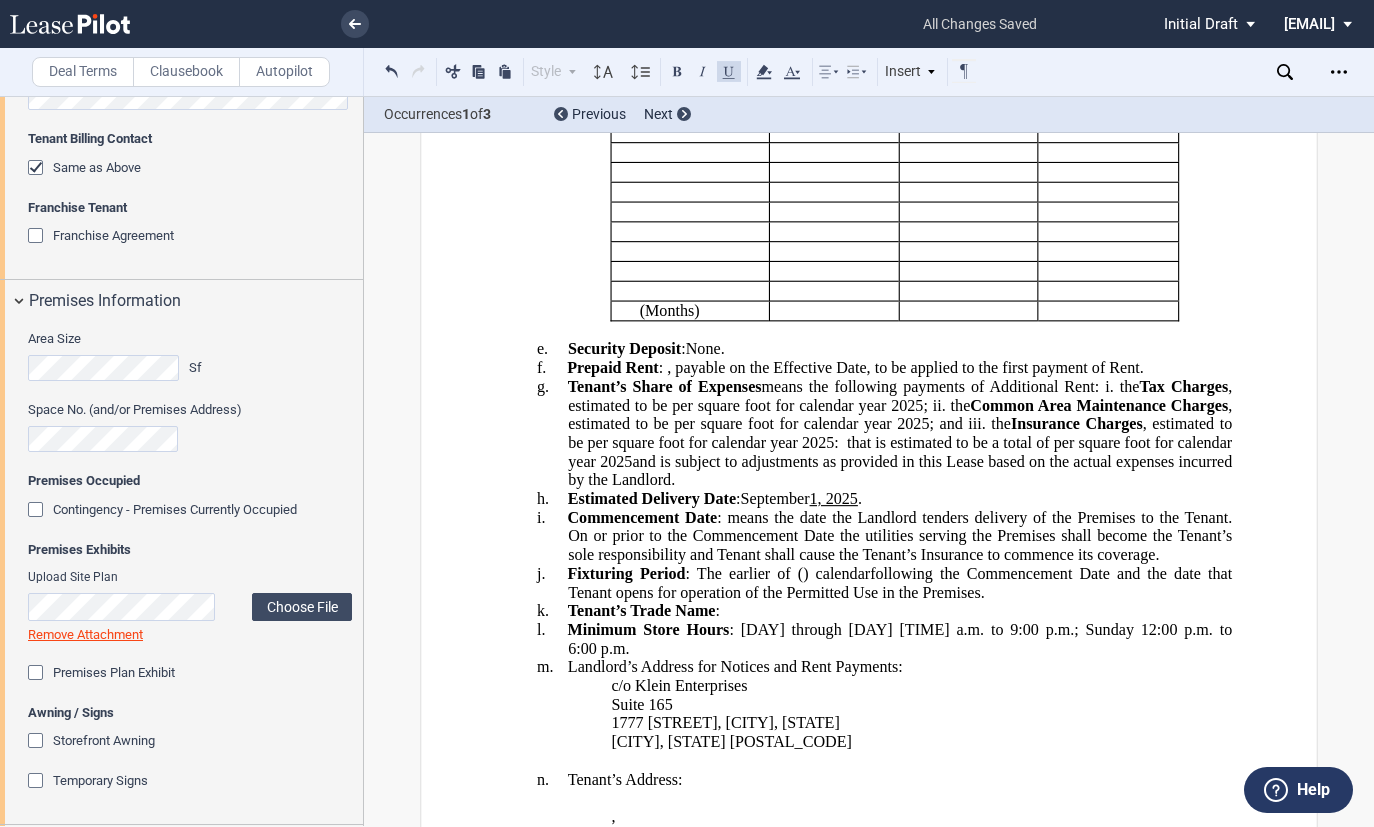 click on "h. Estimated Delivery Date : September 1, 2025 ." at bounding box center (900, 499) 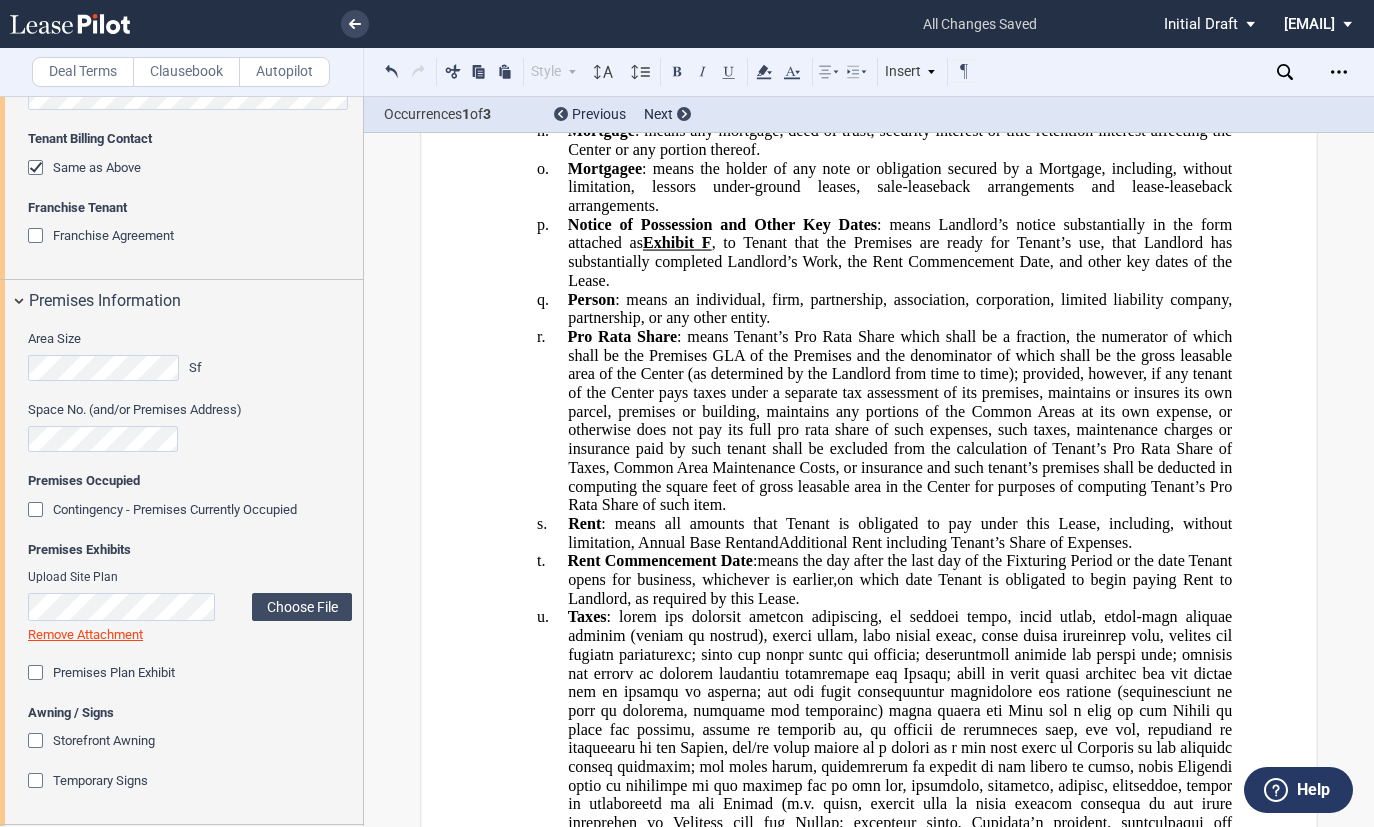 scroll, scrollTop: 2700, scrollLeft: 0, axis: vertical 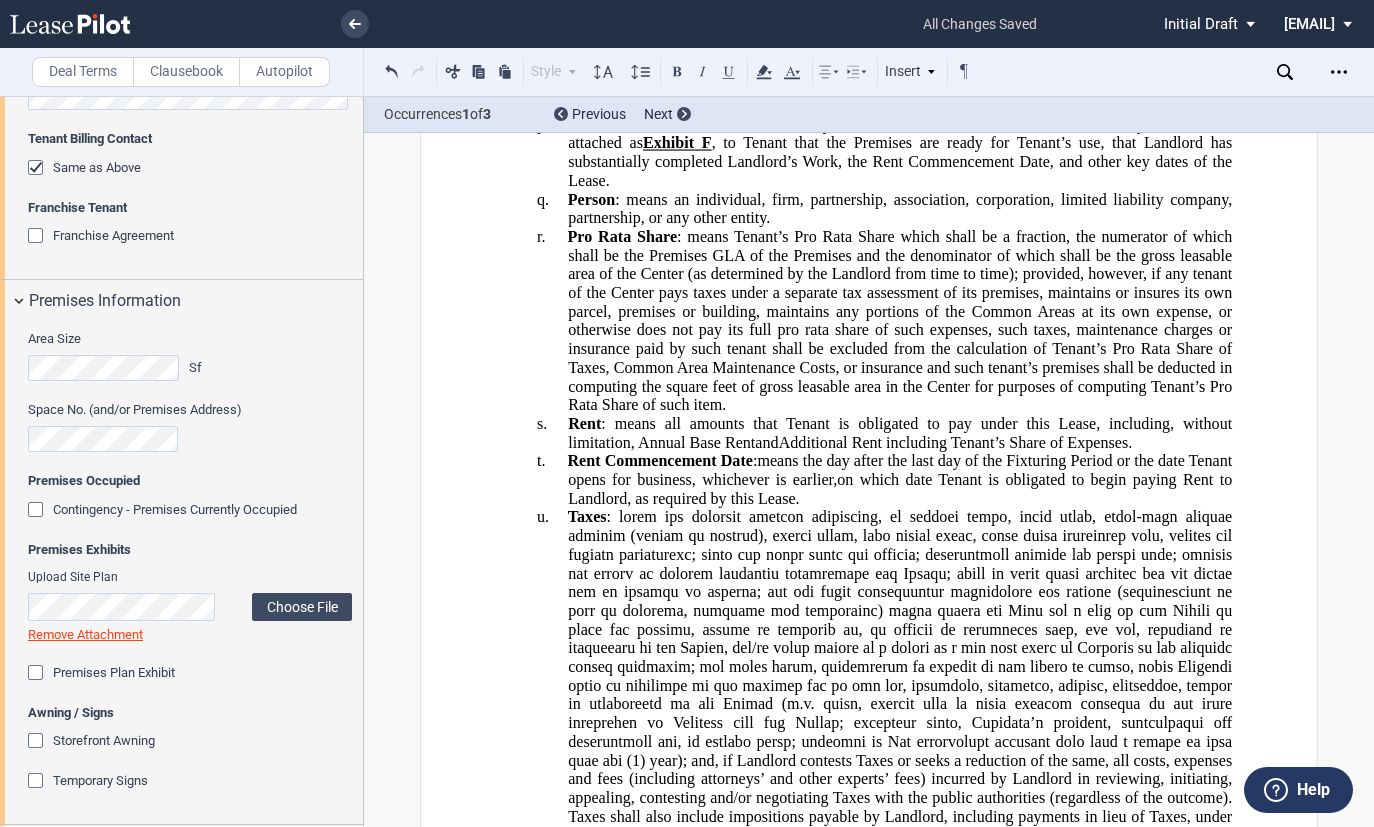 click on "means the day after the last day of the Fixturing Period or the date Tenant opens for business, whichever is earlier," 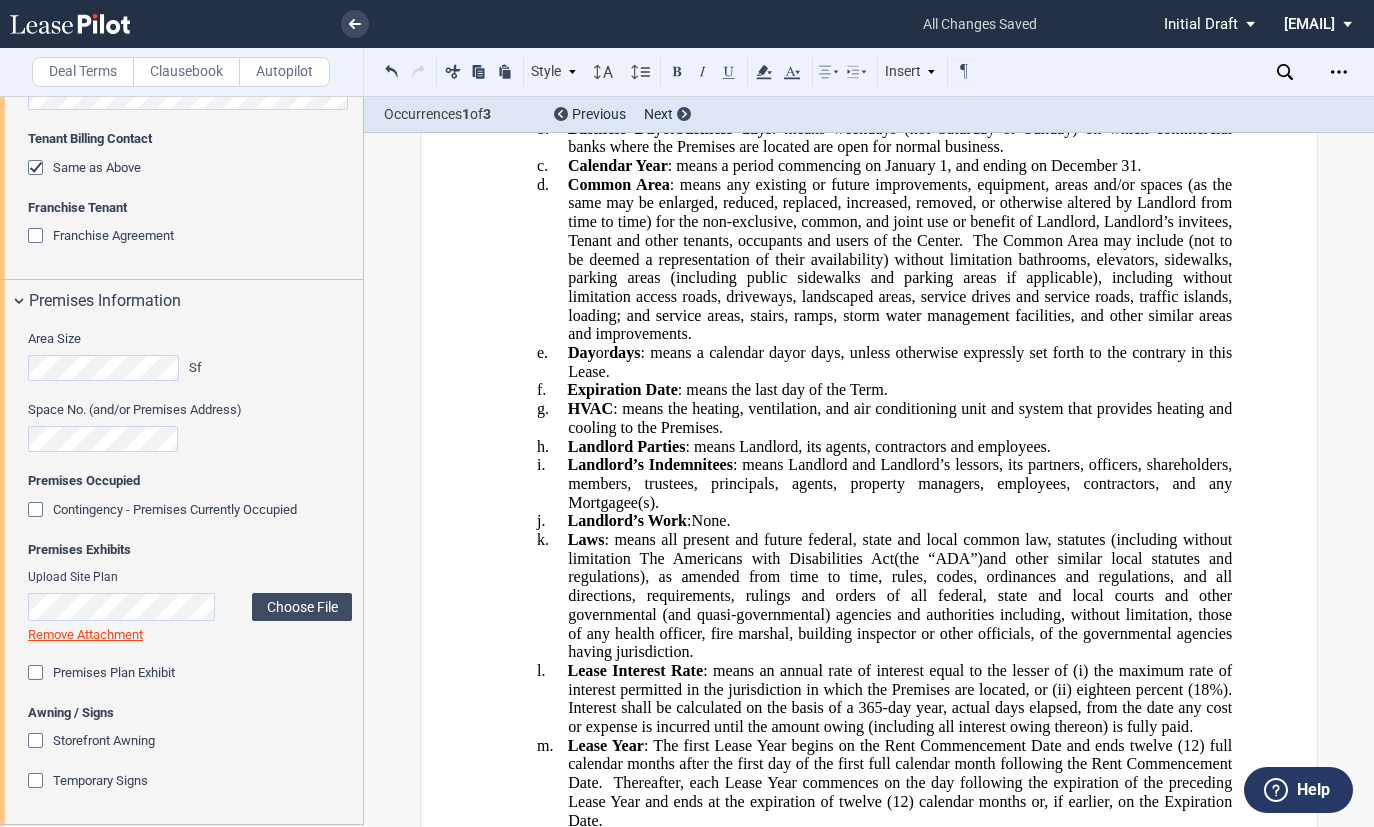 scroll, scrollTop: 1900, scrollLeft: 0, axis: vertical 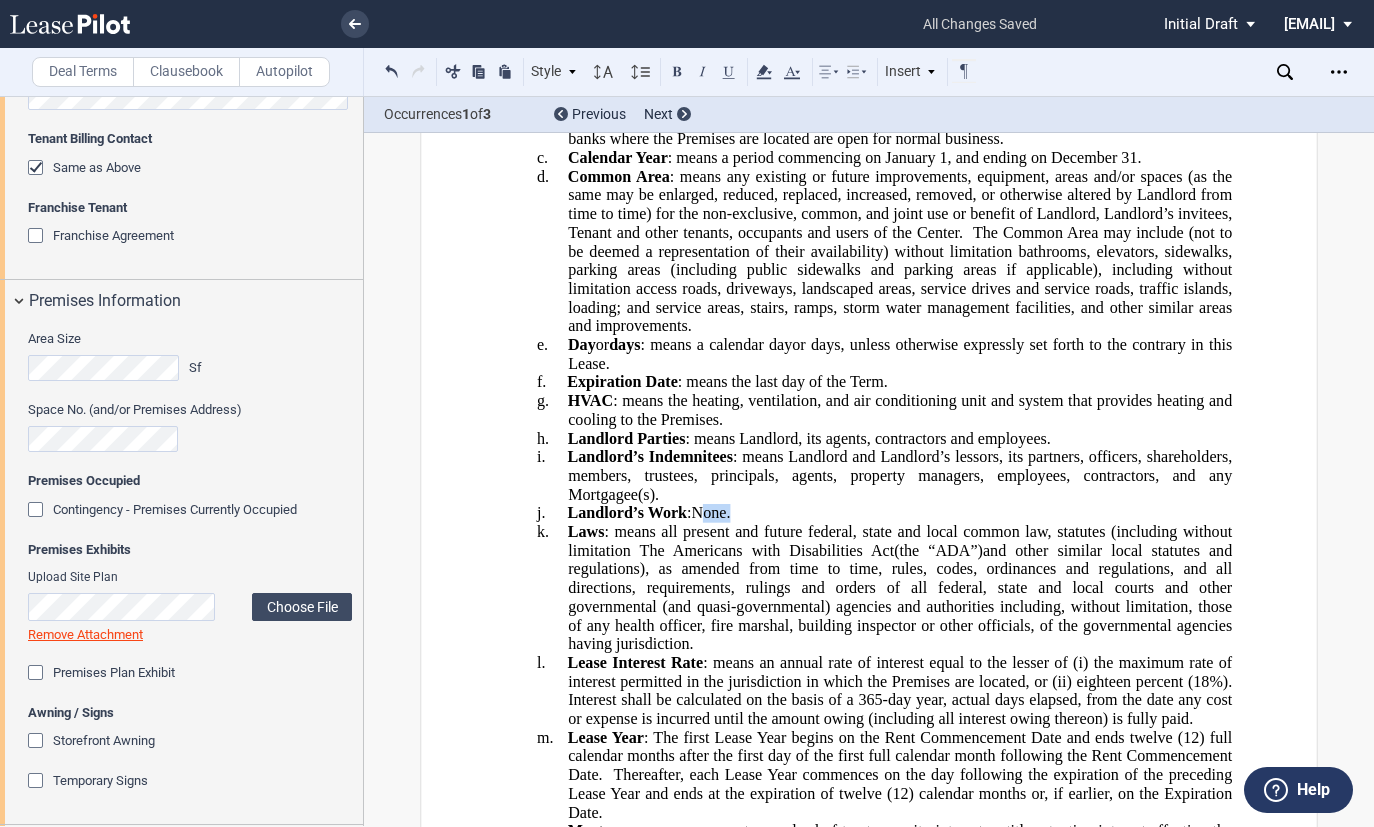drag, startPoint x: 727, startPoint y: 532, endPoint x: 693, endPoint y: 526, distance: 34.525352 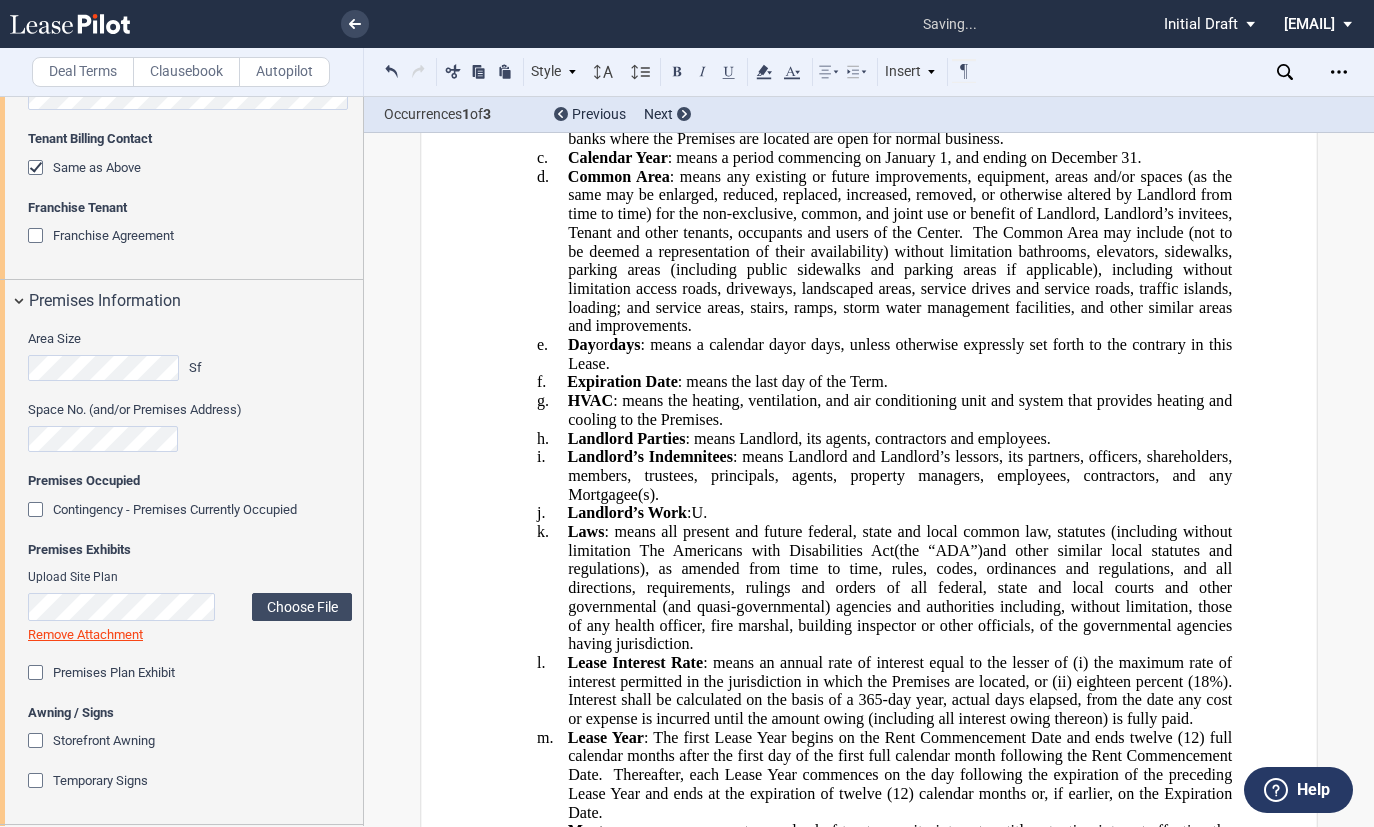 type 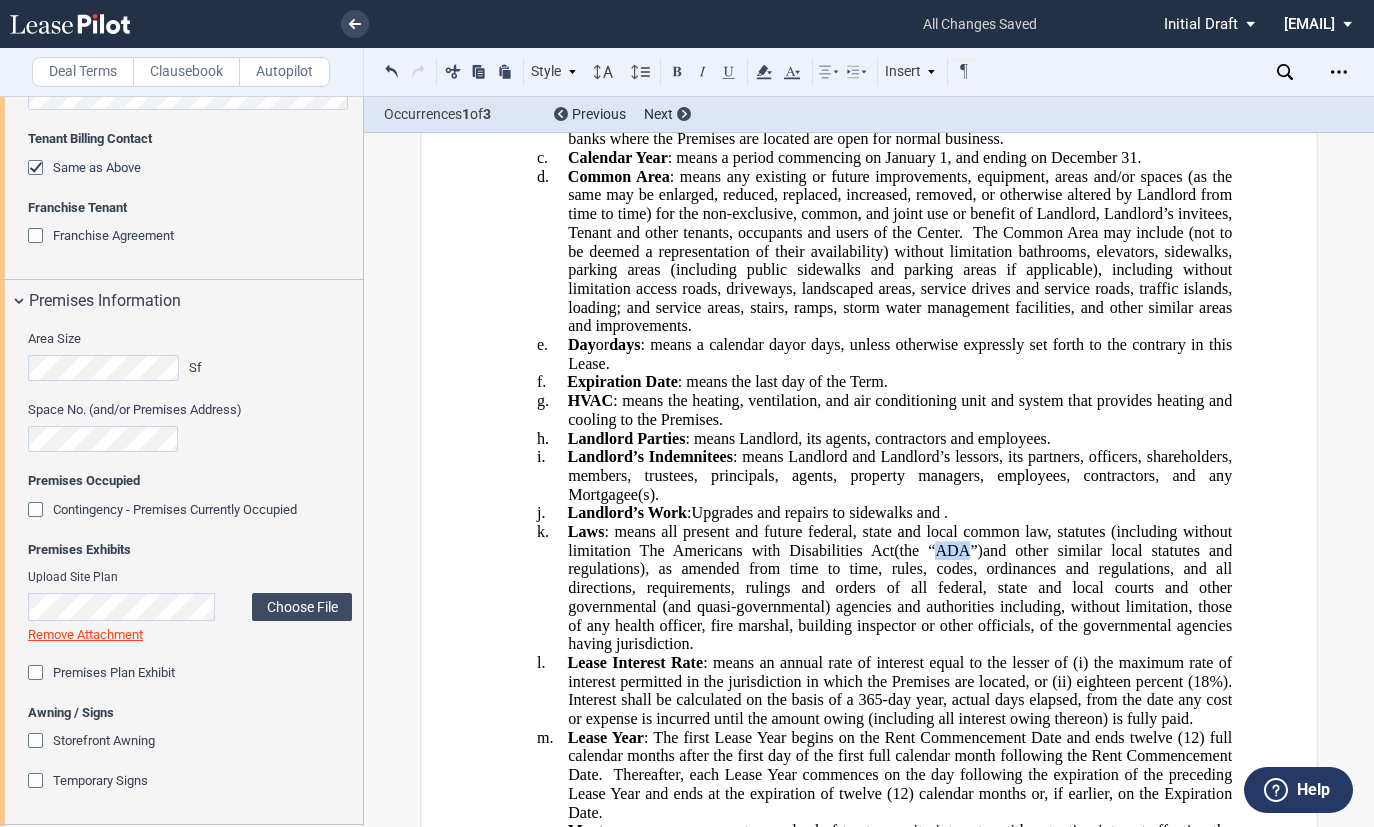 drag, startPoint x: 963, startPoint y: 571, endPoint x: 931, endPoint y: 572, distance: 32.01562 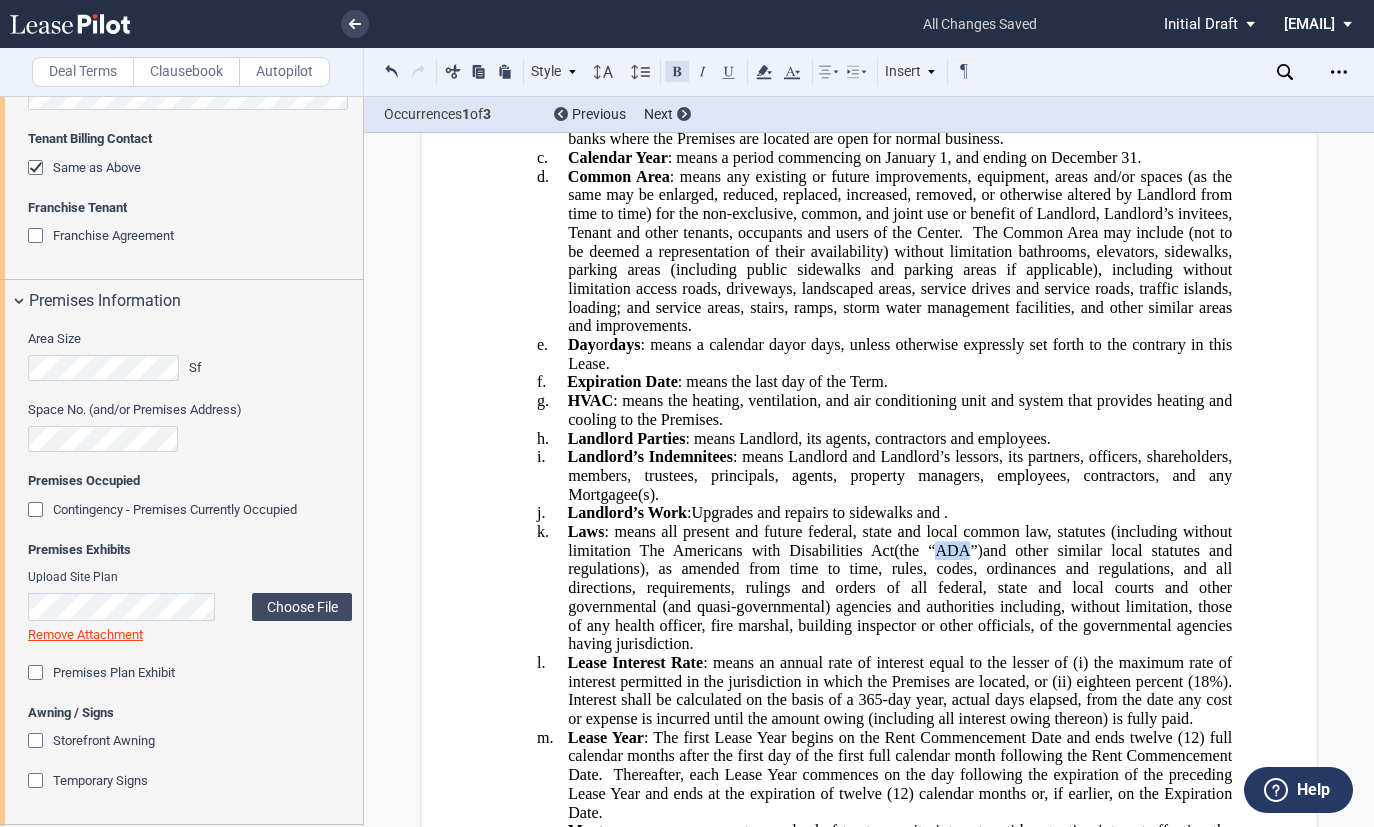 click at bounding box center [677, 71] 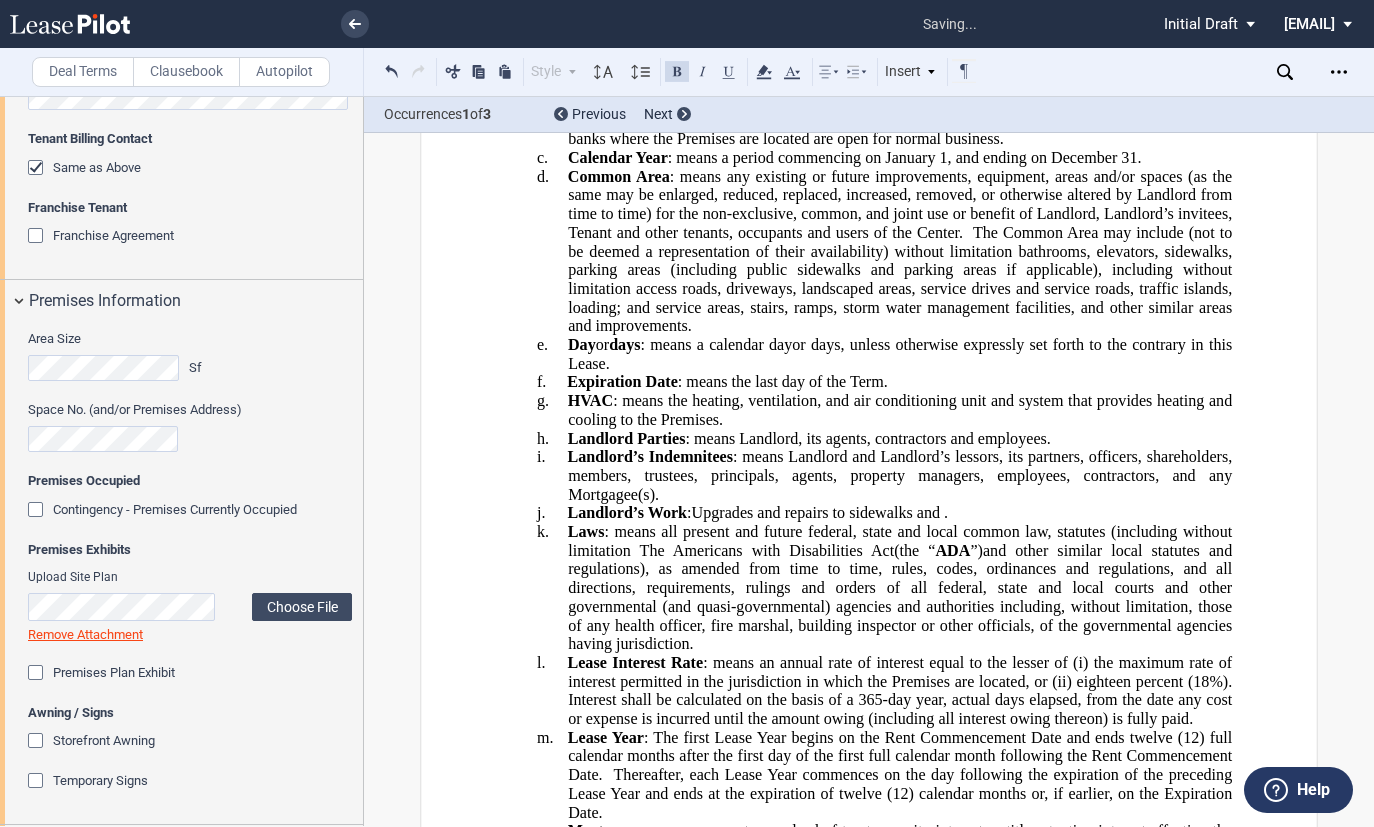 click on "j. Landlord’s Work : Upgrades and repairs to sidewalks and ." at bounding box center (900, 513) 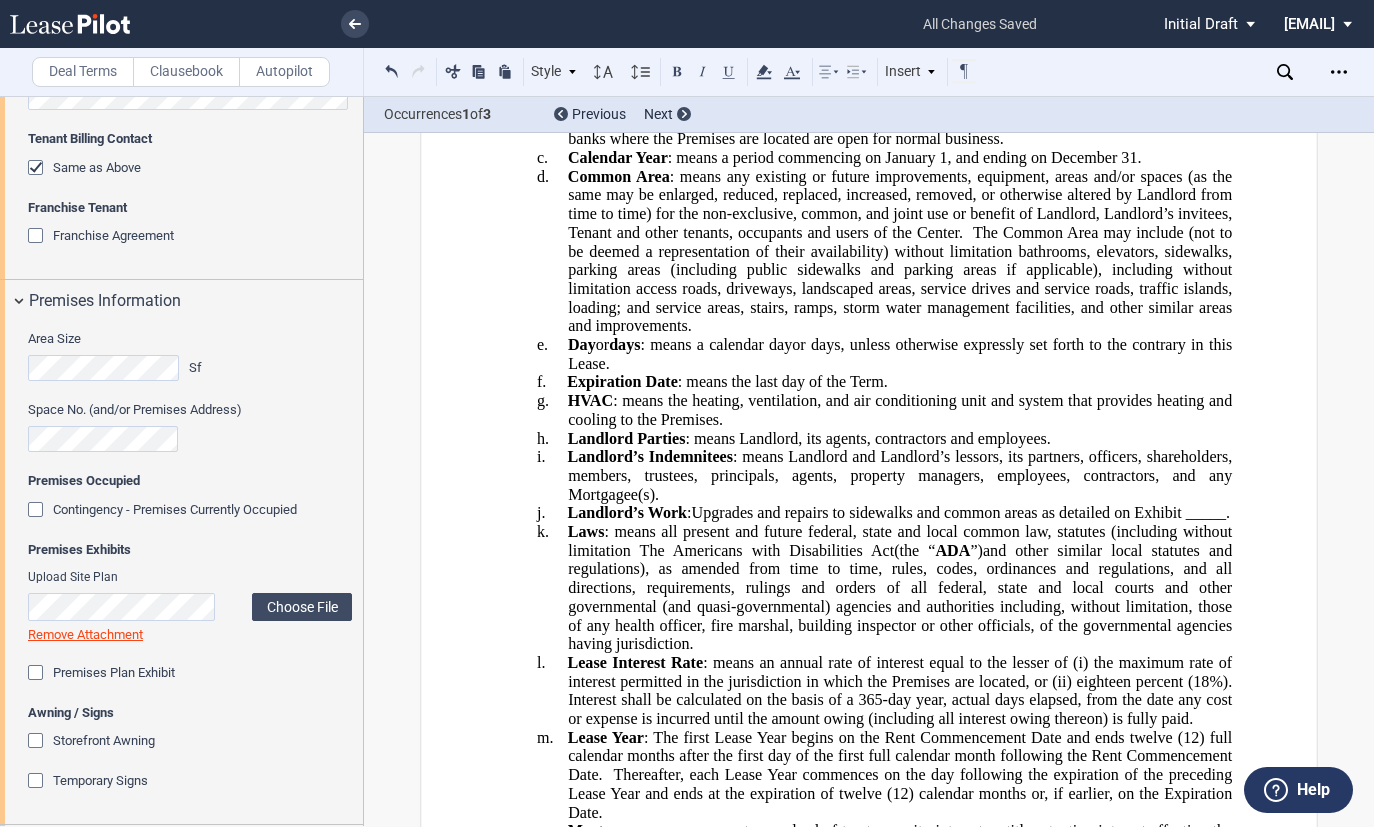 drag, startPoint x: 606, startPoint y: 558, endPoint x: 1184, endPoint y: 530, distance: 578.6778 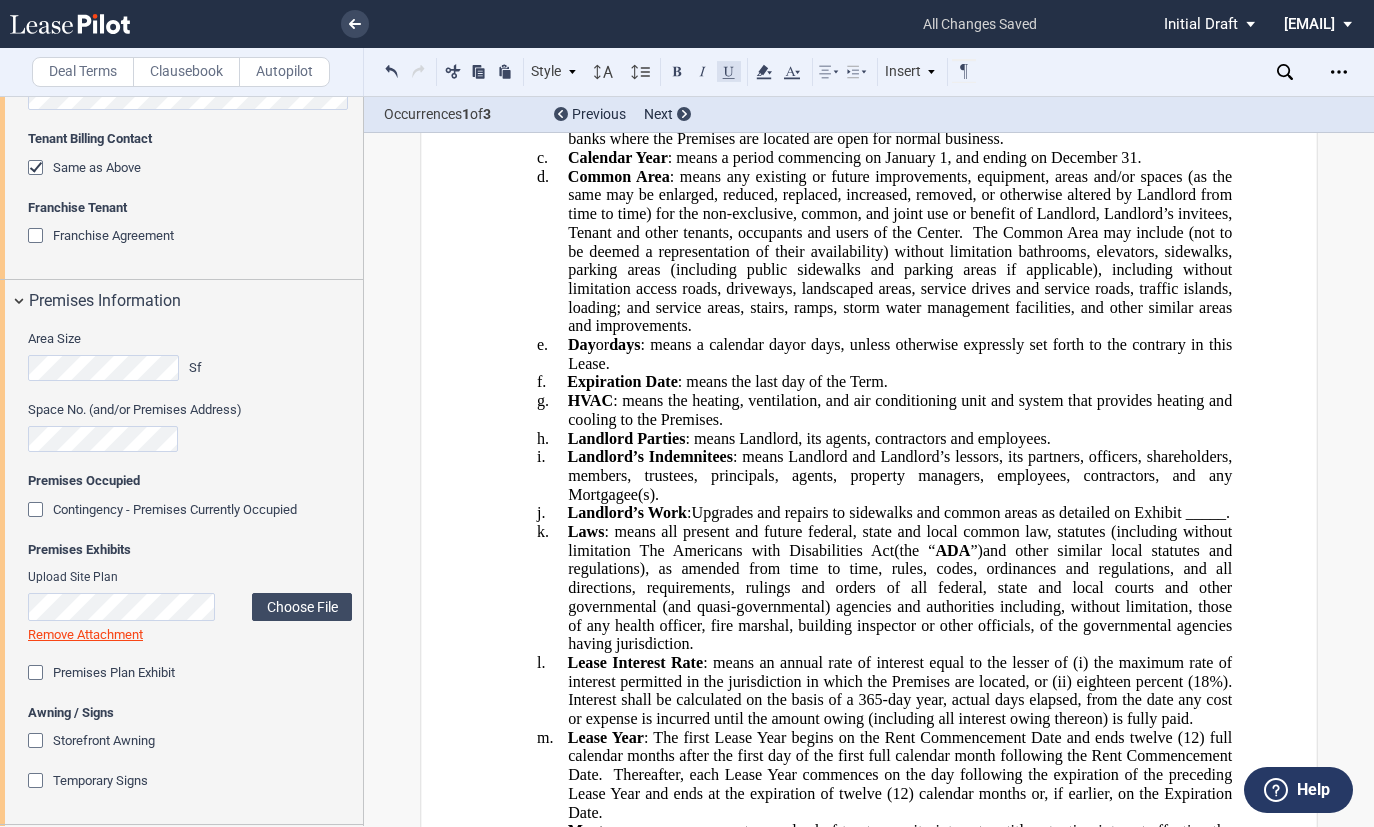 click at bounding box center (729, 71) 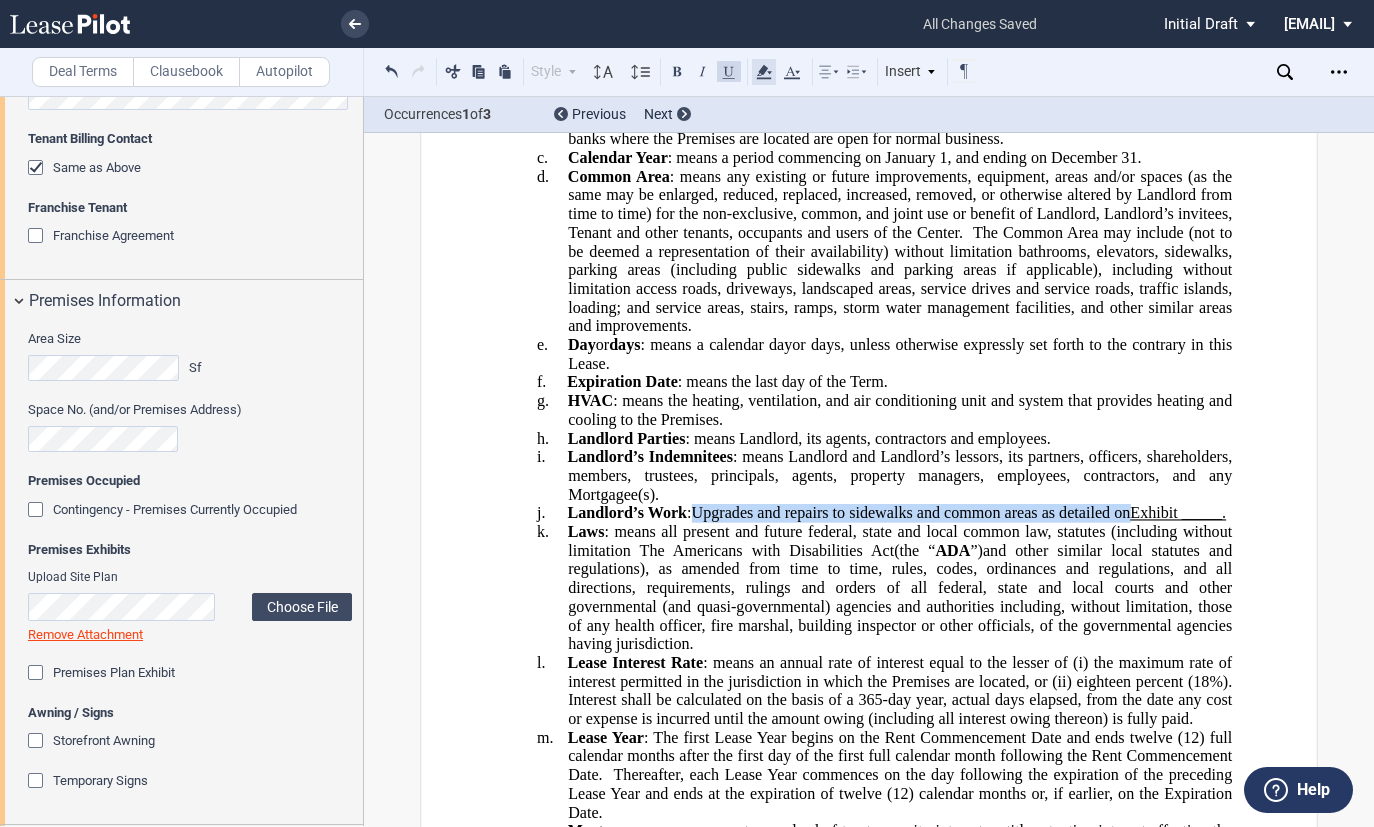 click at bounding box center [764, 72] 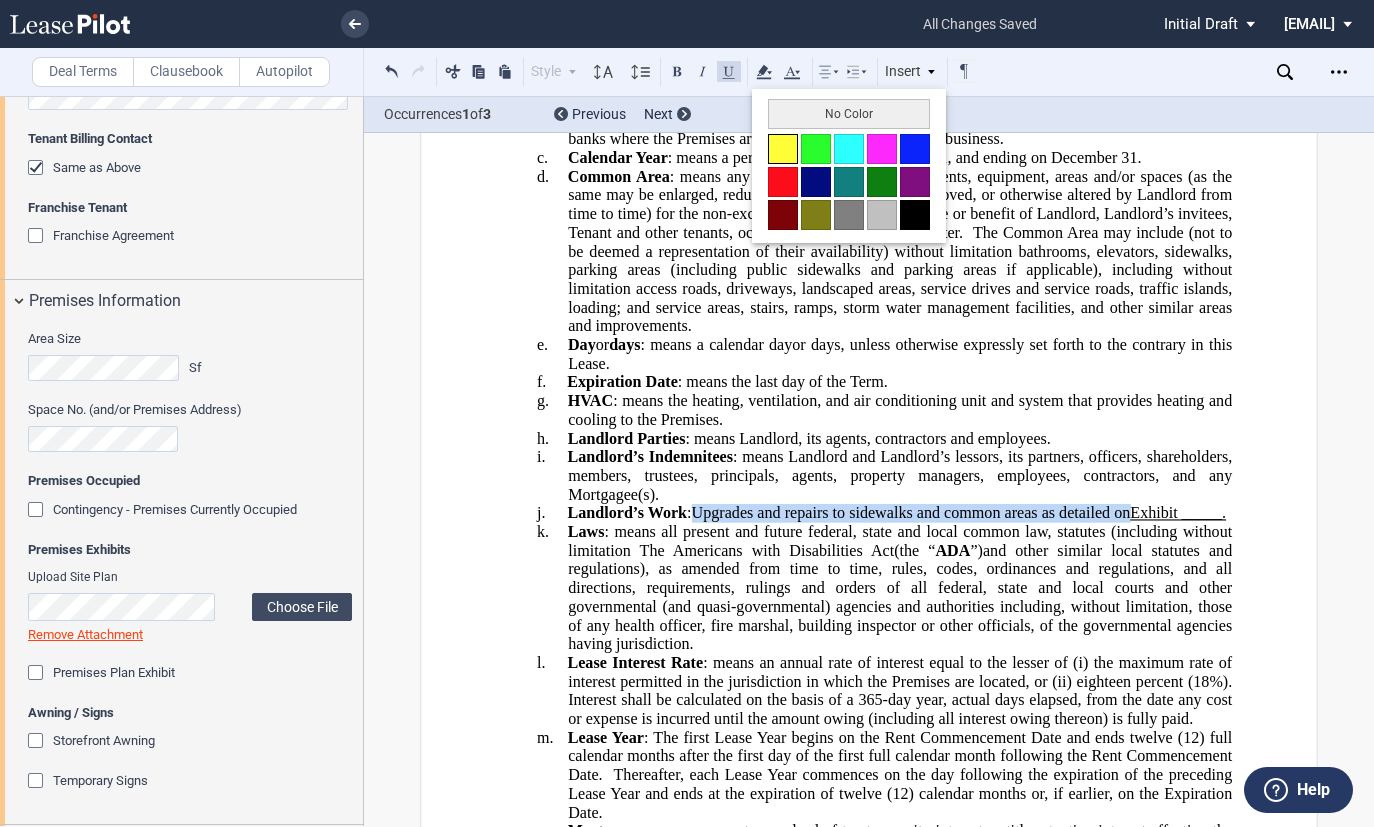 click at bounding box center [783, 149] 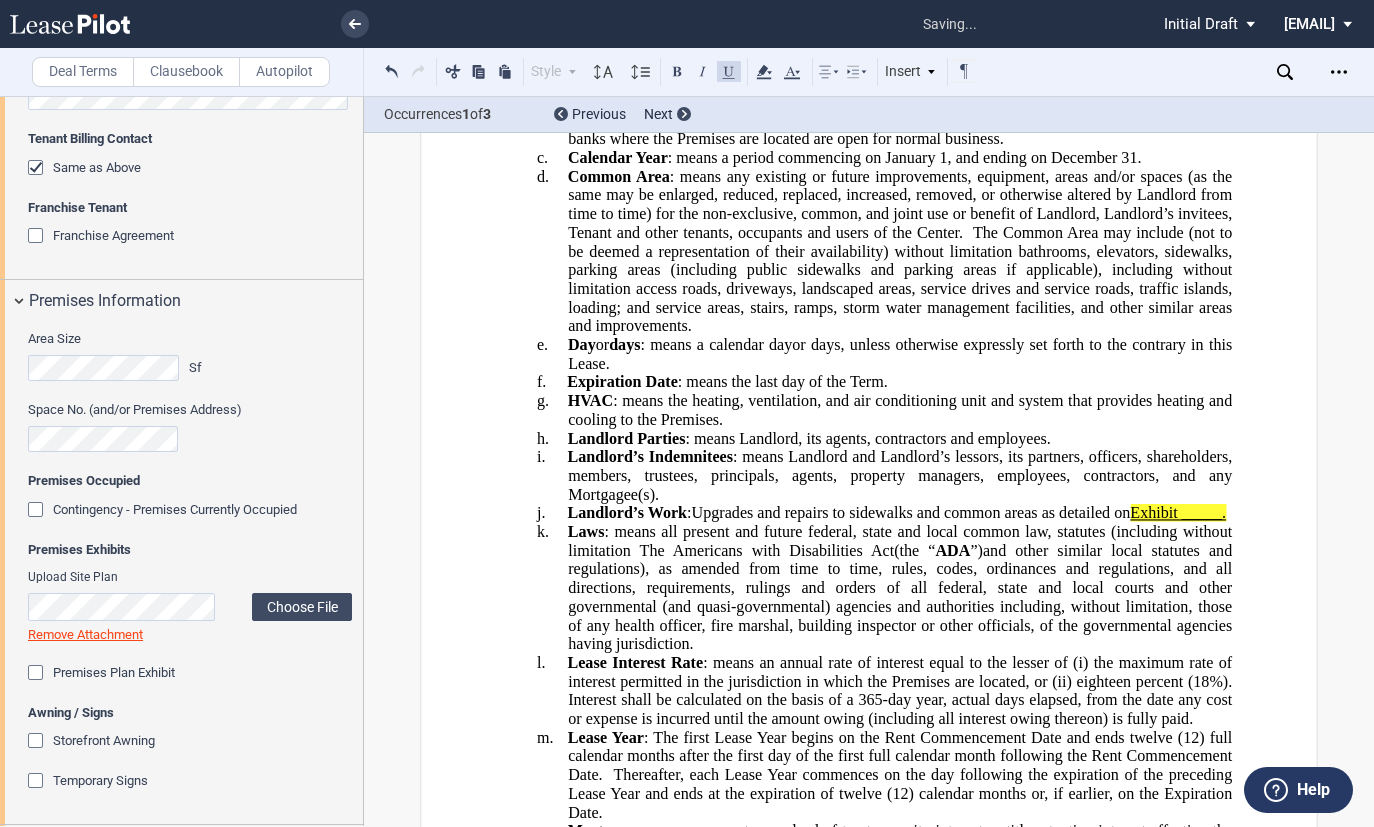 click on ": means all present and future federal, state and local common law, statutes (including without limitation The Americans with Disabilities Act (the “ ADA ”) and other similar local statutes and regulations), as amended from time to time, rules, codes, ordinances and regulations, and all directions, requirements, rulings and orders of all federal, state and local courts and other governmental (and quasi-governmental) agencies and authorities including, without limitation, those of any health officer, fire marshal, building inspector or other officials, of the governmental agencies having jurisdiction." 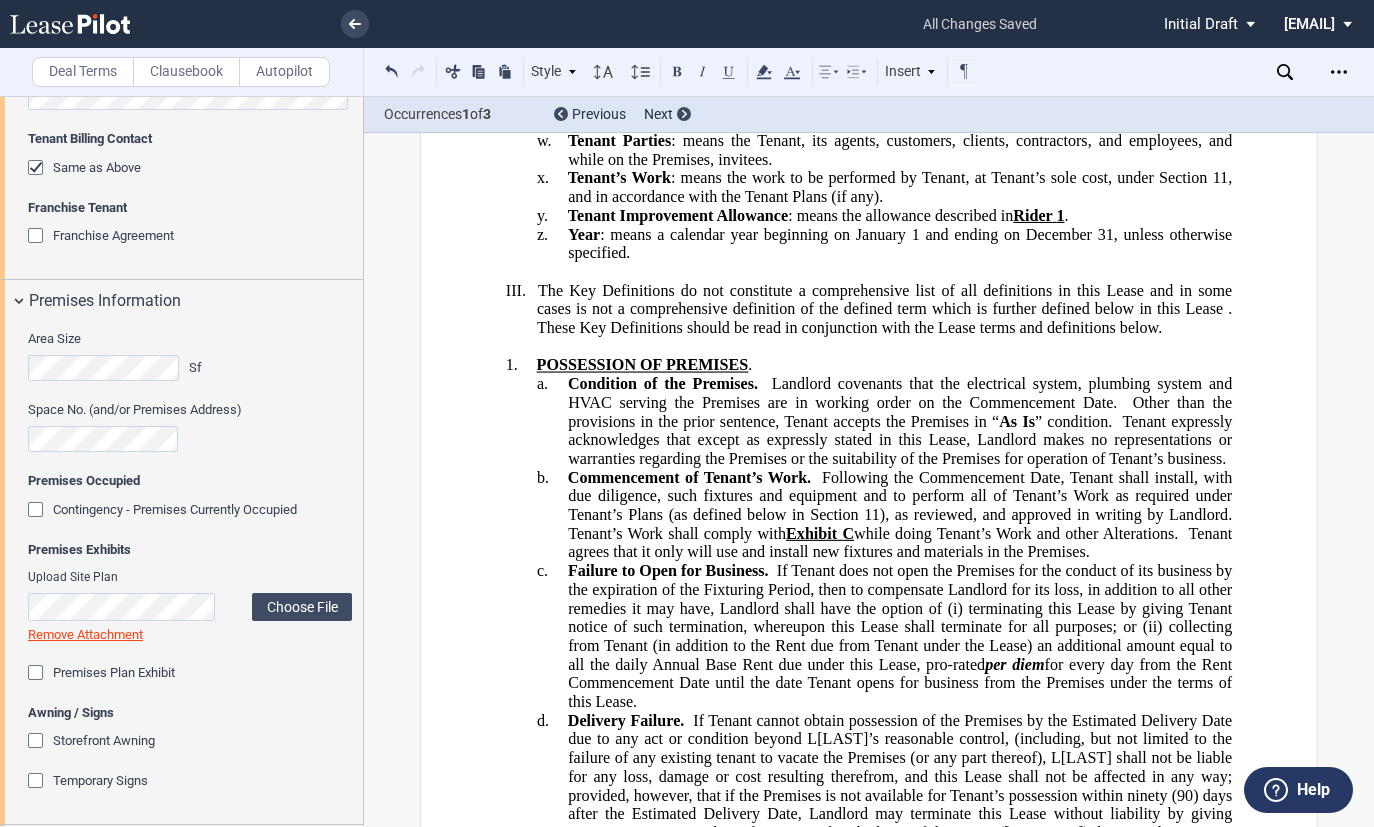 scroll, scrollTop: 3700, scrollLeft: 0, axis: vertical 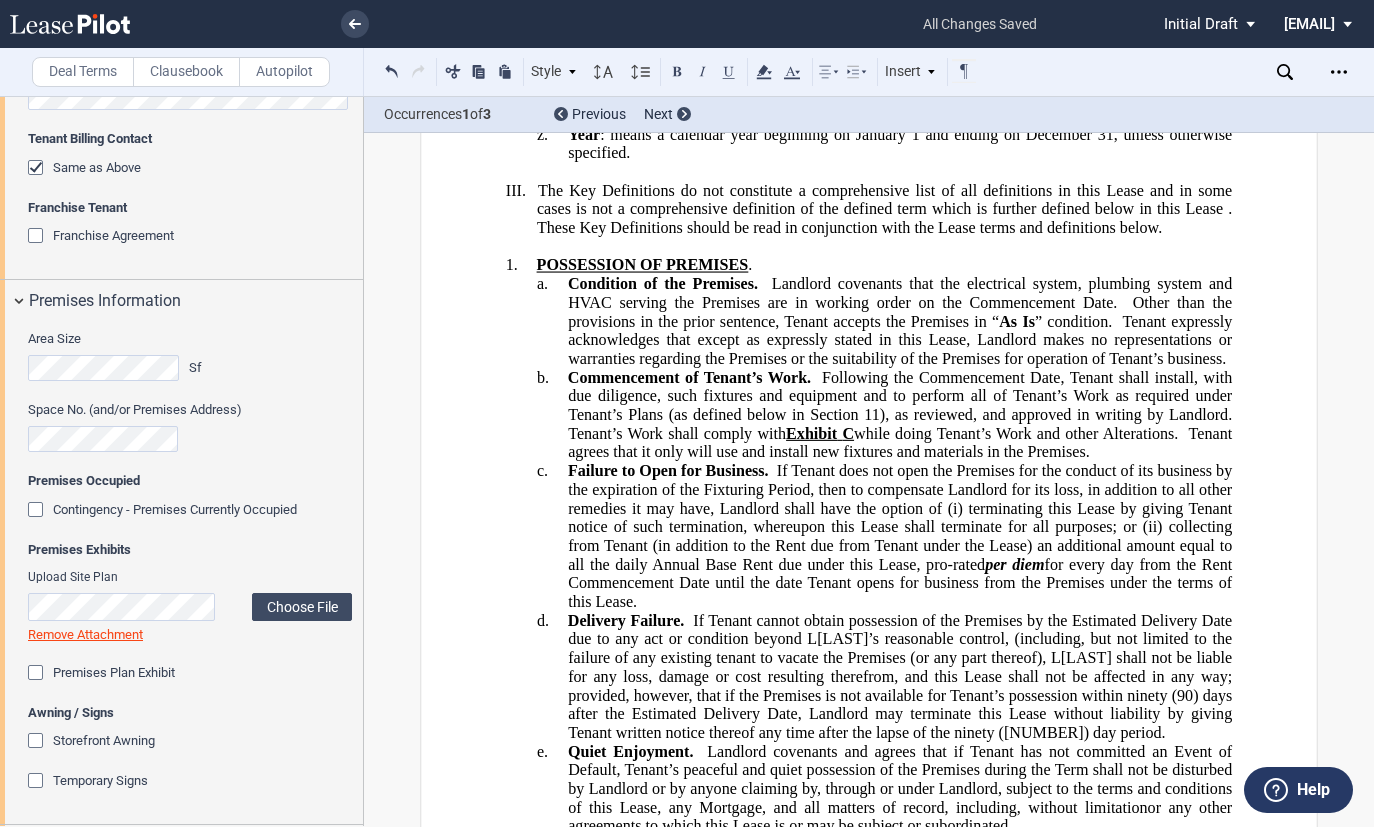 click on "Other than the provisions in the prior sentence, Tenant accepts the Premises in “" 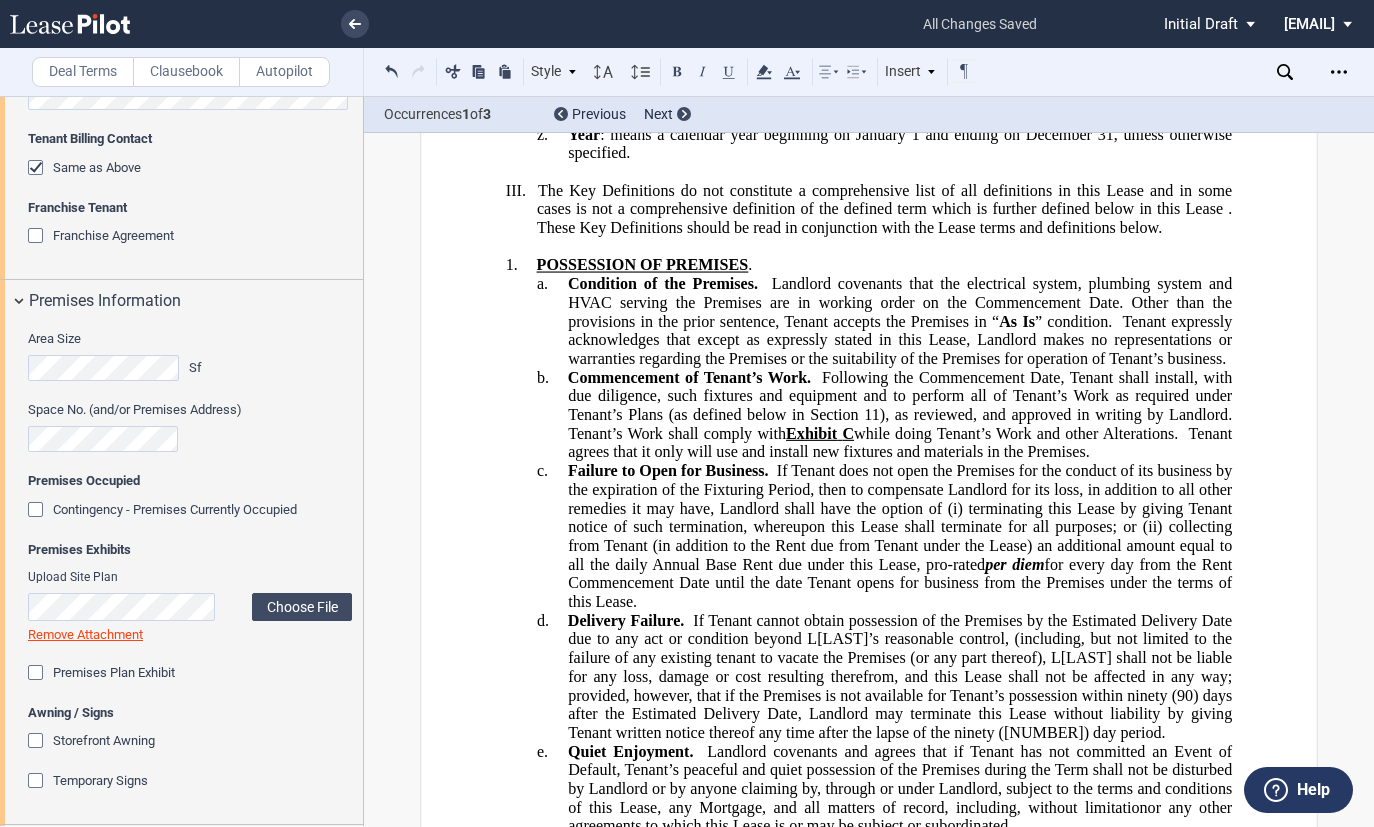 click on "Other than the provisions in the prior sentence, Tenant accepts the Premises in “" 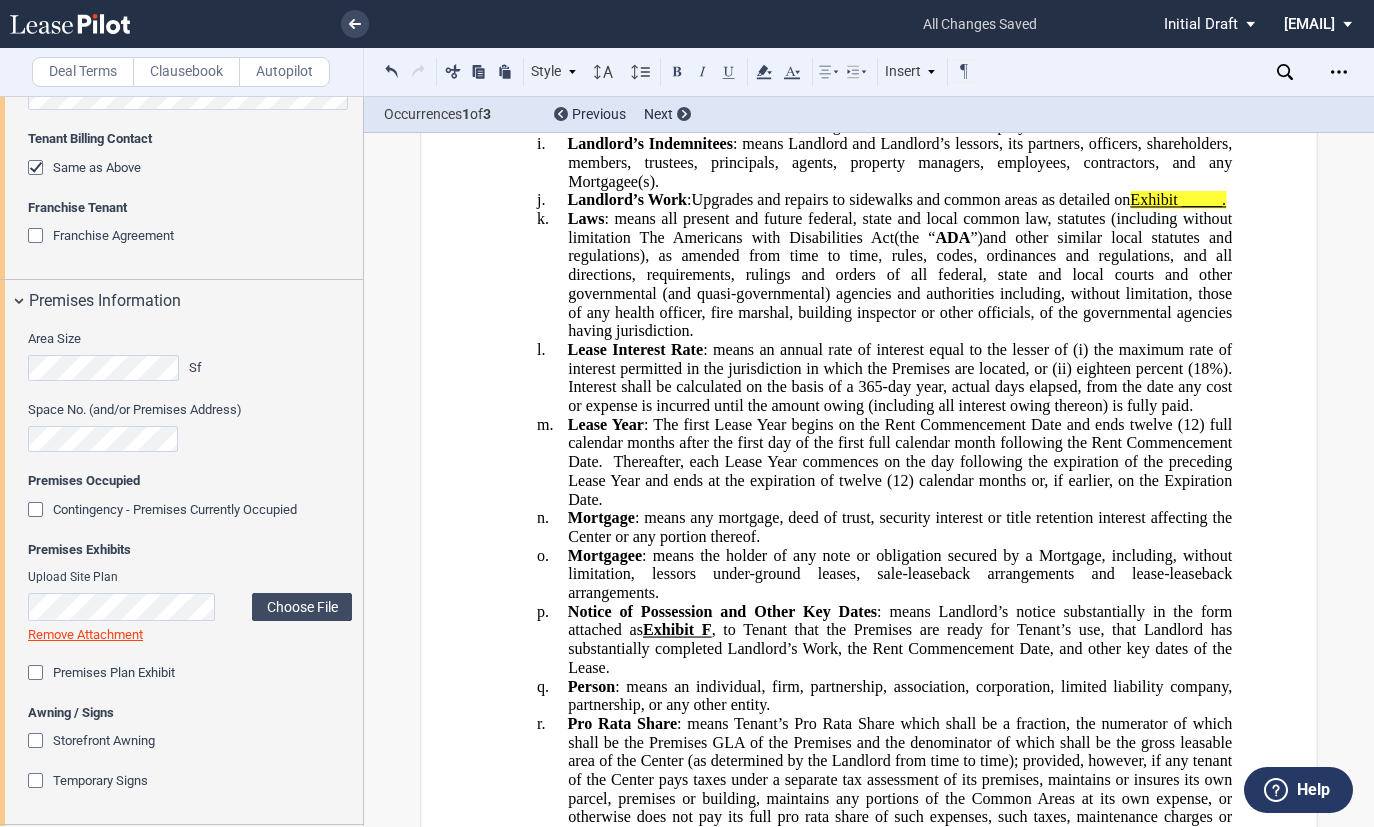 scroll, scrollTop: 2200, scrollLeft: 0, axis: vertical 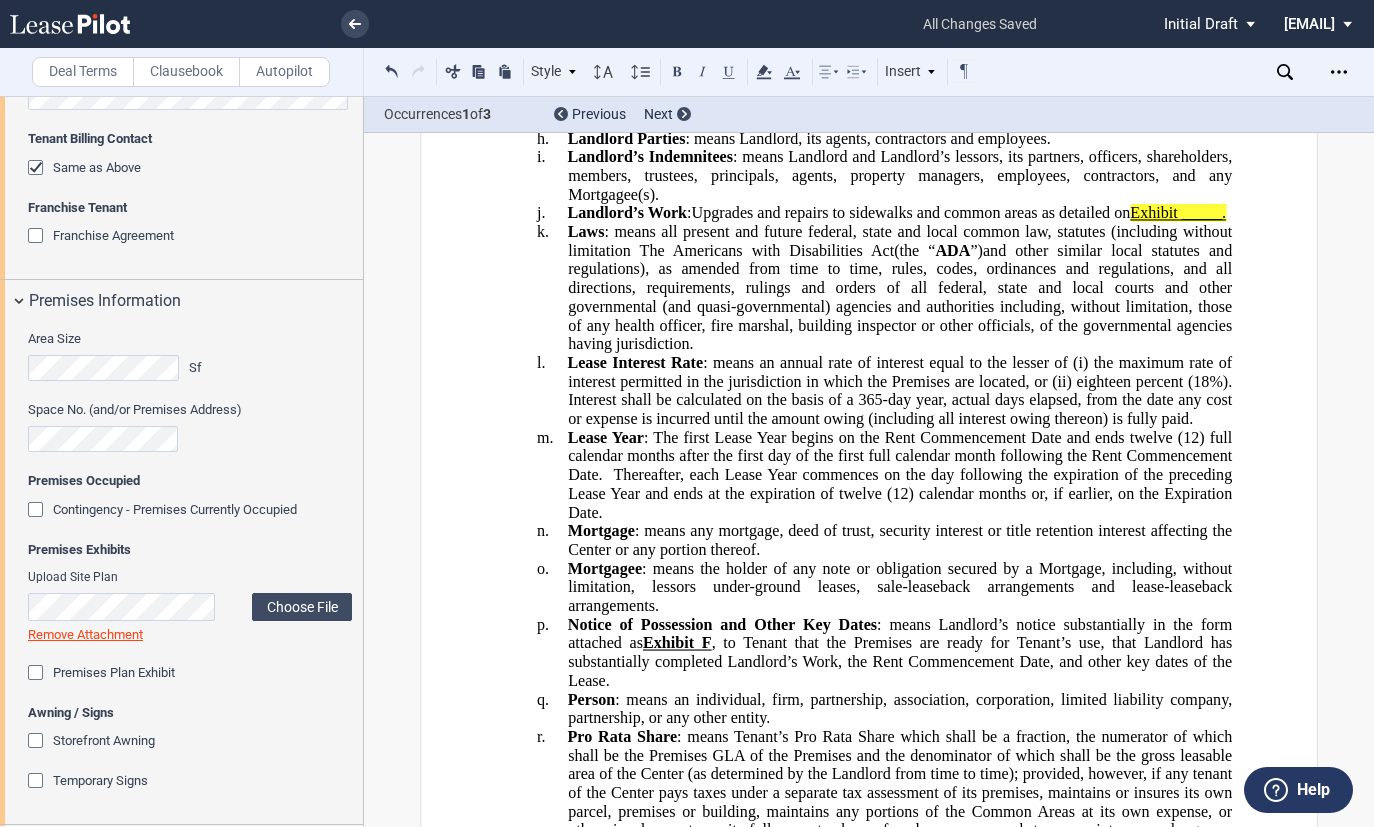 click on "j. Landlord’s Work : Upgrades and repairs to sidewalks and common areas as detailed on Exhibit _____." at bounding box center (900, 213) 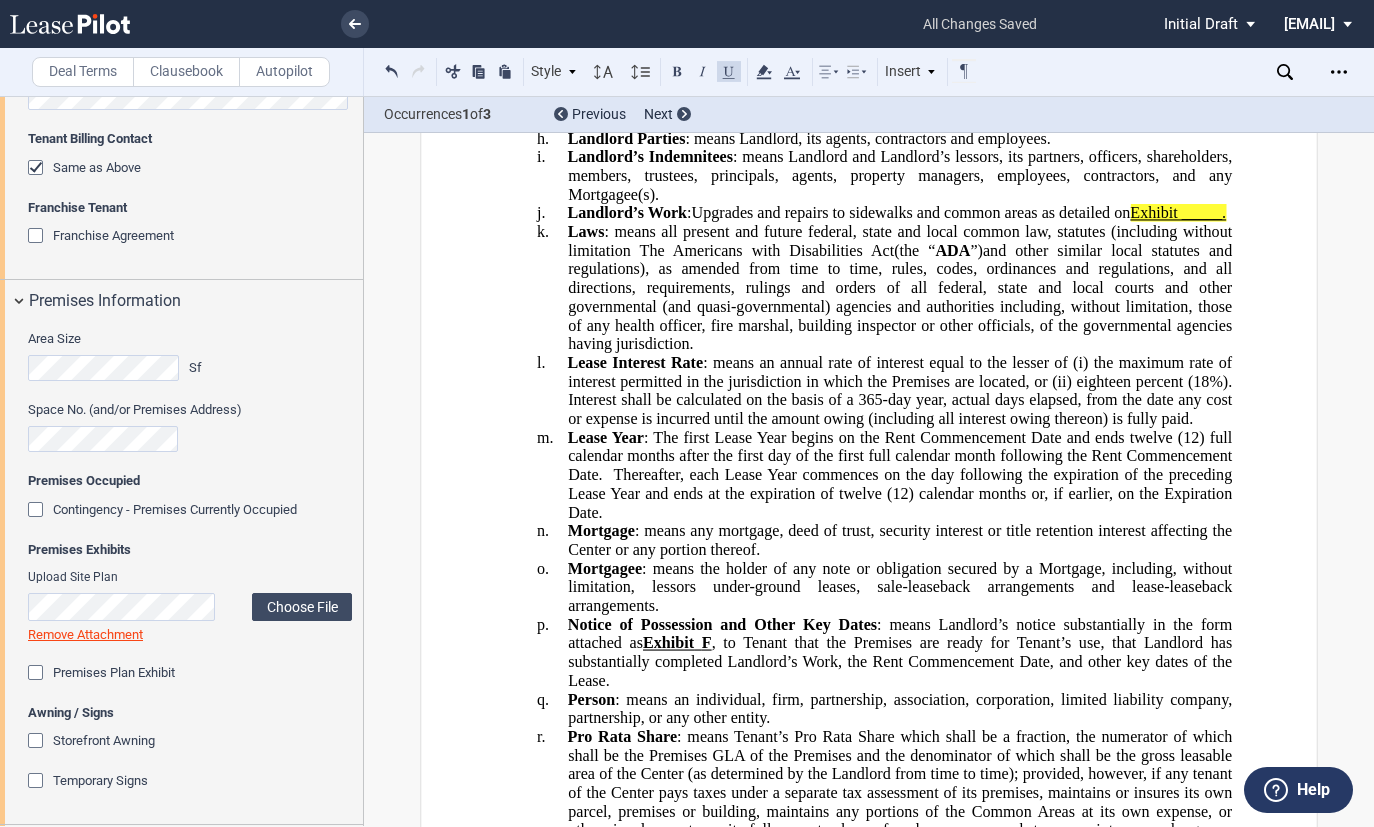 click on "Exhibit _____." 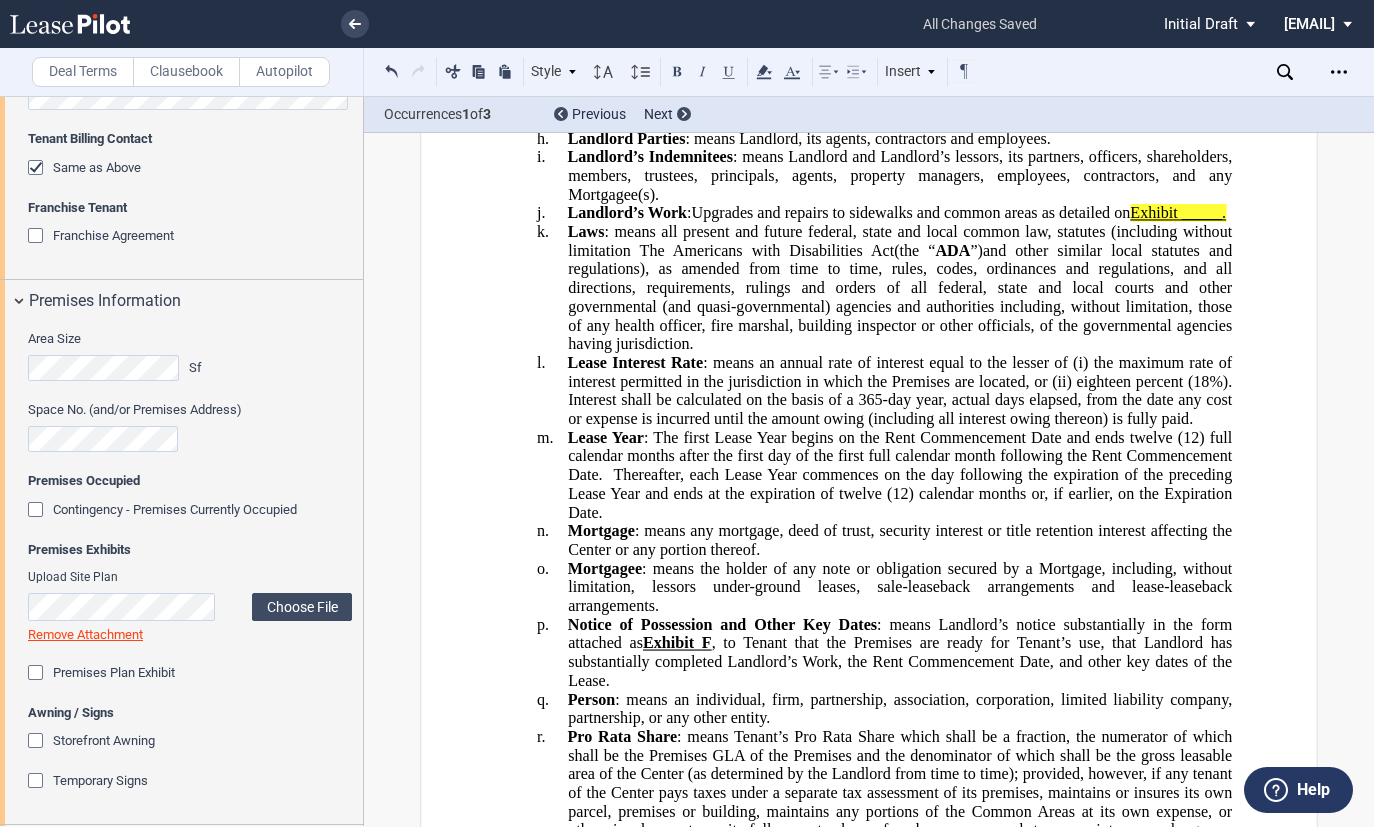 drag, startPoint x: 725, startPoint y: 136, endPoint x: 709, endPoint y: 171, distance: 38.483765 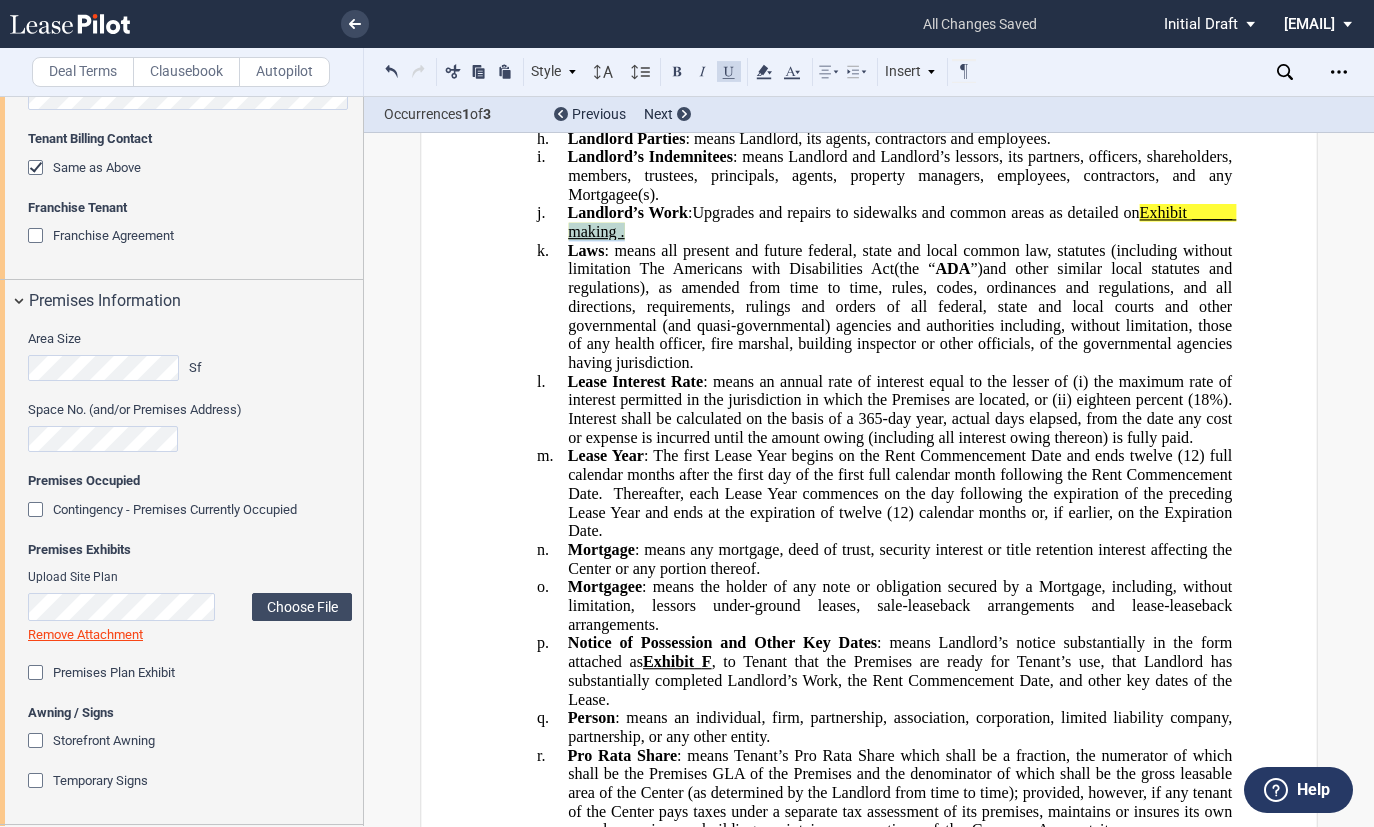 drag, startPoint x: 622, startPoint y: 251, endPoint x: 558, endPoint y: 254, distance: 64.070274 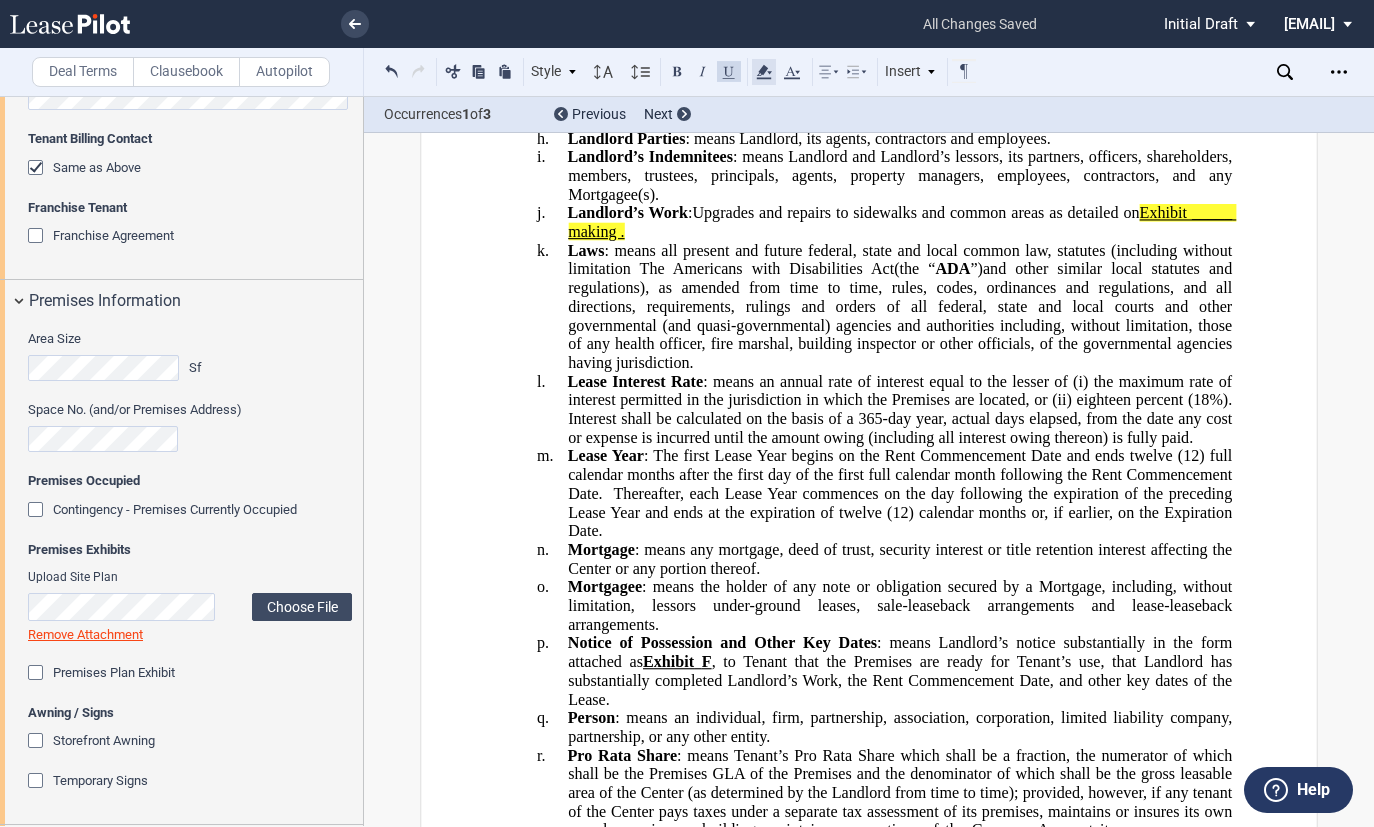 click 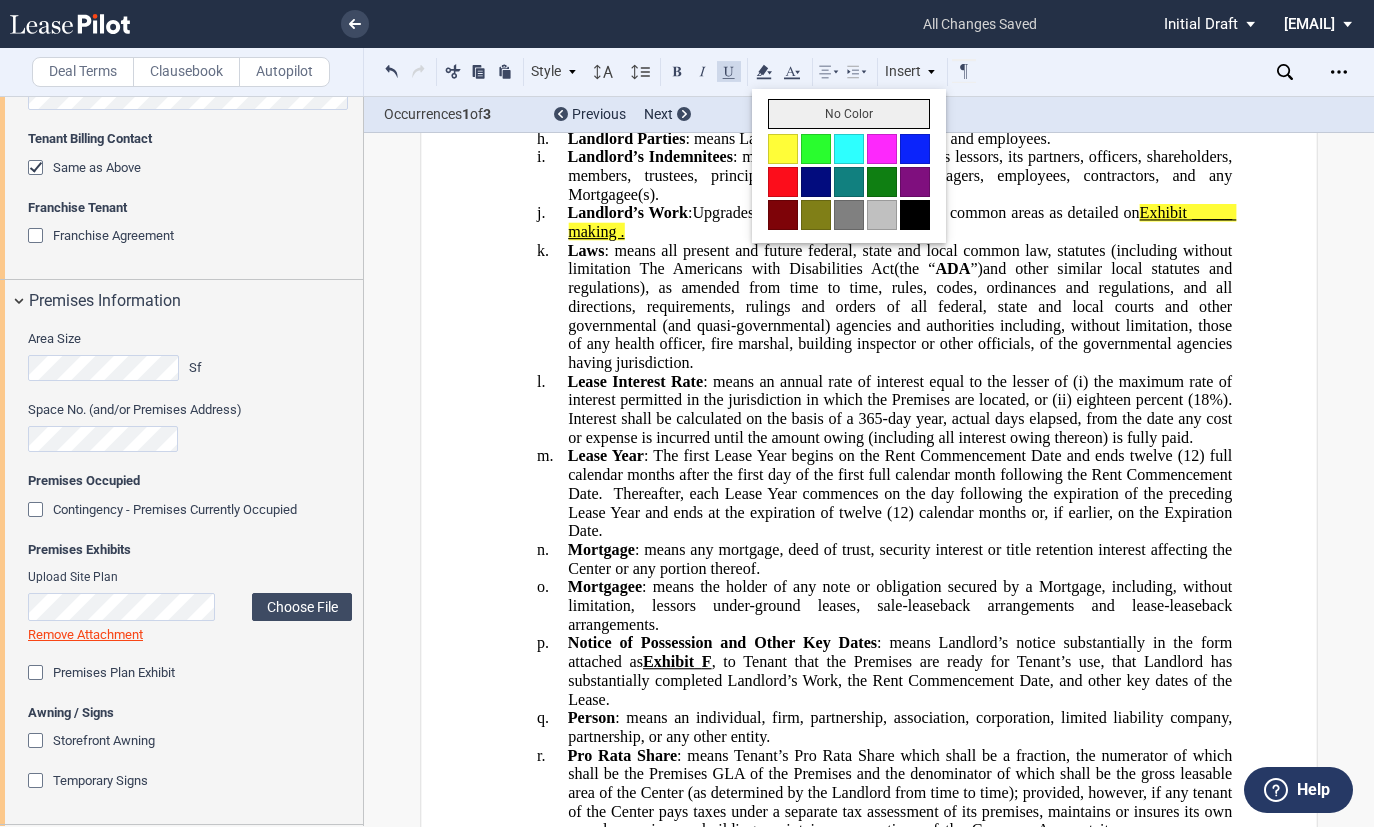click on "No Color" at bounding box center (849, 114) 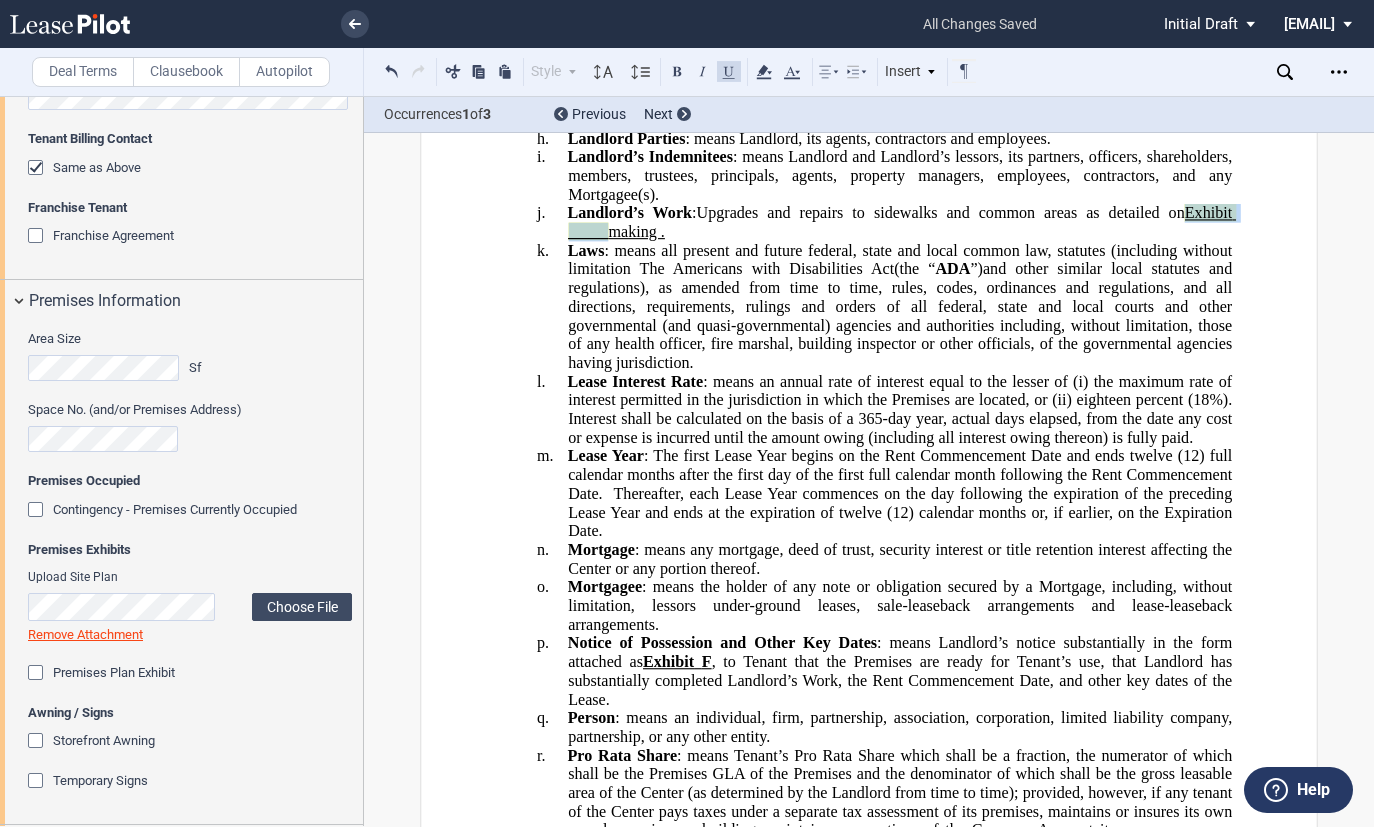 click at bounding box center [729, 71] 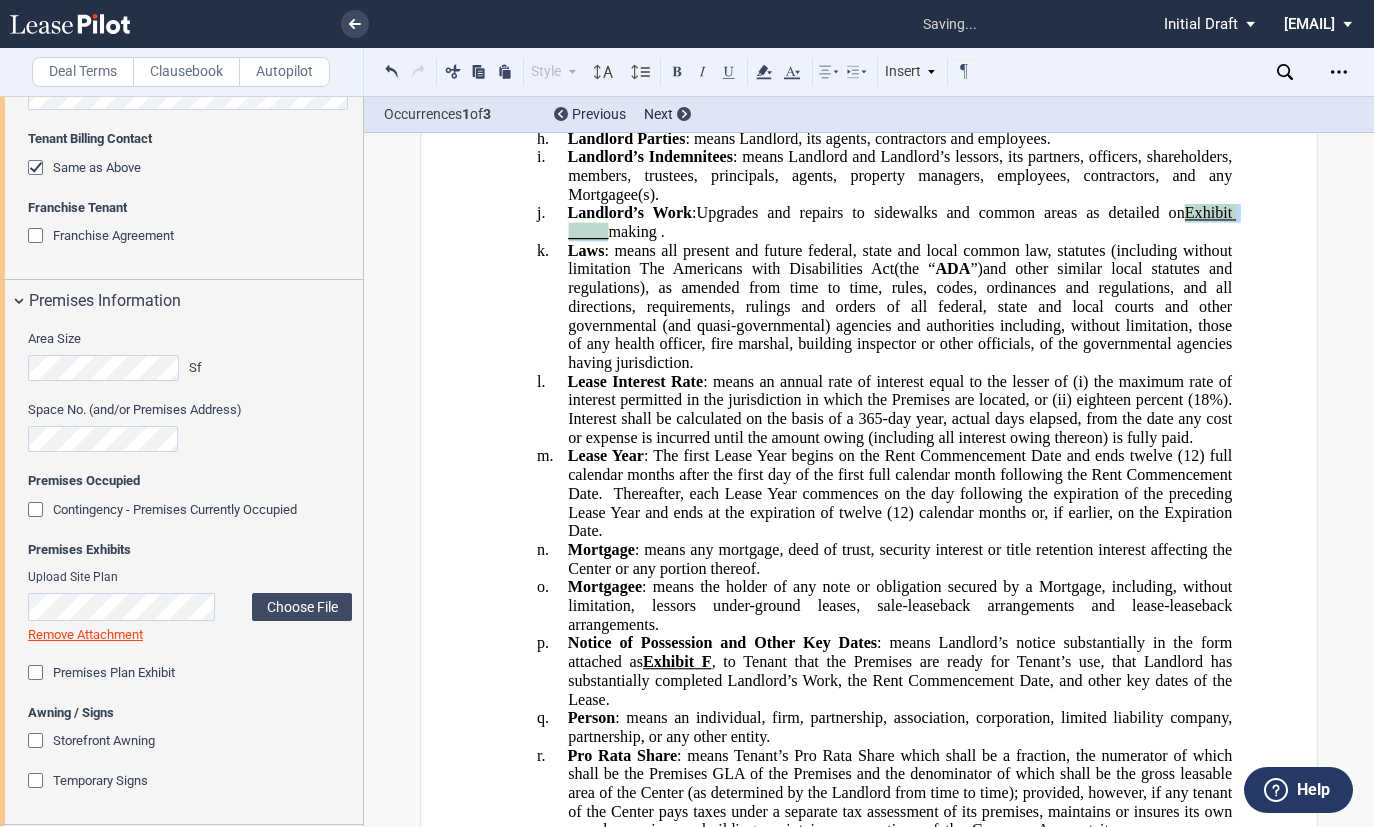 click on "j. Landlord’s Work : ﻿ ﻿ Upgrades and repairs to sidewalks and common areas as detailed on Exhibit _____ making ." at bounding box center (900, 222) 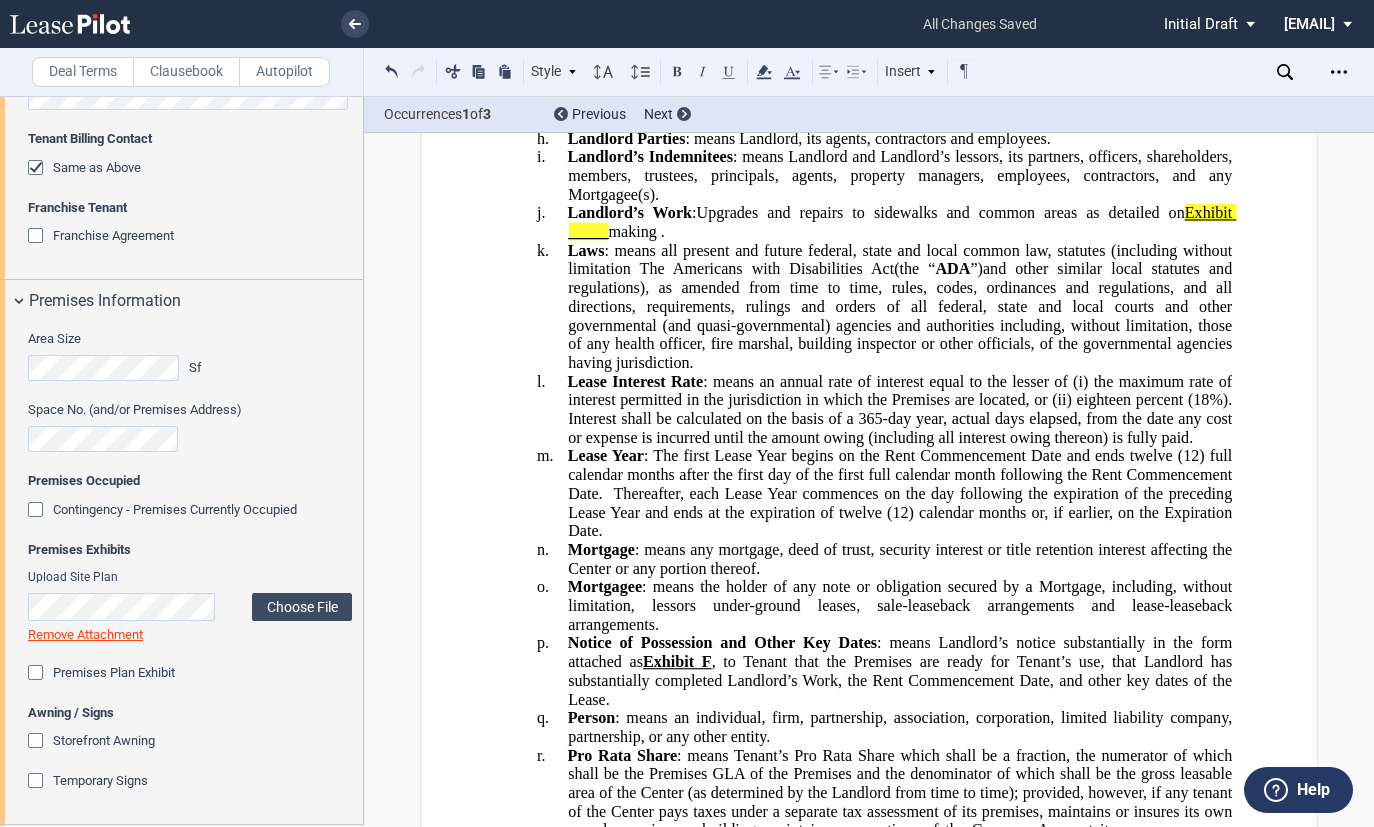 click on "Exhibit _____ making ." 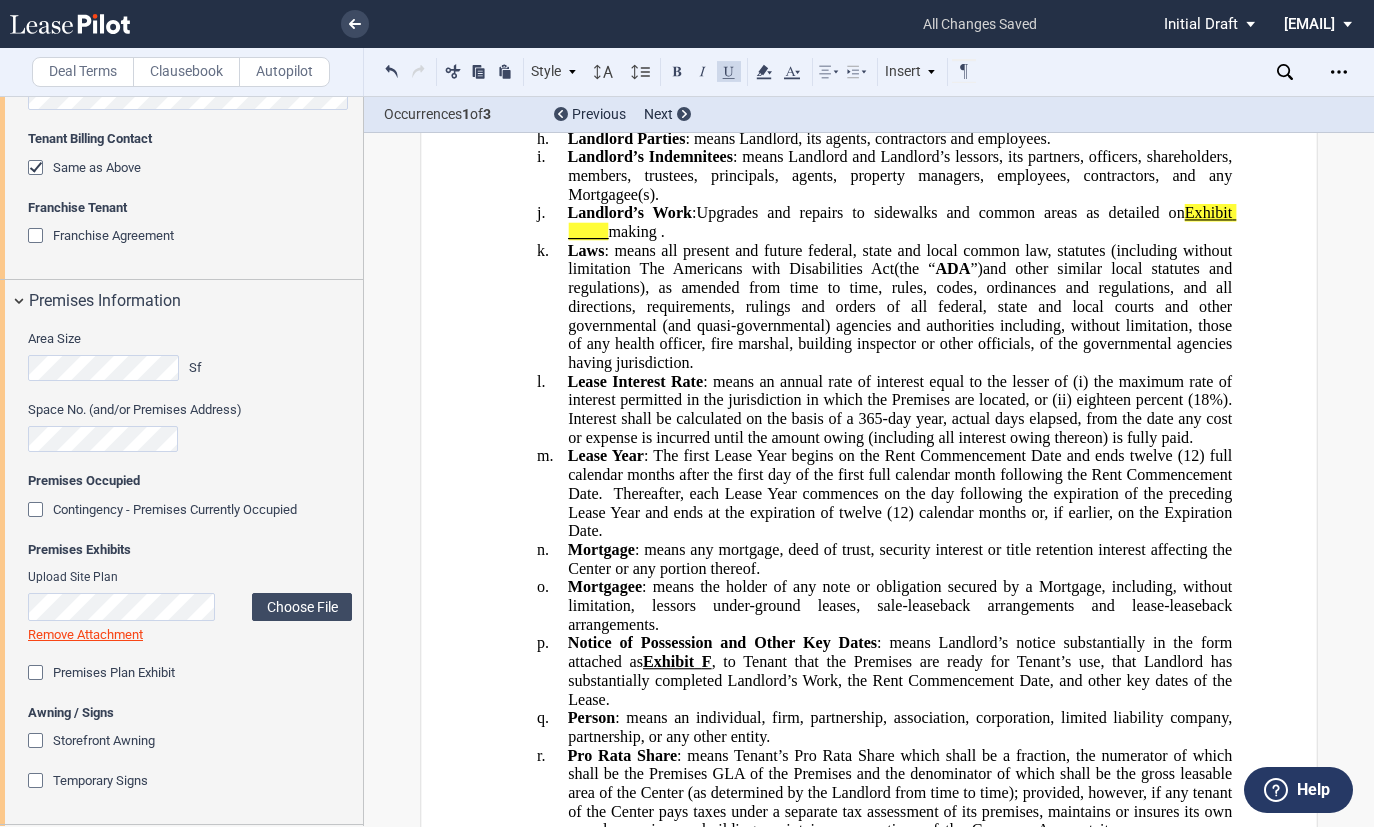 click on "Upgrades and repairs to sidewalks and common areas as detailed on  Exhibit _____  making ." 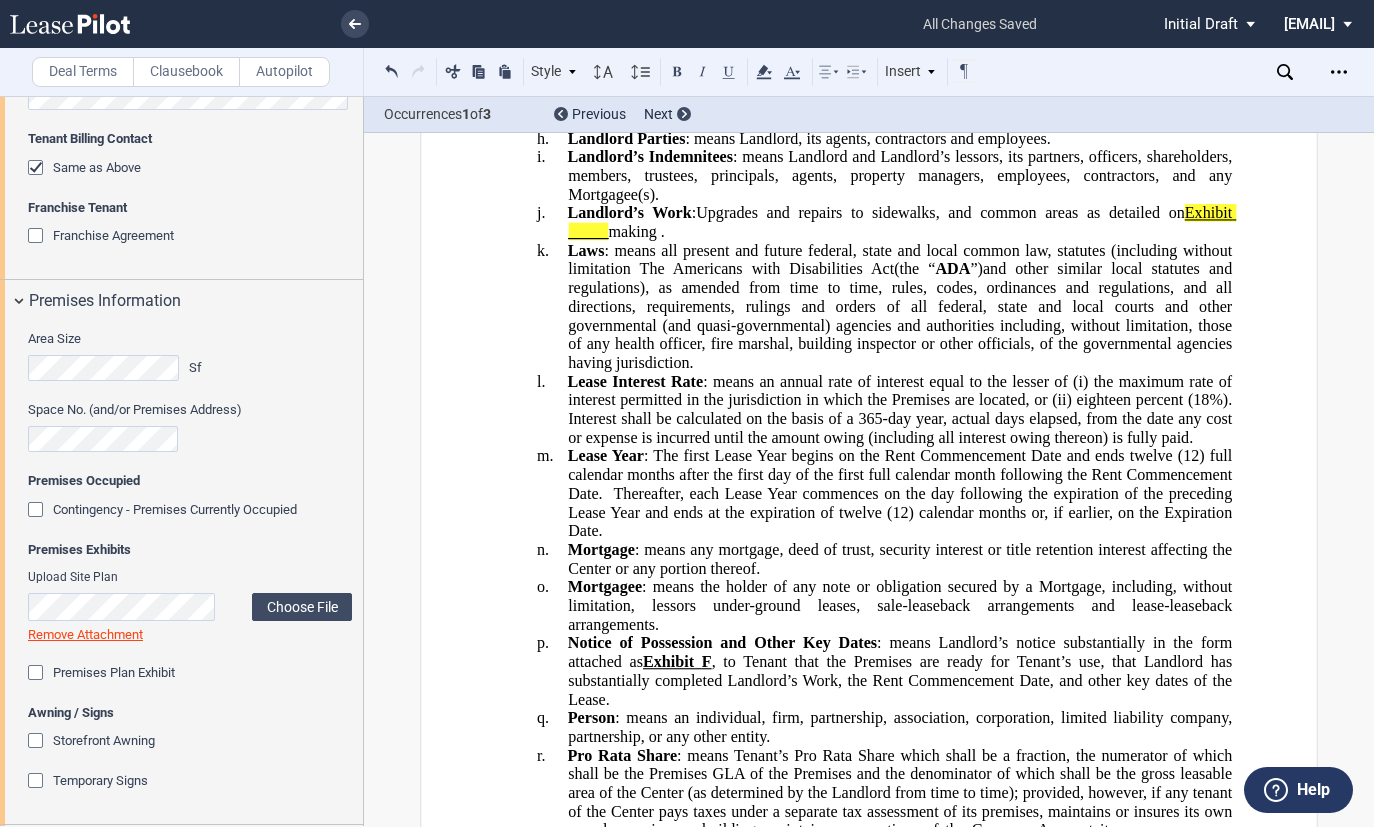 click on "Upgrades and repairs to sidewalks, and common areas as detailed on  Exhibit _____  making ." 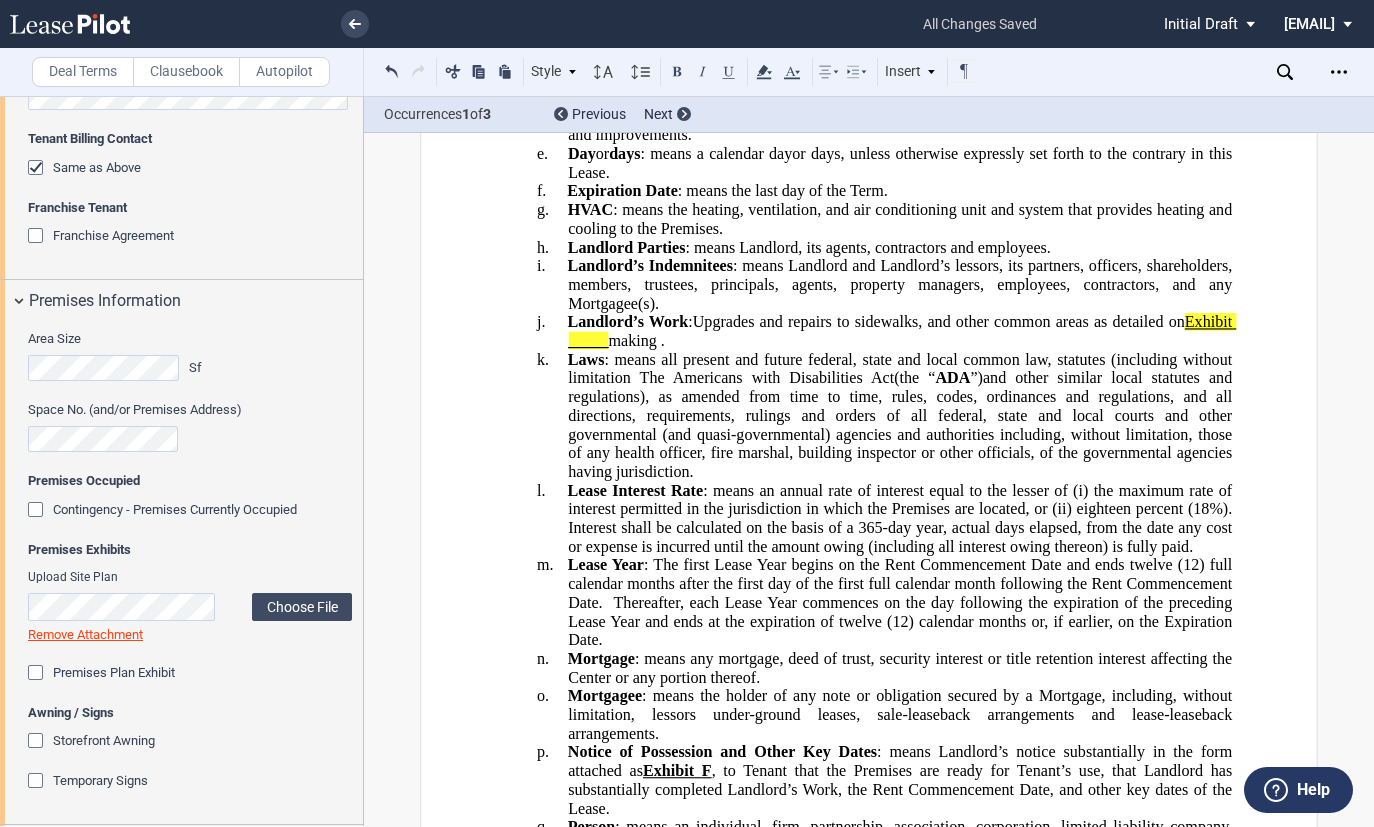 scroll, scrollTop: 2100, scrollLeft: 0, axis: vertical 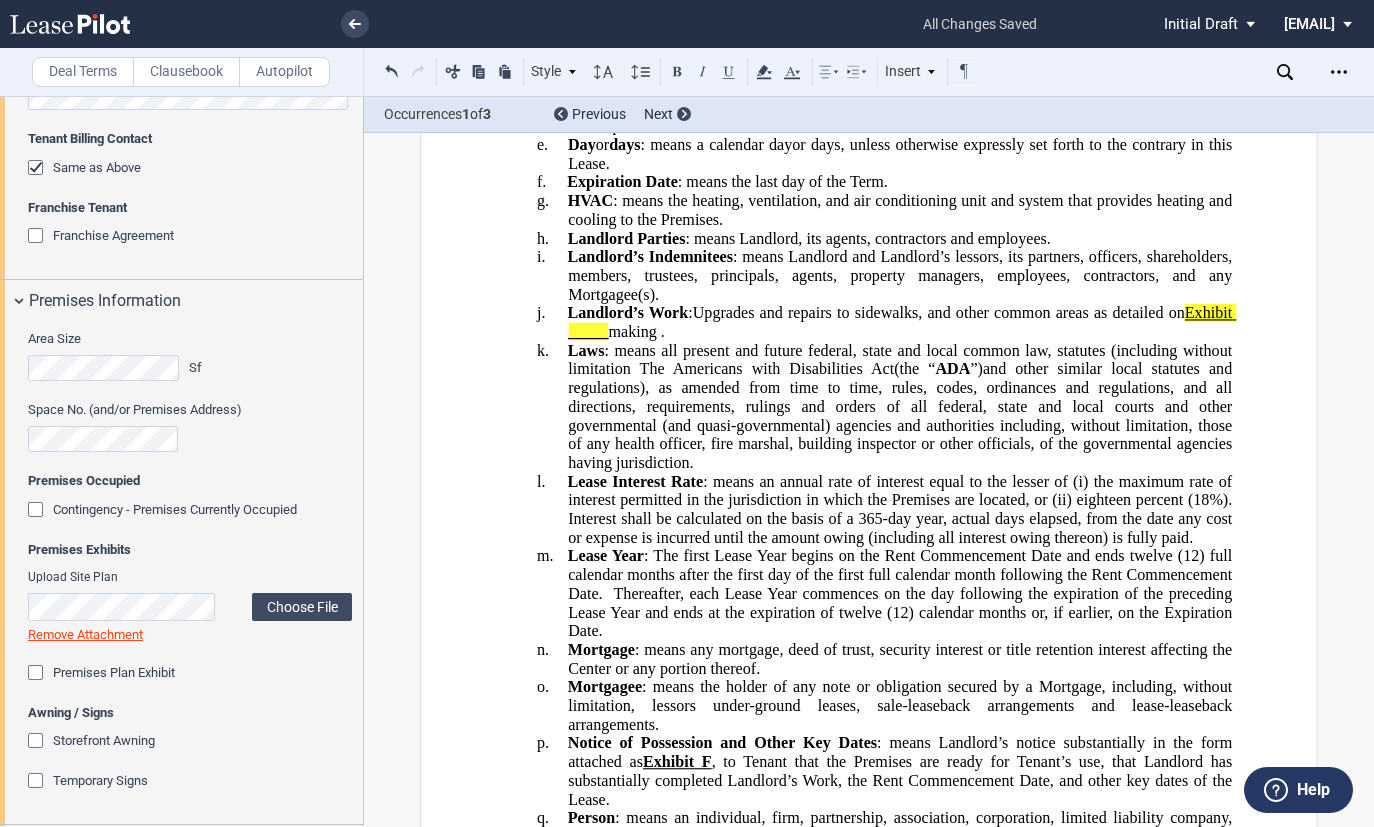 click on "Upgrades and repairs to sidewalks, and other common areas as detailed on Exhibit _____ making ." 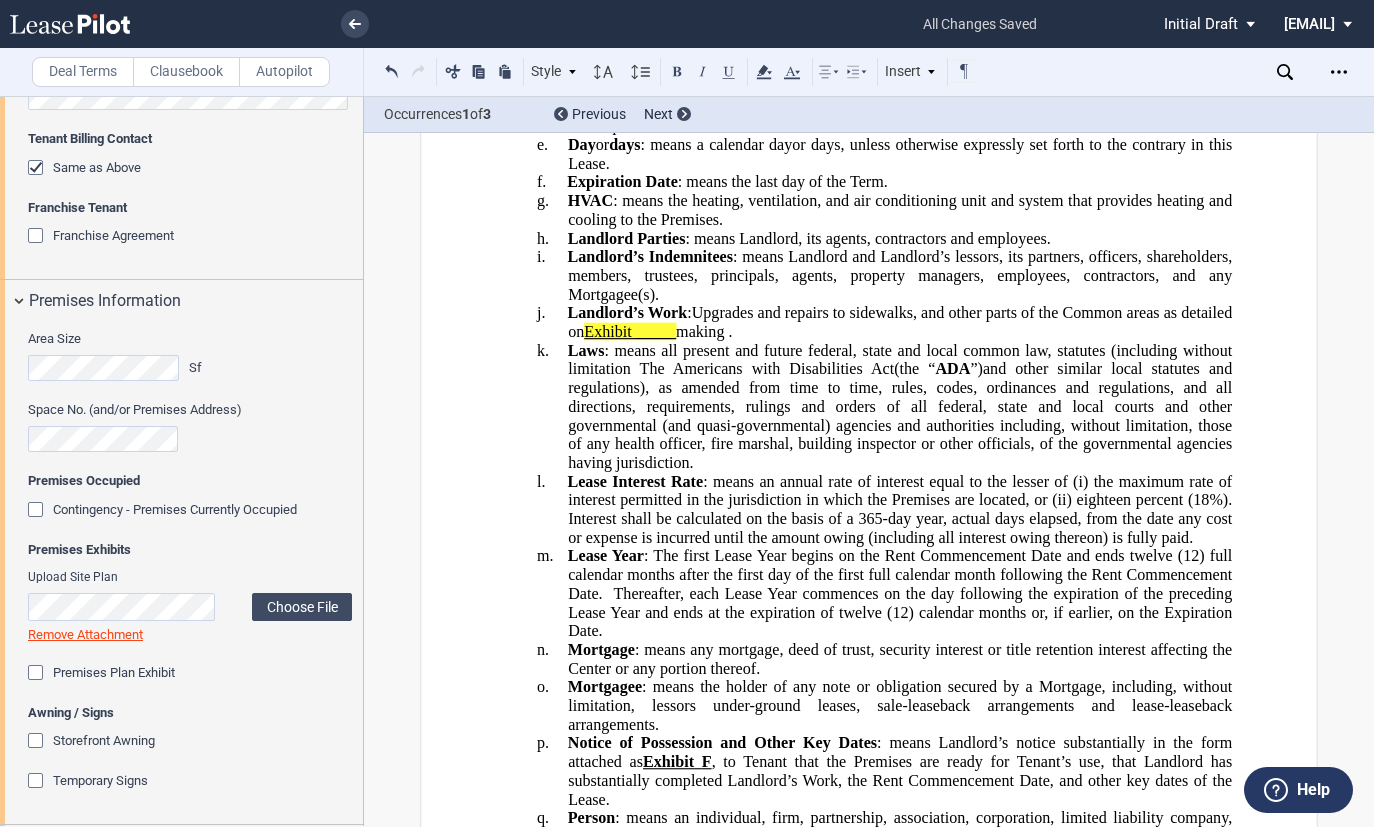 click on "Upgrades and repairs to sidewalks, and other parts of the Common areas as detailed on Exhibit _____ making ." 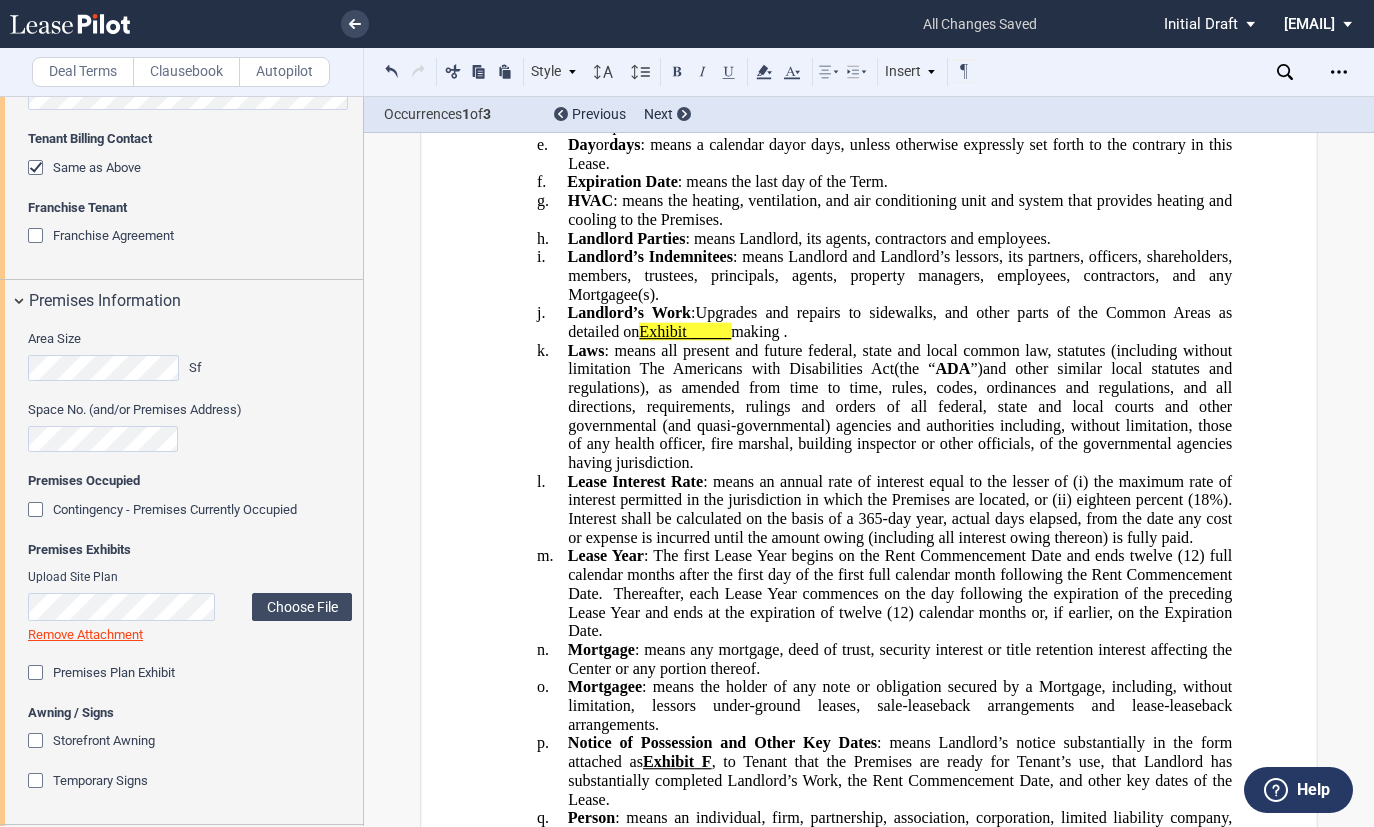click on "Upgrades and repairs to sidewalks, and other parts of the Common Areas as detailed on  Exhibit _____  making ." 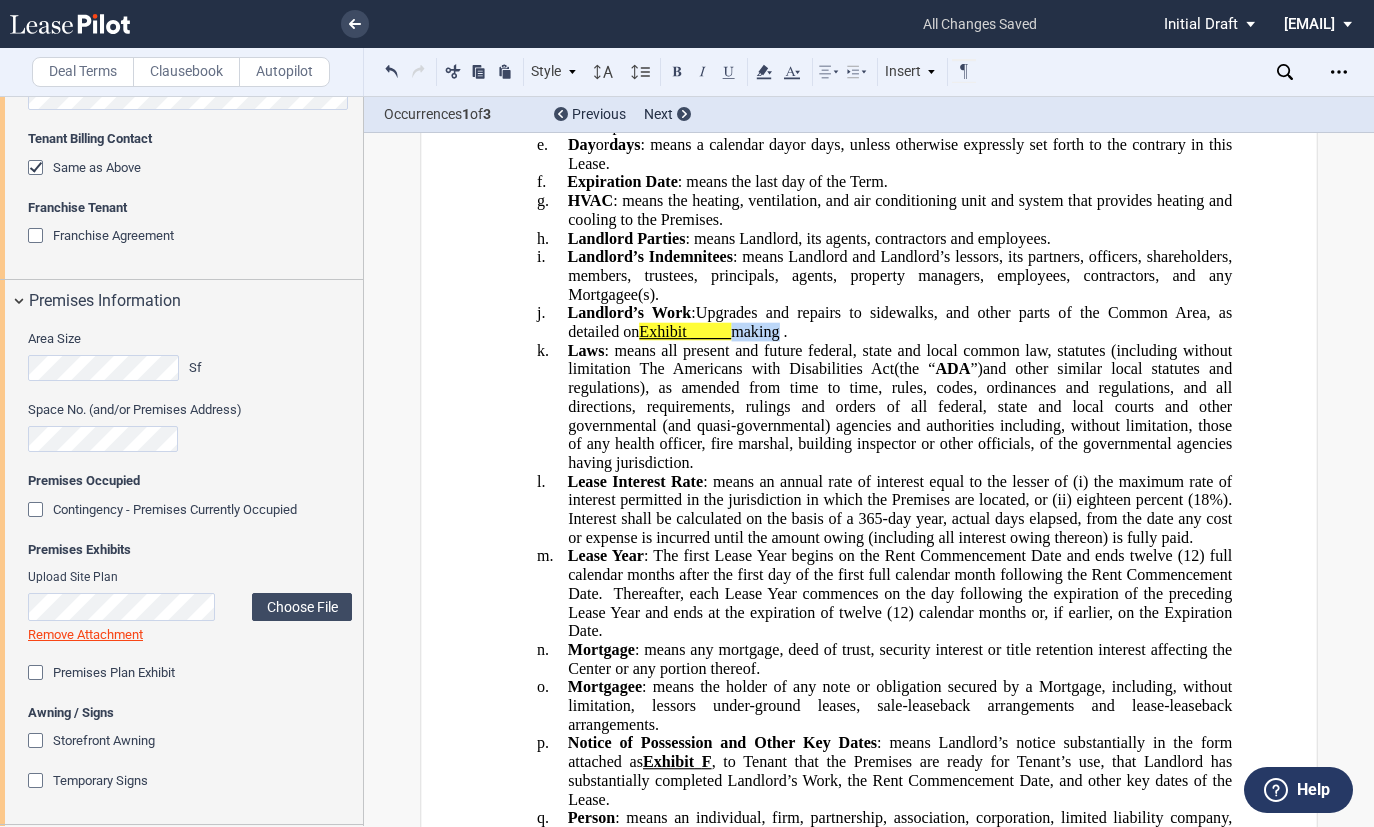 drag, startPoint x: 783, startPoint y: 356, endPoint x: 738, endPoint y: 357, distance: 45.01111 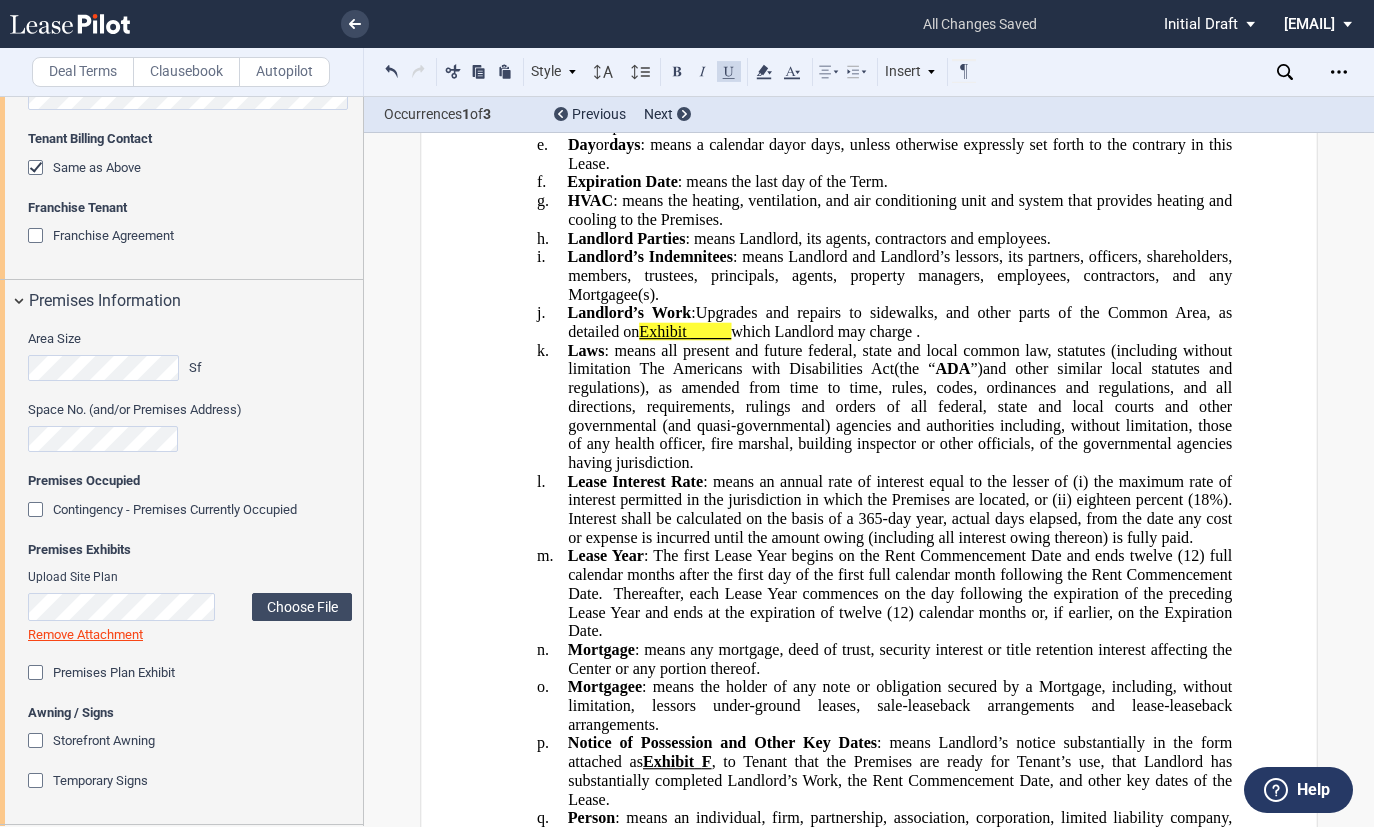 click on "Exhibit _____ ﻿which Landlord may charge ." 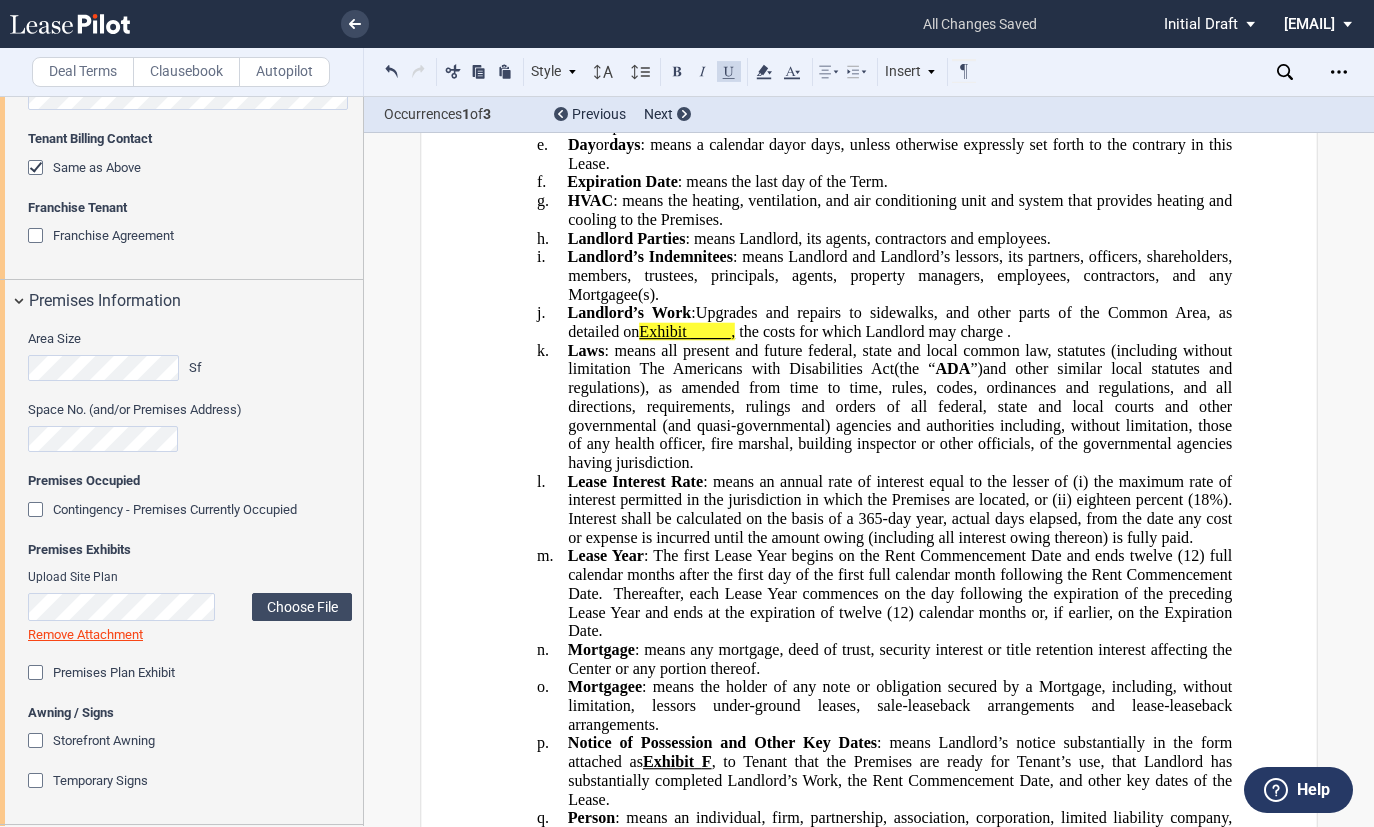 click on "Exhibit _____﻿, ﻿ the costs for which Landlord may charge ." 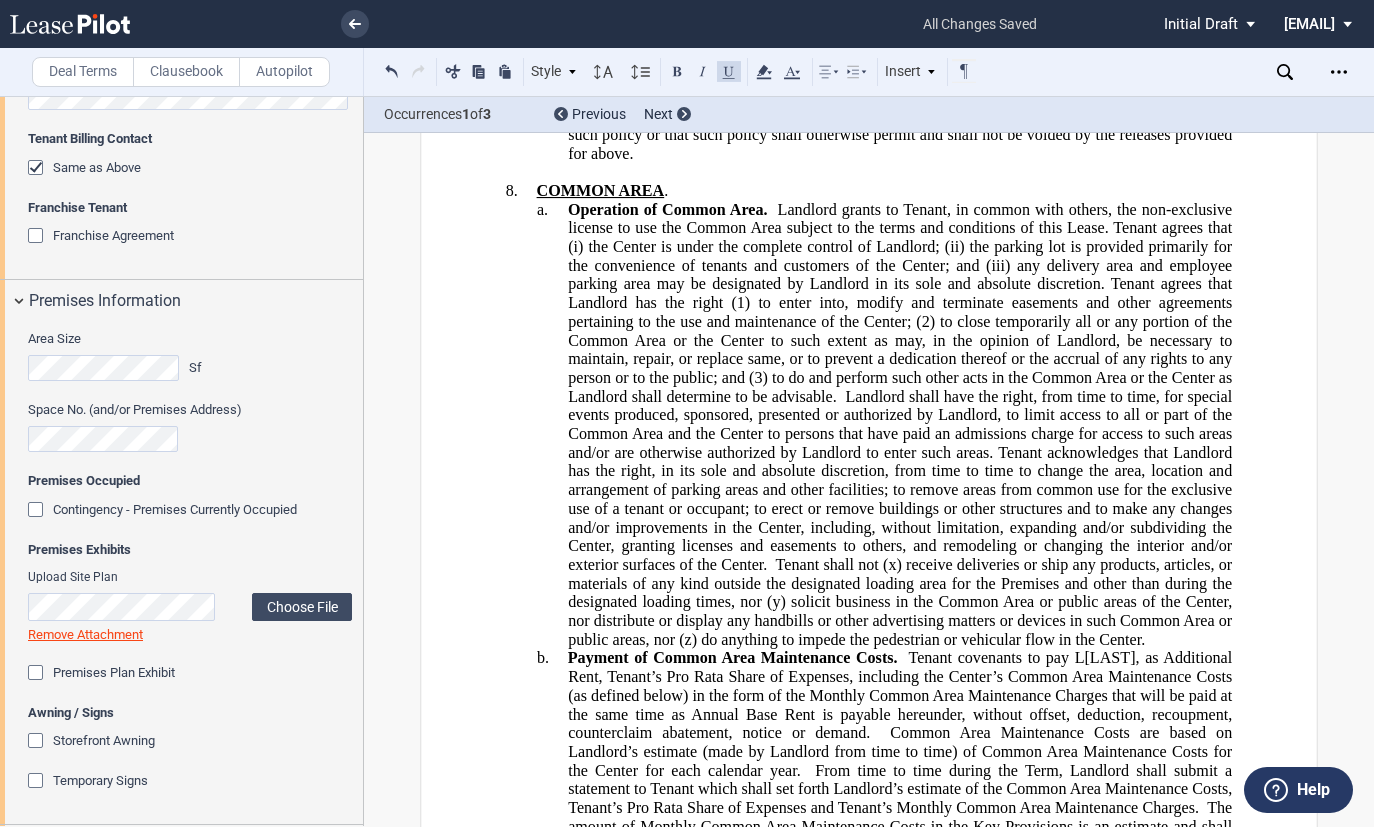 scroll, scrollTop: 10700, scrollLeft: 0, axis: vertical 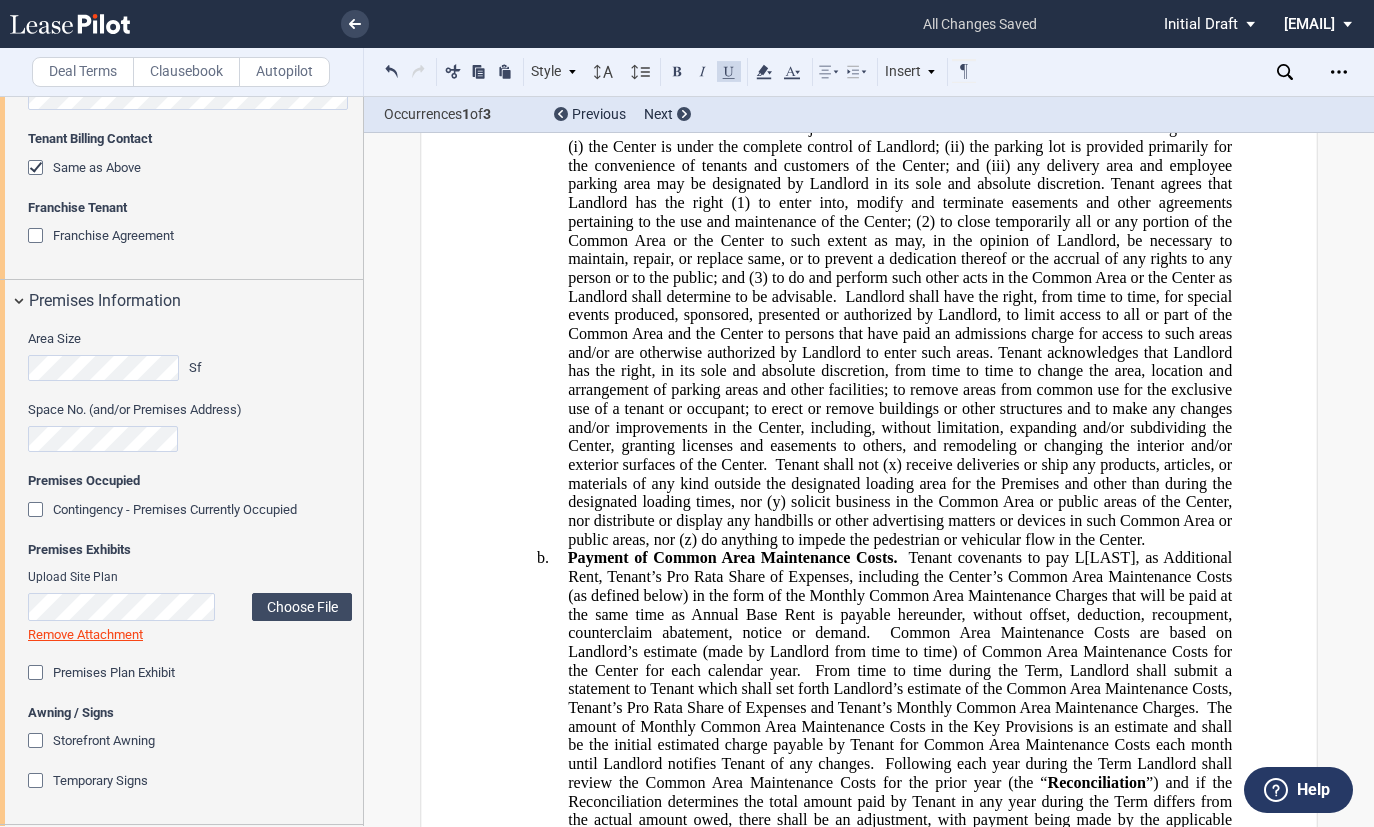 click on "Operation of Common Area." 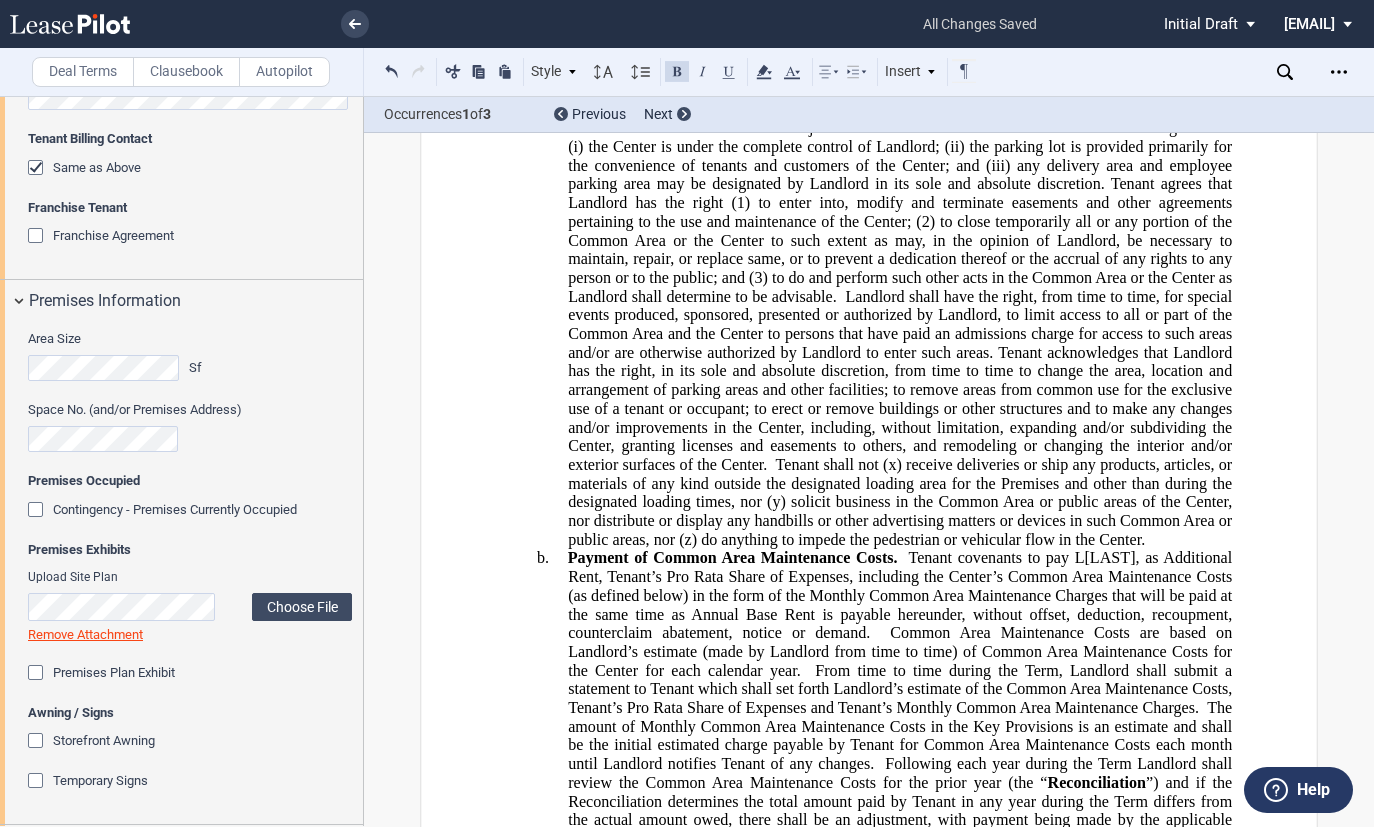 type 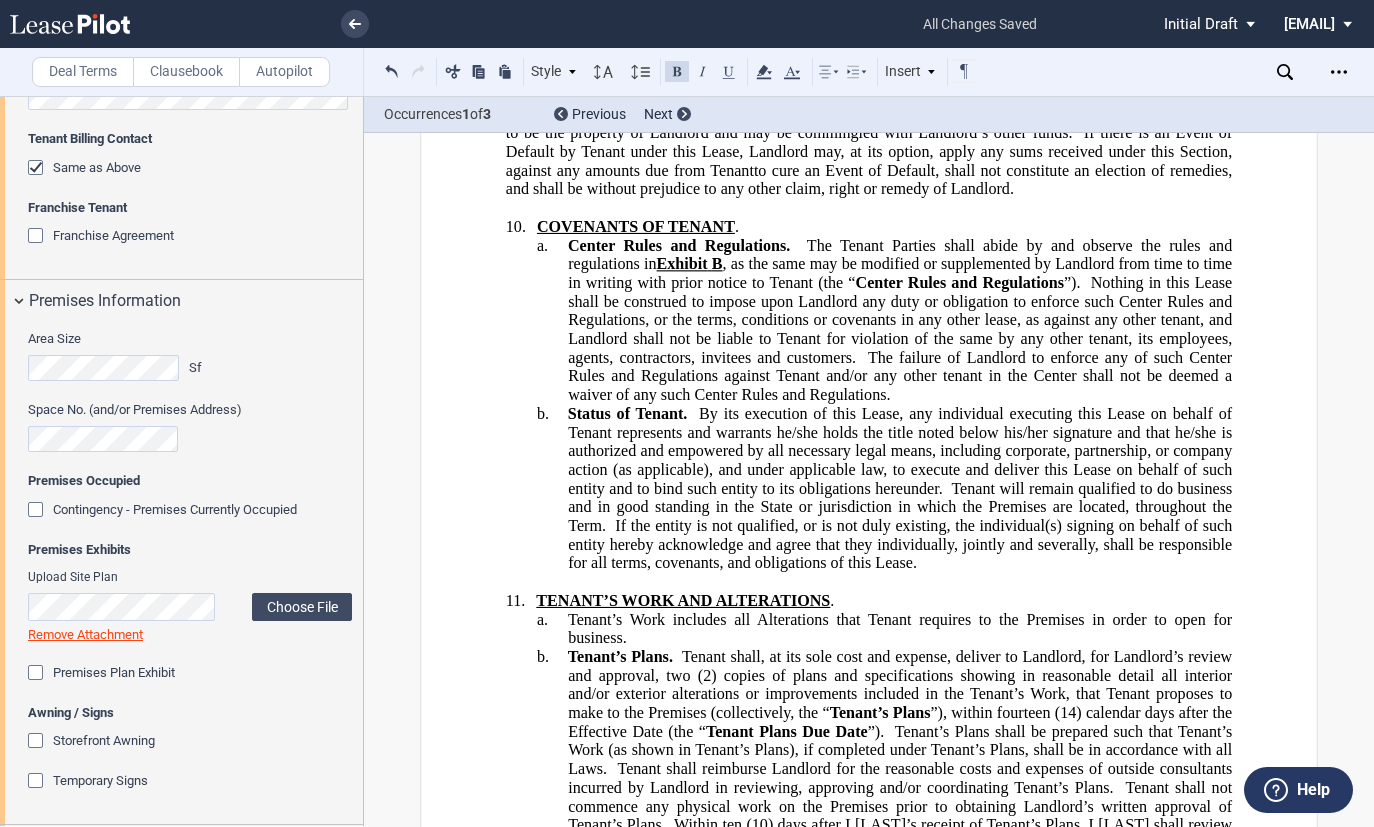 scroll, scrollTop: 12200, scrollLeft: 0, axis: vertical 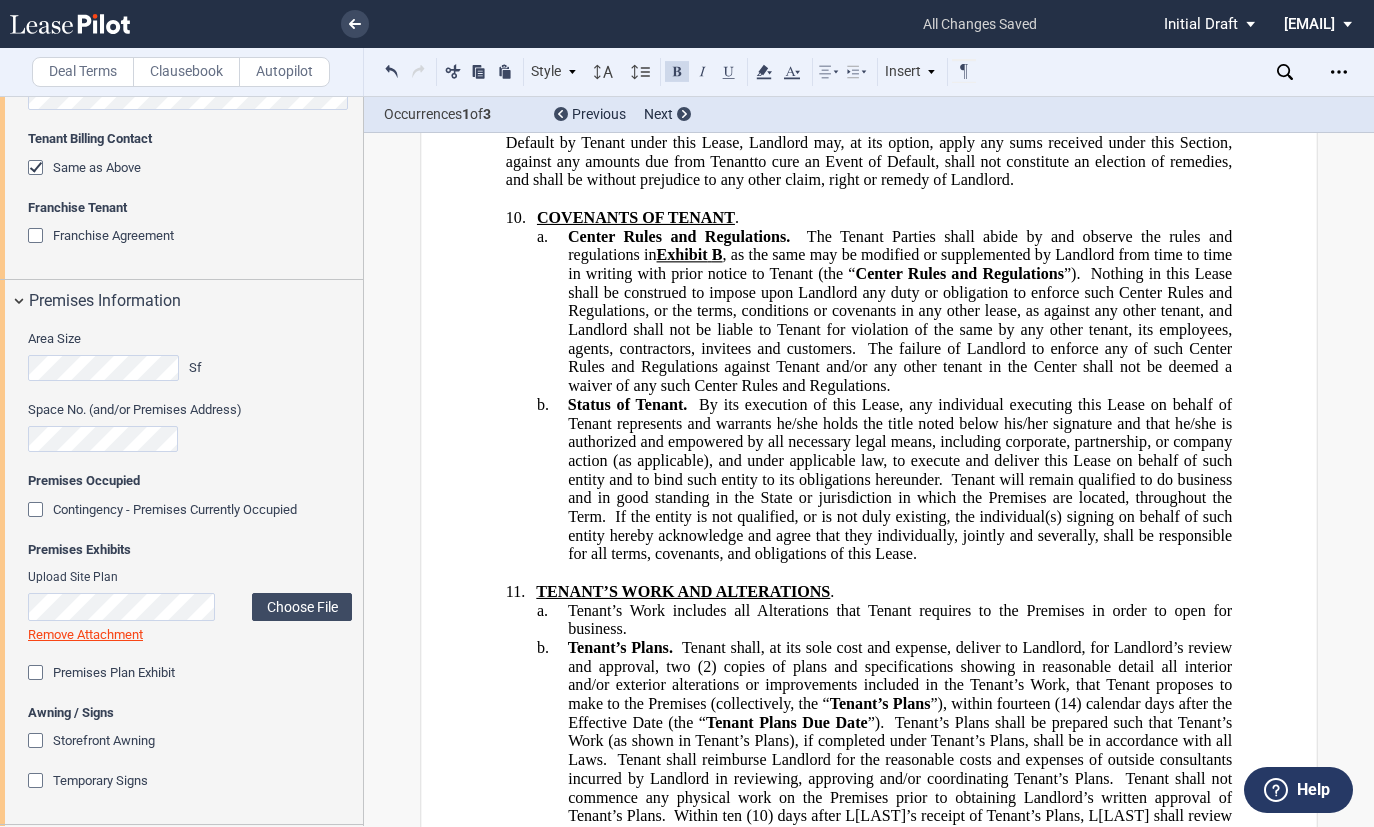 click on "." 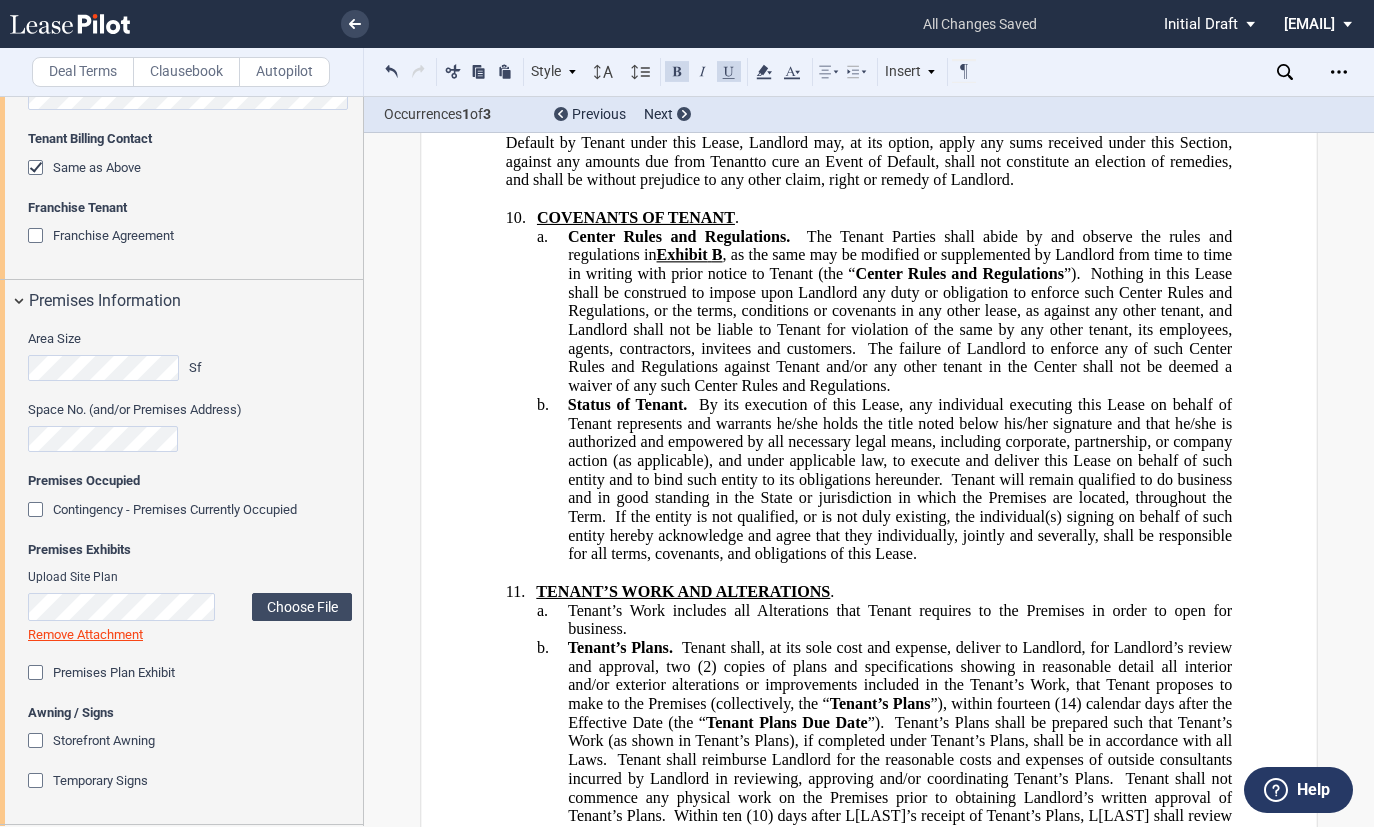 type 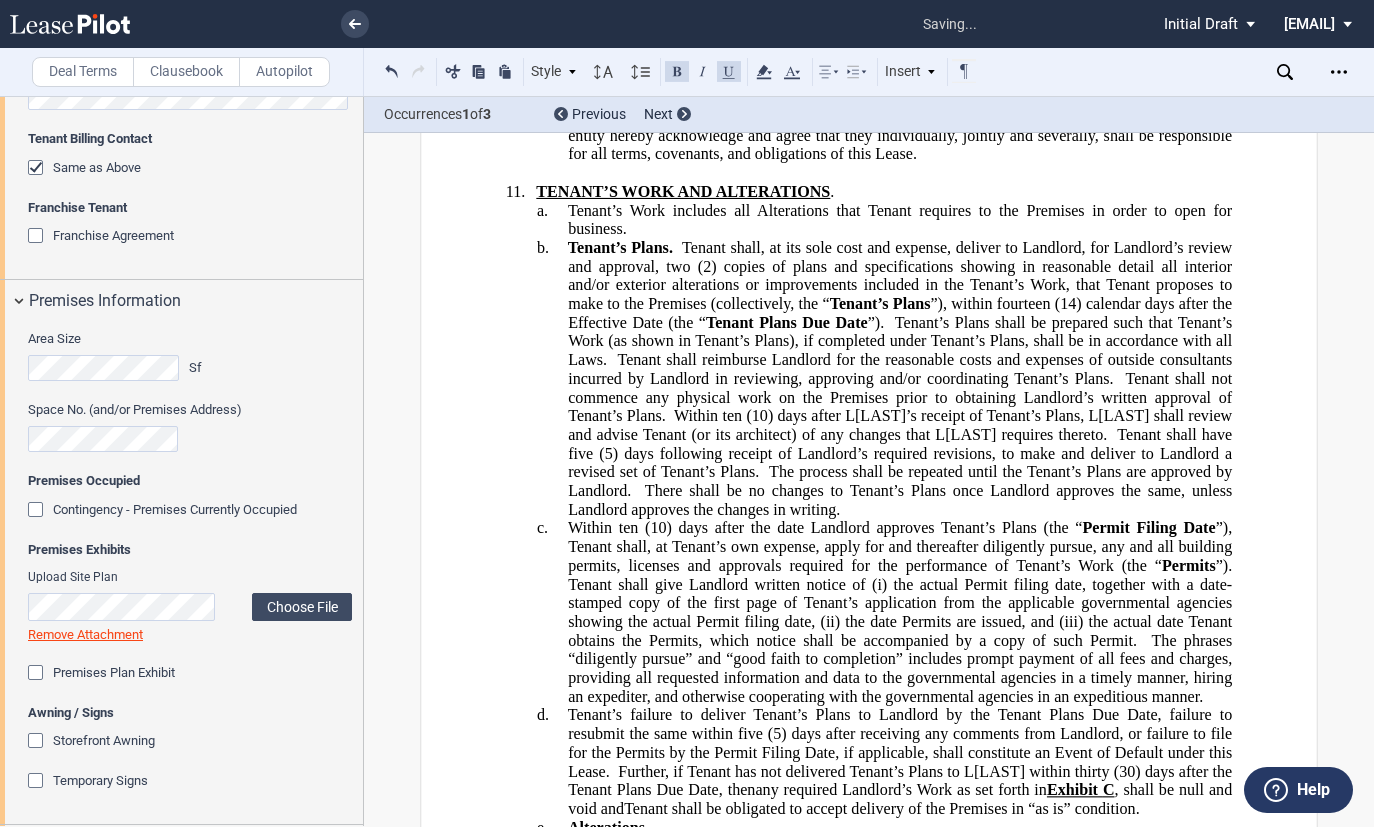 scroll, scrollTop: 12700, scrollLeft: 0, axis: vertical 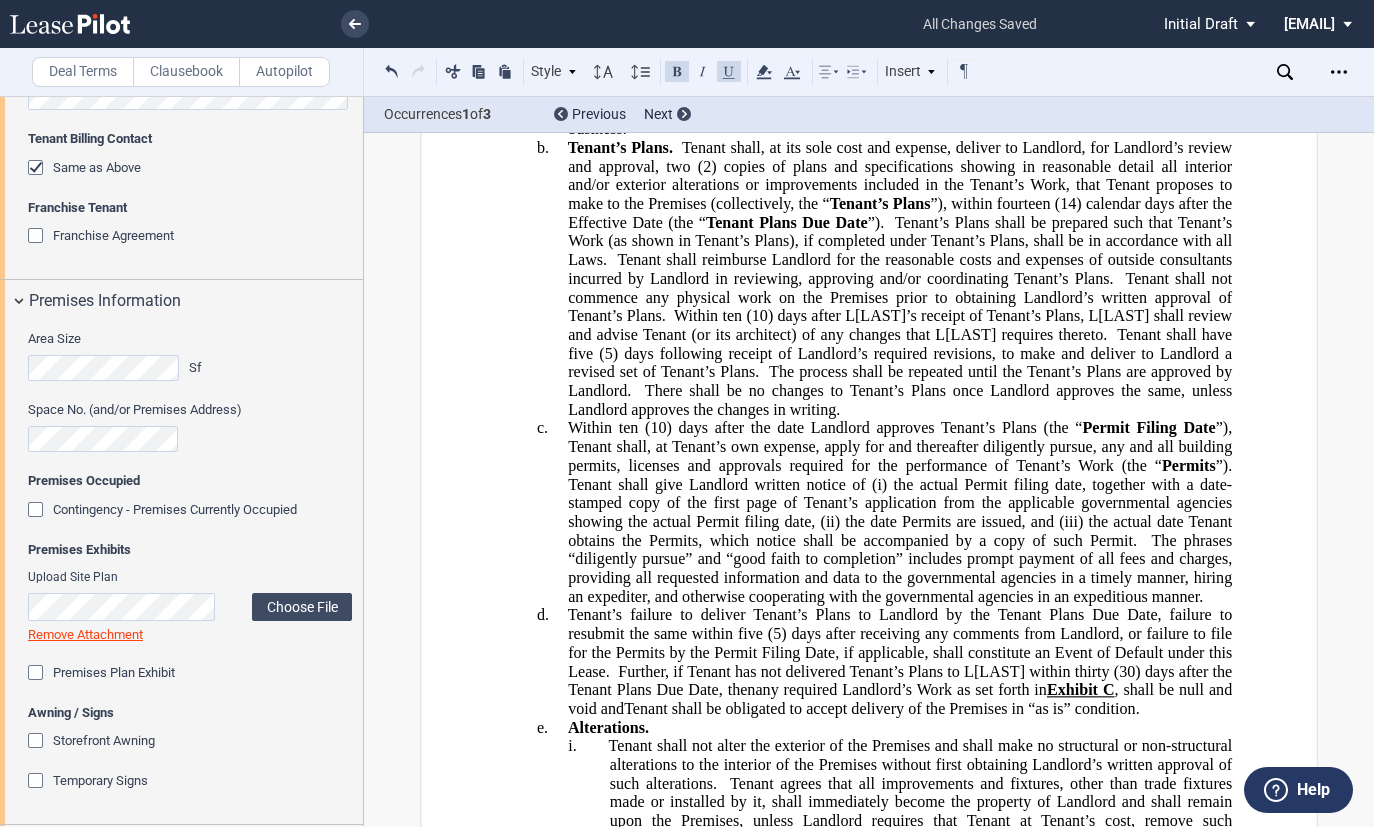 click on "a.           Tenant’s Work includes all Alterations that Tenant requires to the Premises in order to open for business." at bounding box center (900, 119) 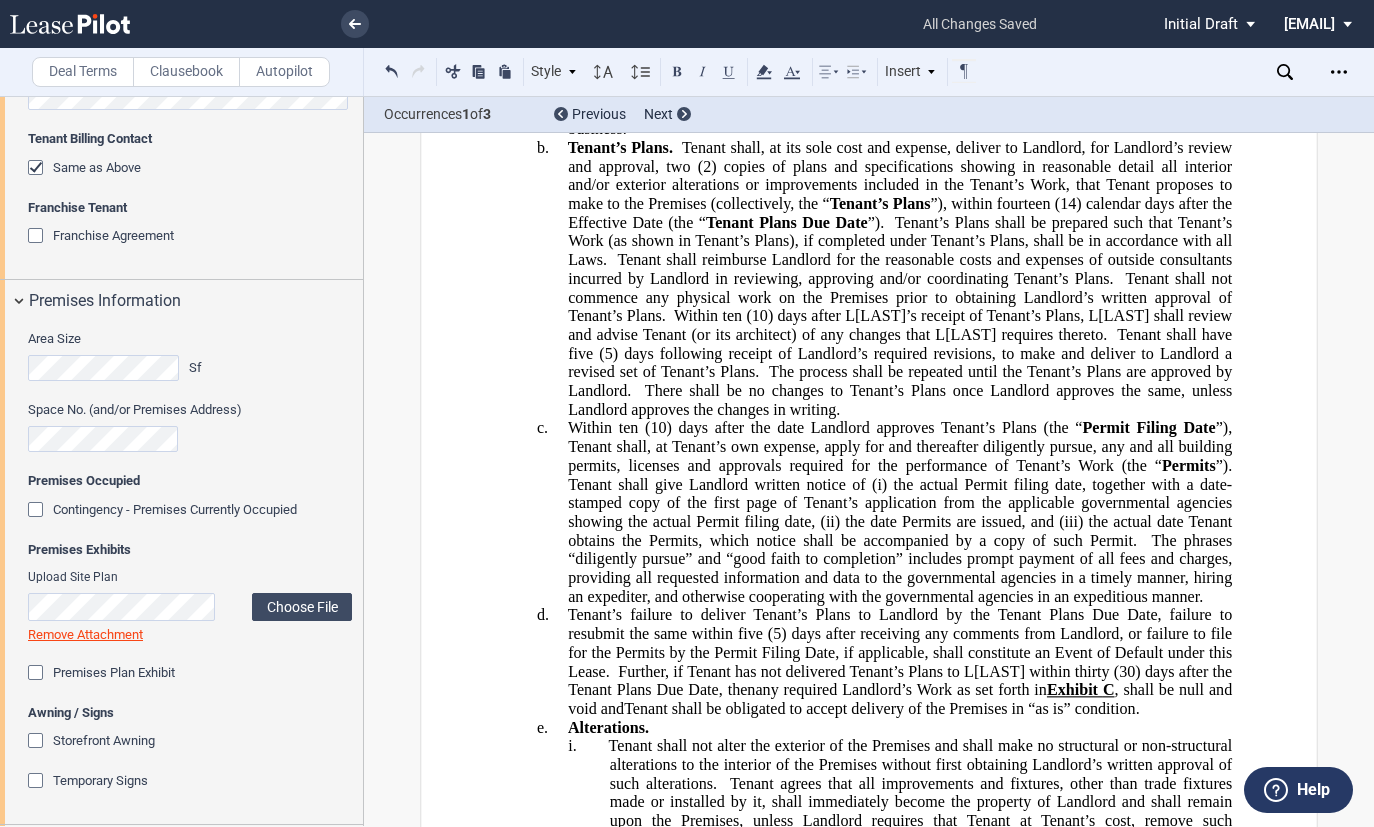 type 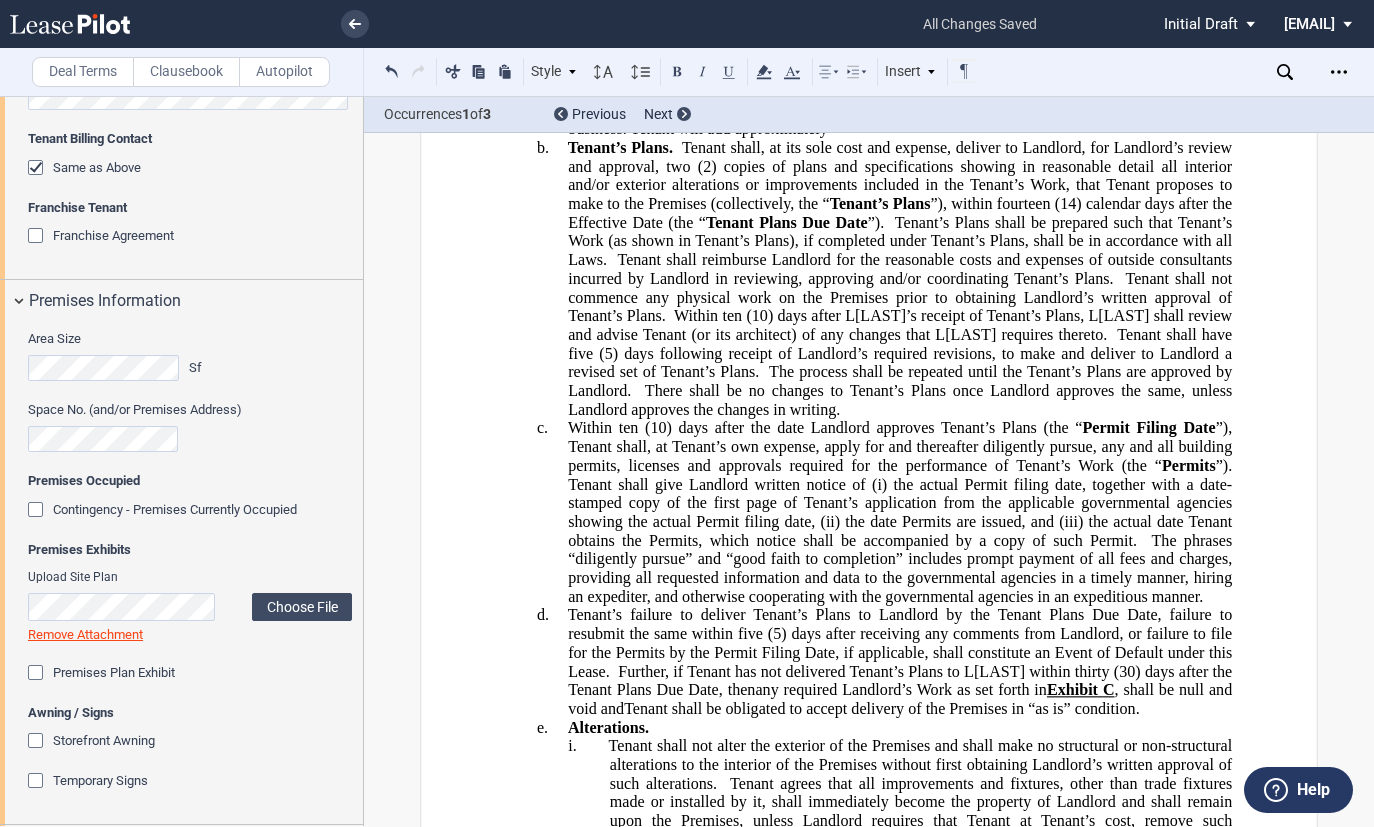 click on "Tenant’s Work includes all Alterations that Tenant requires to the Premises in order to open for business. Tenant will add approximately" 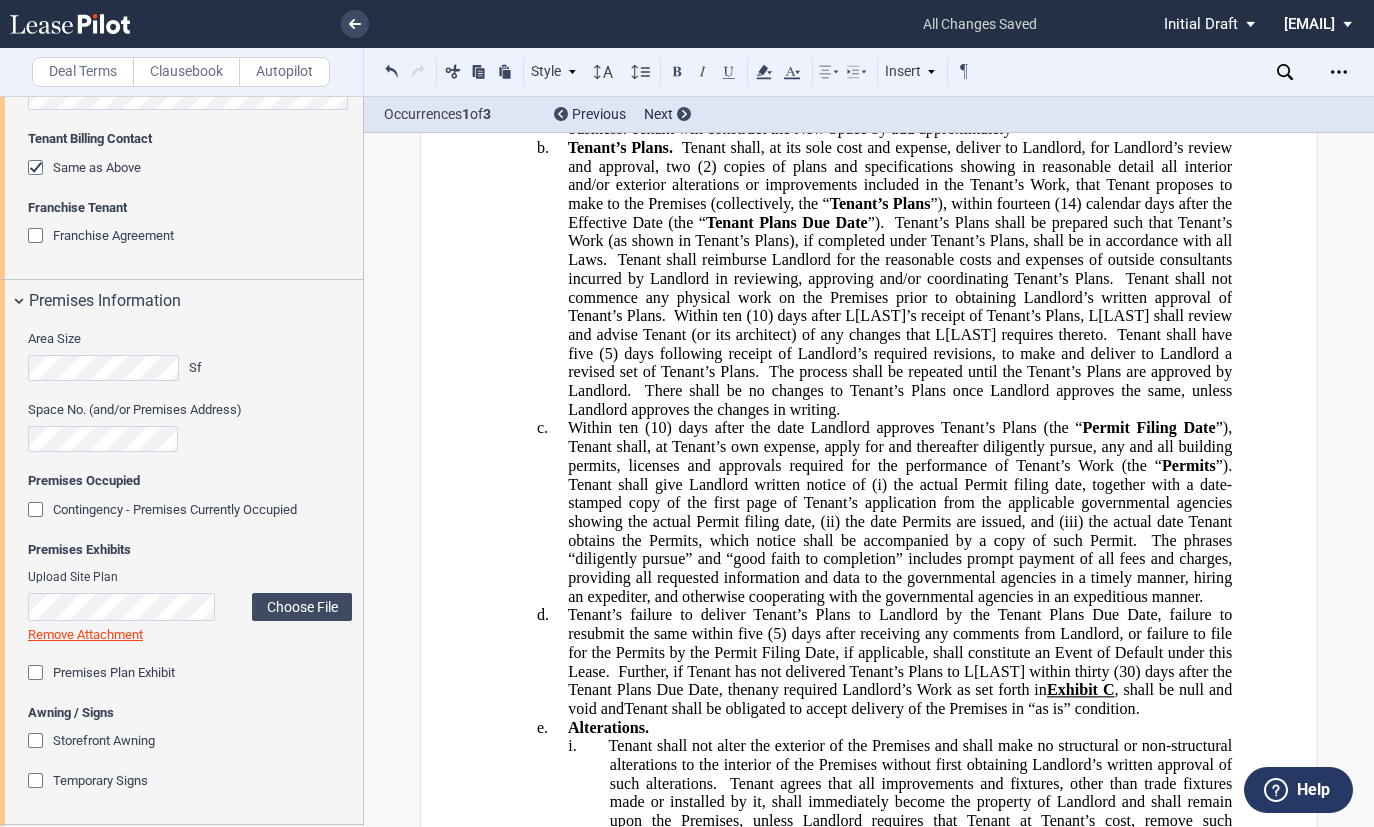 click on "Tenant’s Work includes all Alterations that Tenant requires to the Premises in order to open for business. Tenant will construct the New Space by add approximately" 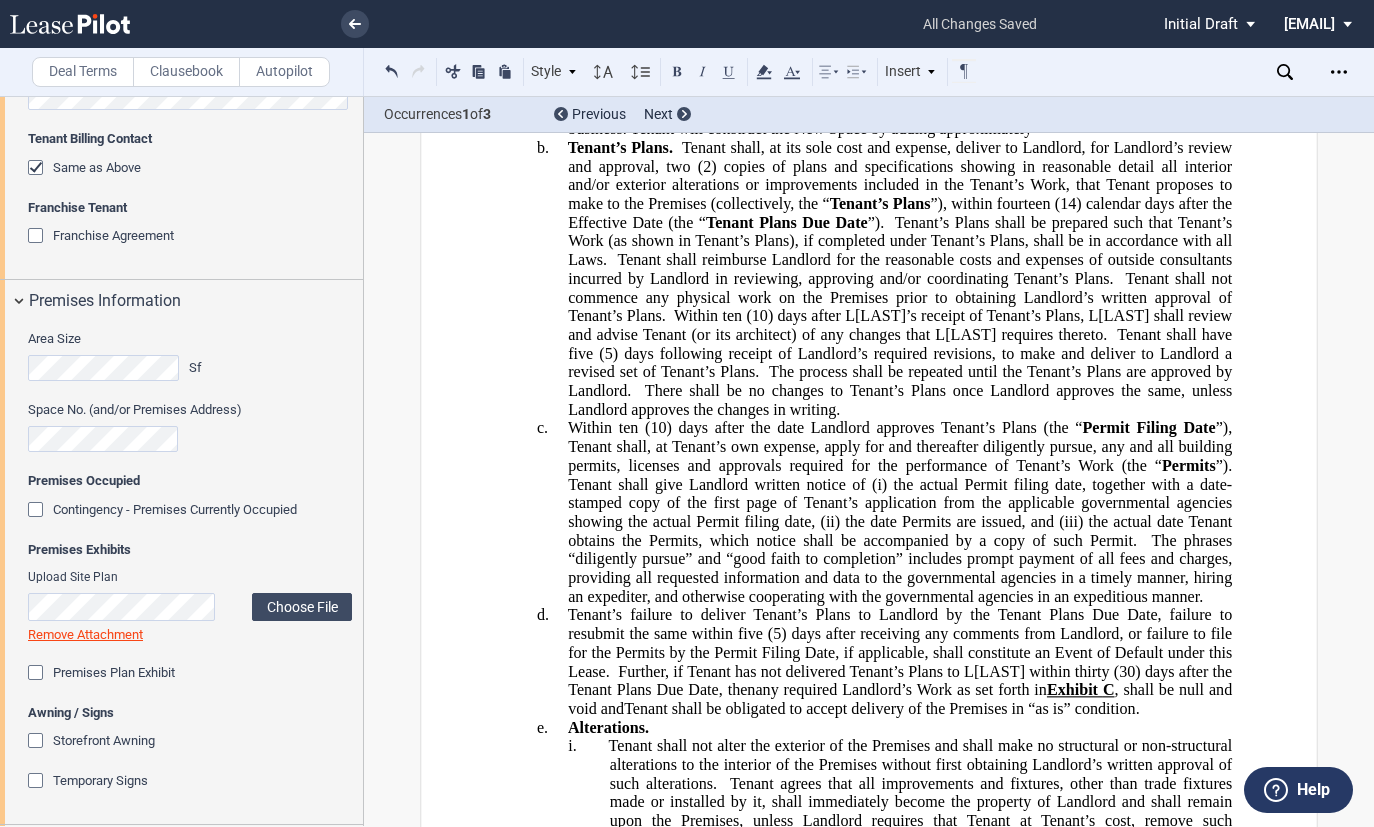 click on "Tenant’s Work includes all Alterations that Tenant requires to the Premises in order to open for business. Tenant will construct the New Space by adding approximately" 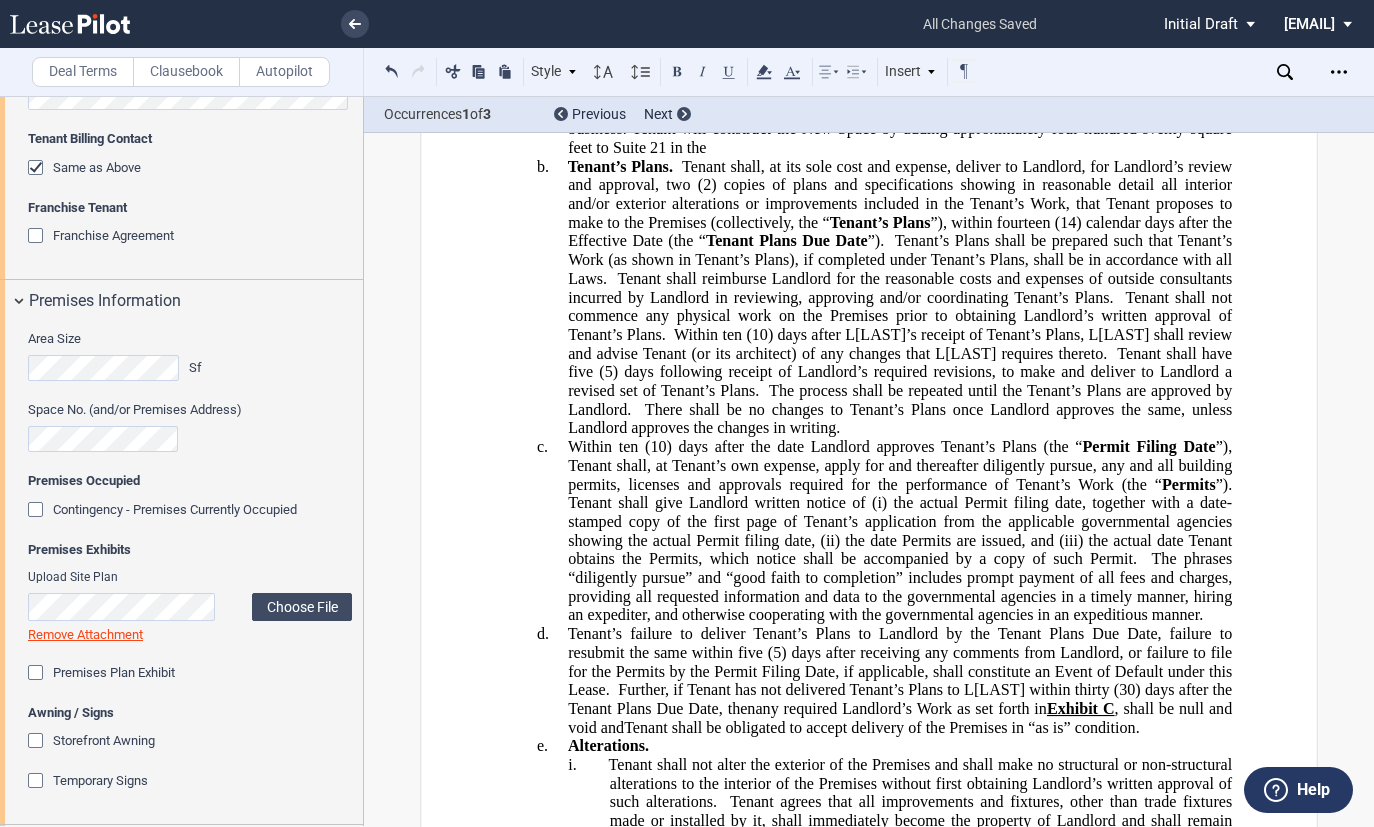click on "a. Tenant’s Work includes all Alterations that Tenant requires to the Premises in order to open for business. Tenant will construct the New Space by adding approximately four hundred sventy square feet to Suite 21 in the" at bounding box center [900, 129] 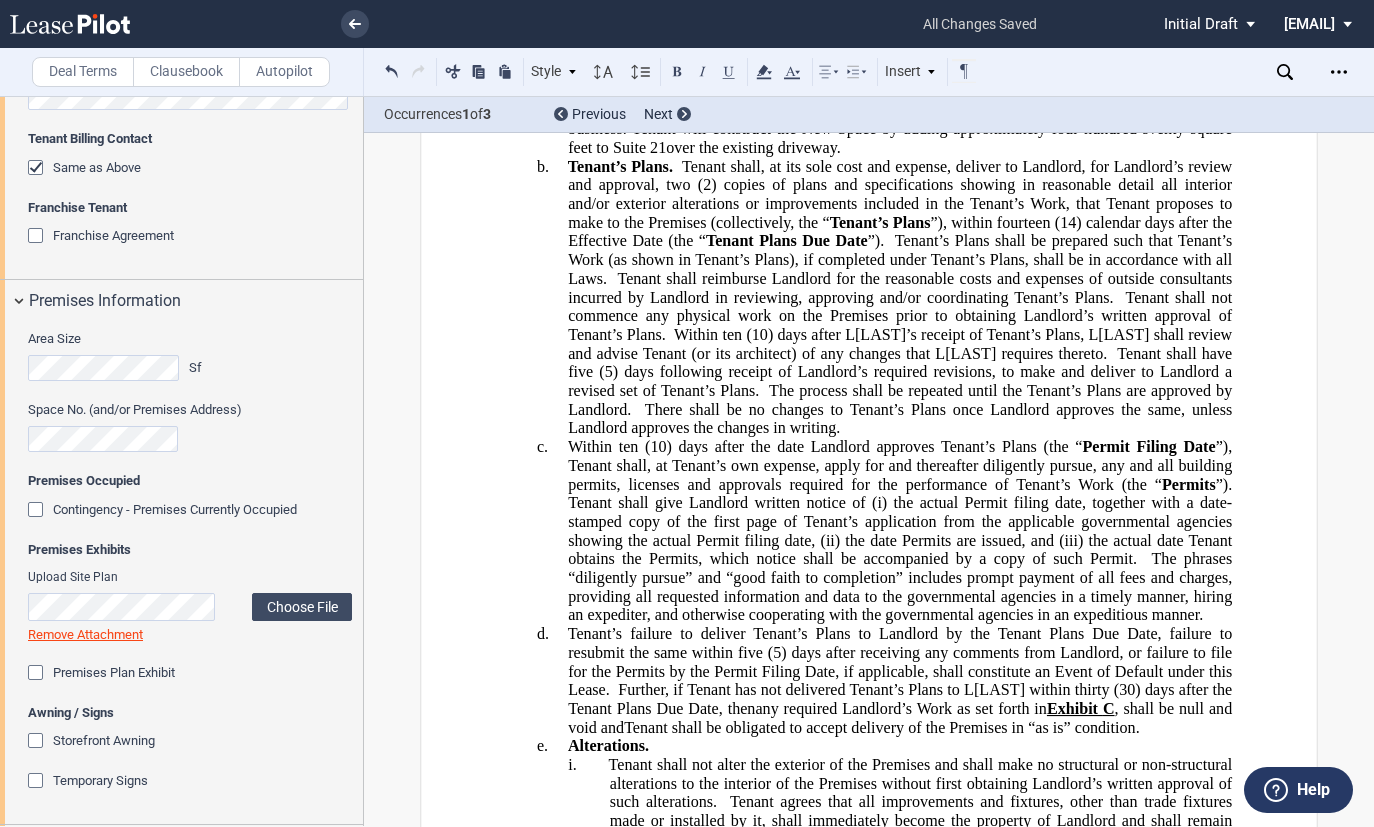 click on "Tenant’s Work includes all Alterations that Tenant requires to the Premises in order to open for business. Tenant will construct the New Space by adding approximately four hundred sventy square feet to Suite 21﻿over the existing driveway." 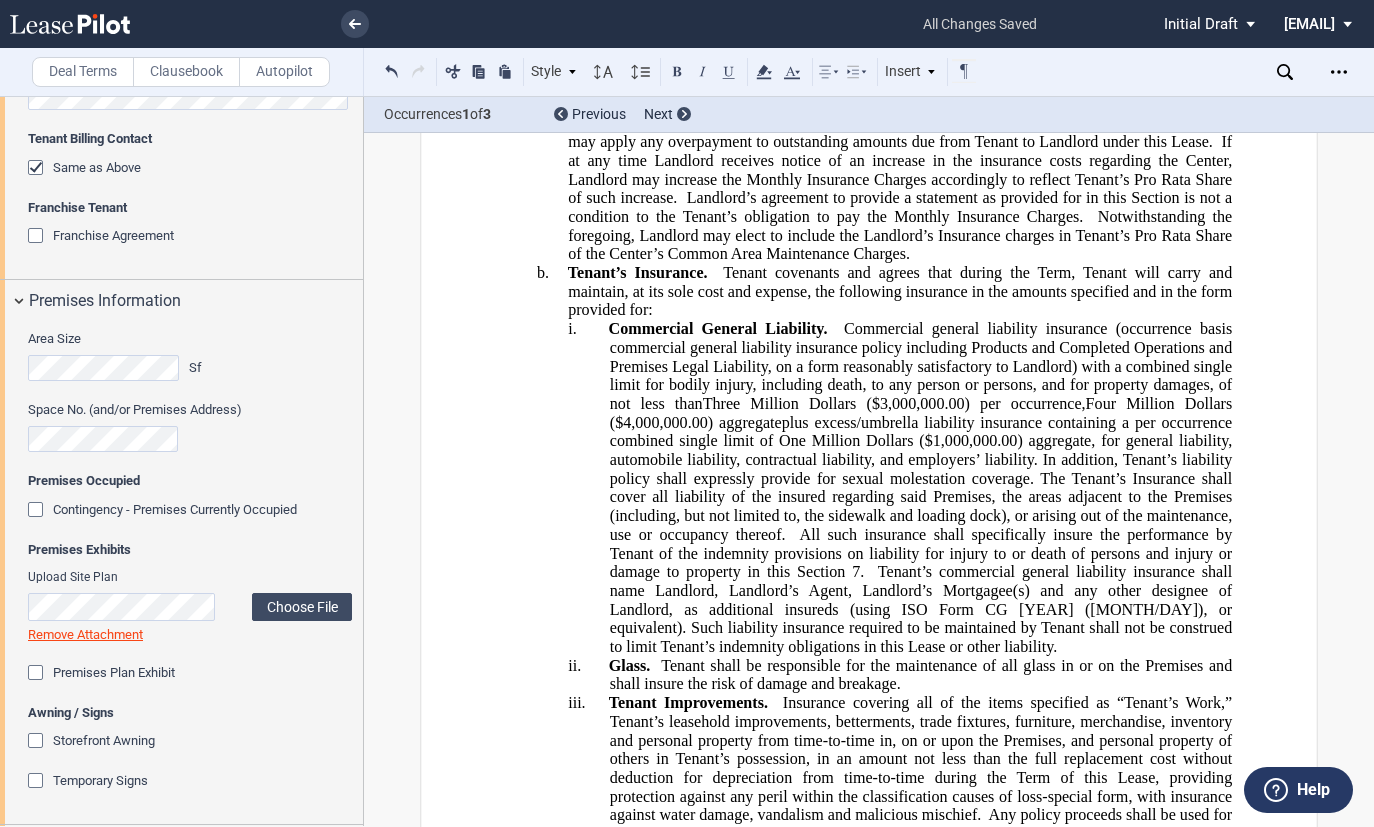 scroll, scrollTop: 7200, scrollLeft: 0, axis: vertical 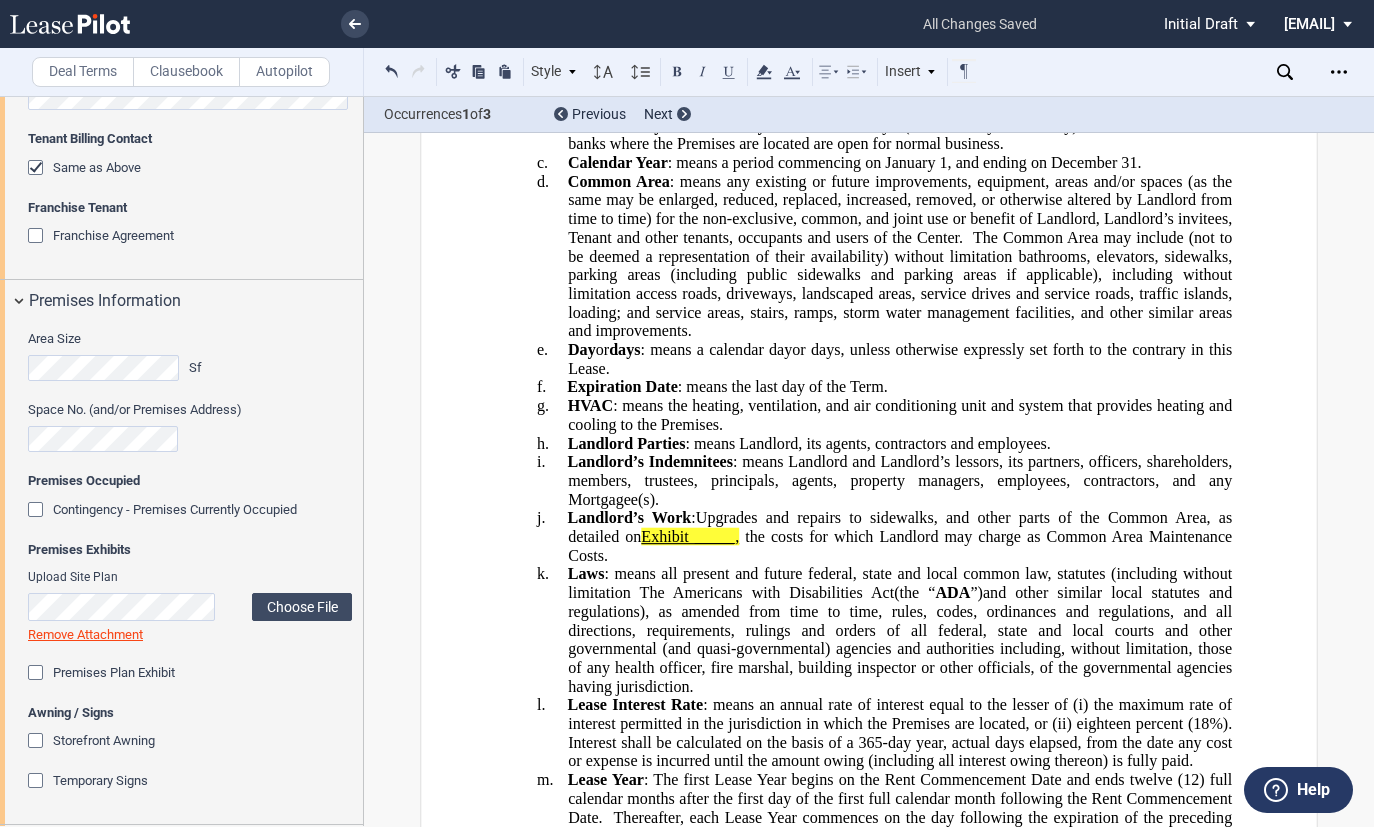 click on "Upgrades and repairs to sidewalks, and other parts of the Common Area, as detailed on Exhibit _____﻿, ﻿ the costs for which Landlord may charge as Common Area Maintenance Costs." 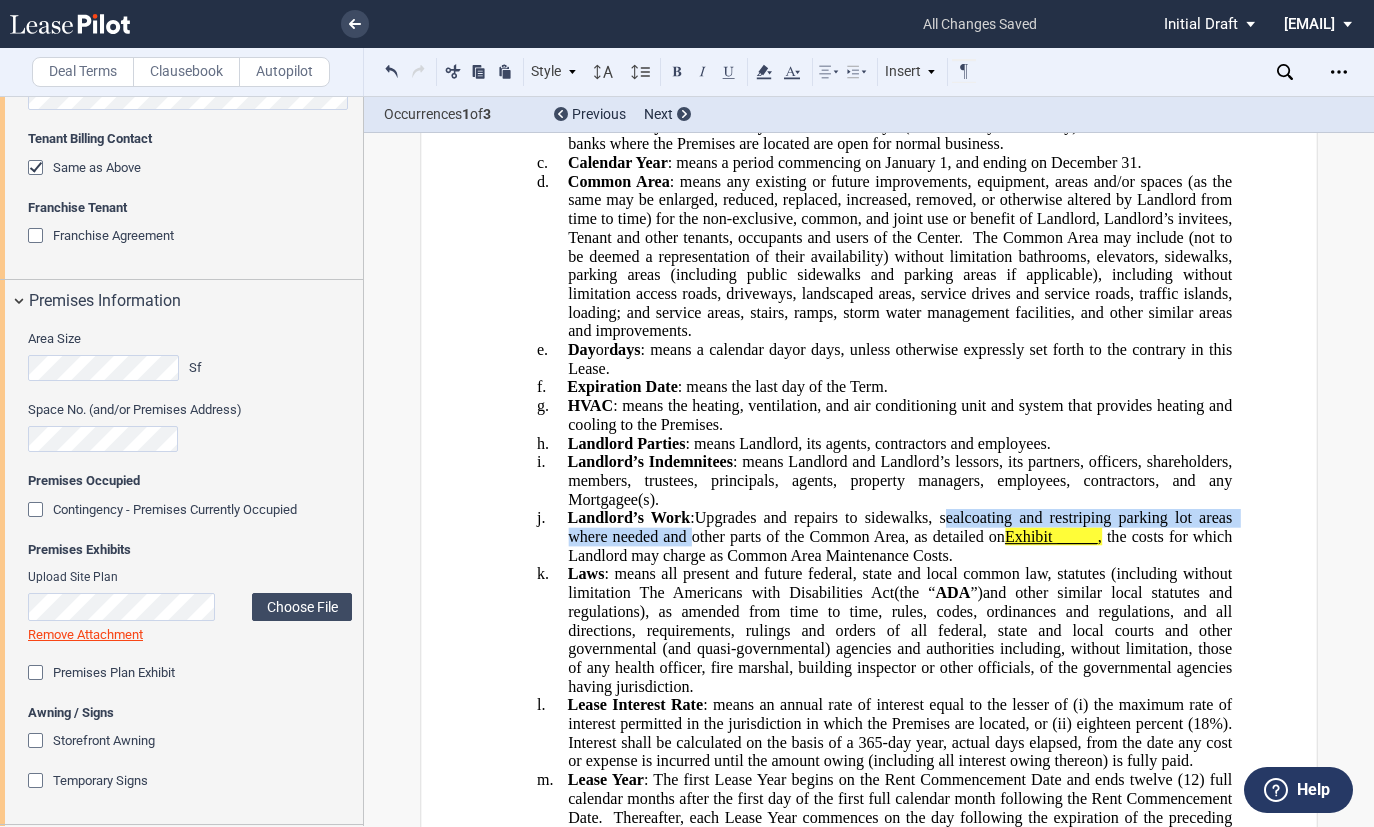 drag, startPoint x: 935, startPoint y: 540, endPoint x: 678, endPoint y: 560, distance: 257.77704 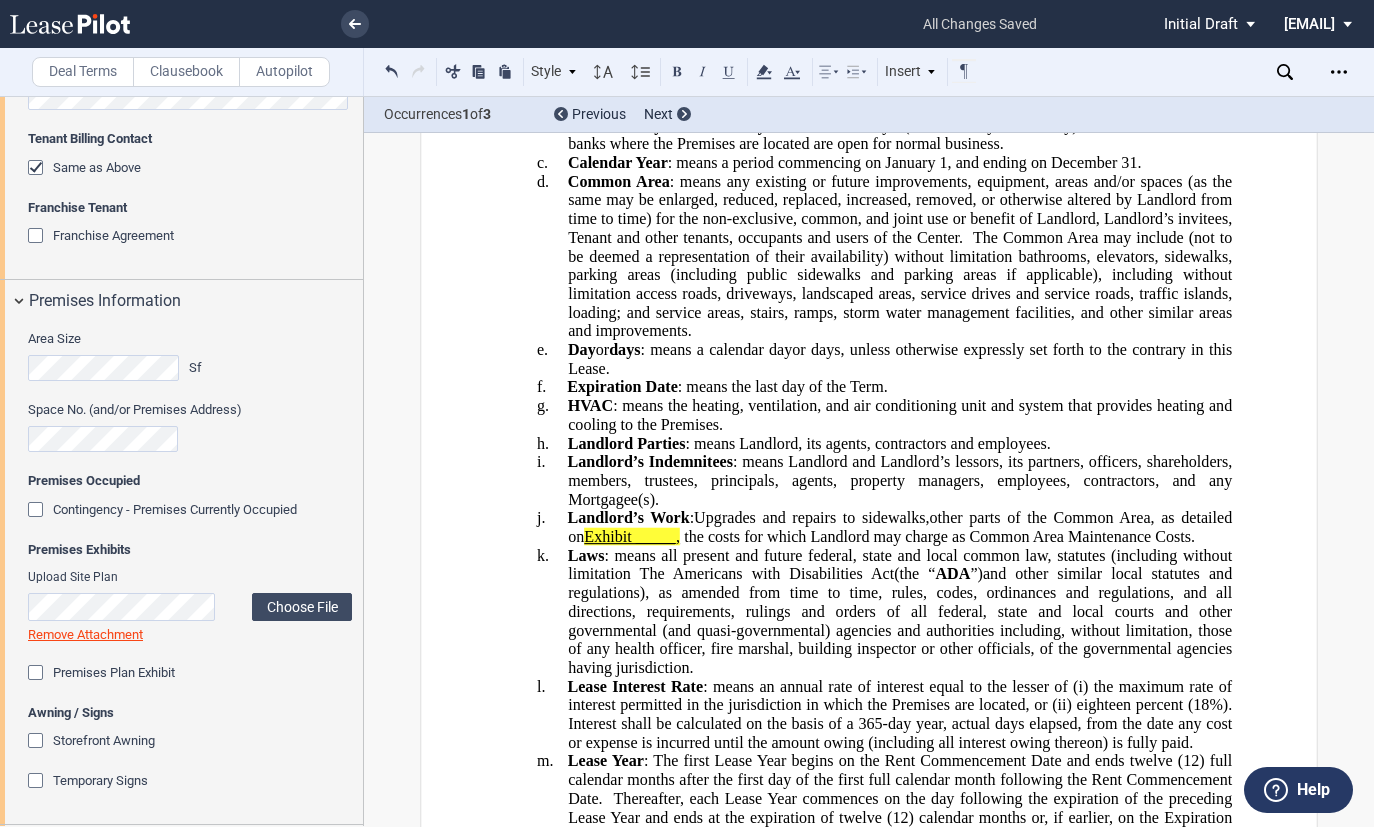click on "Upgrades and repairs to sidewalks, other parts of the Common Area, as detailed on Exhibit _____﻿, ﻿ the costs for which Landlord may charge as Common Area Maintenance Costs." 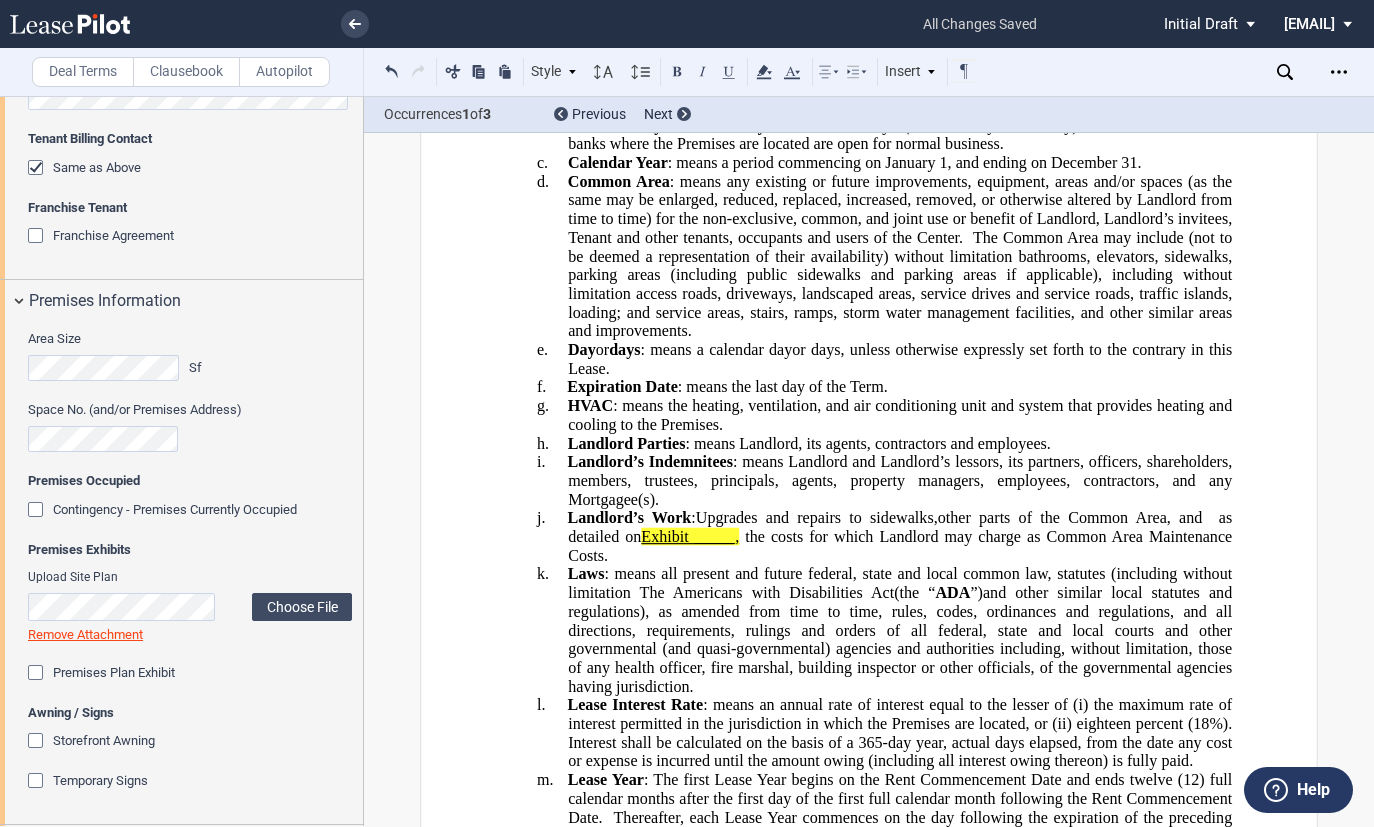 click on "Upgrades and repairs to sidewalks,   other parts of the Common Area, and  as detailed on  Exhibit _____﻿, ﻿ the costs for which Landlord may charge as Common Area Maintenance Costs." 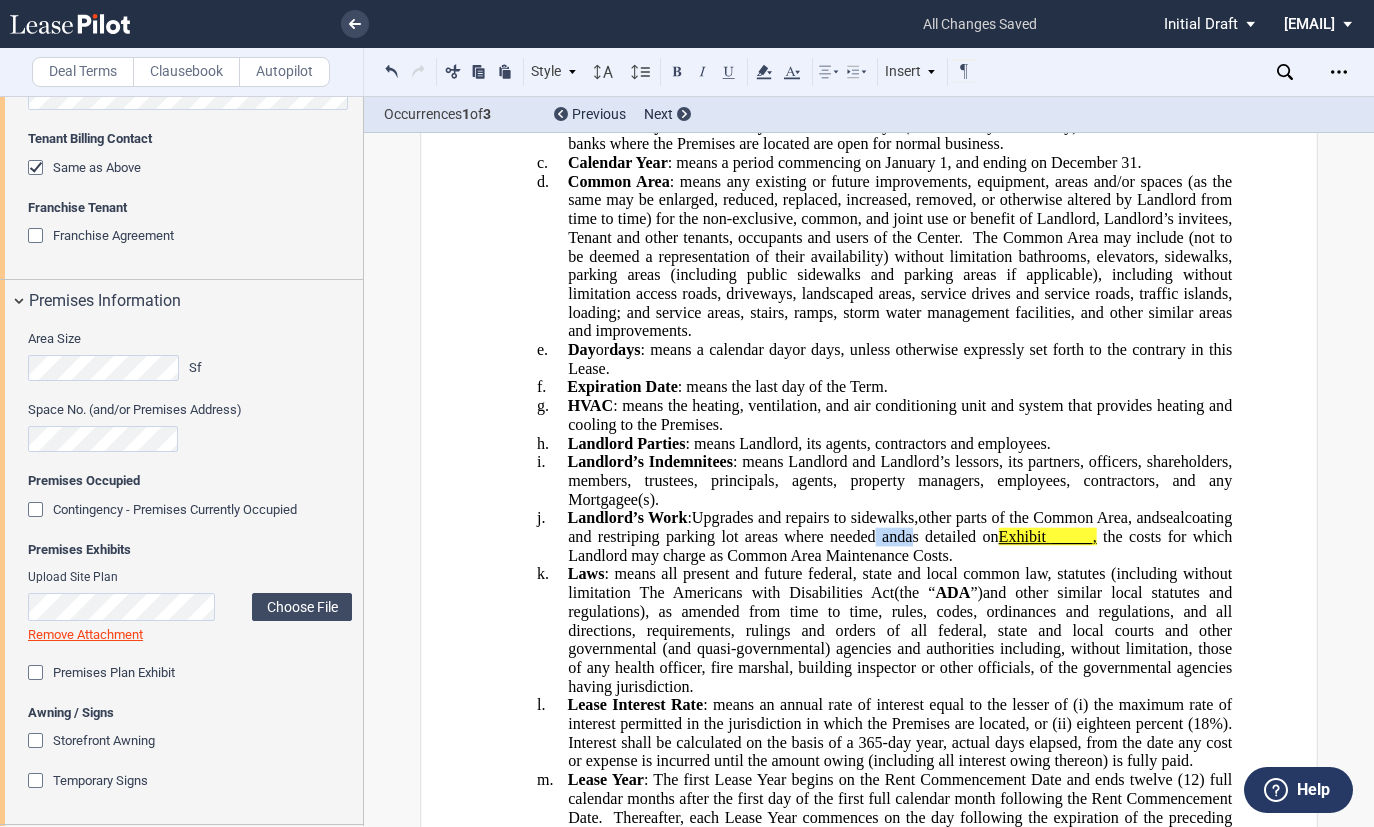 drag, startPoint x: 974, startPoint y: 552, endPoint x: 940, endPoint y: 559, distance: 34.713108 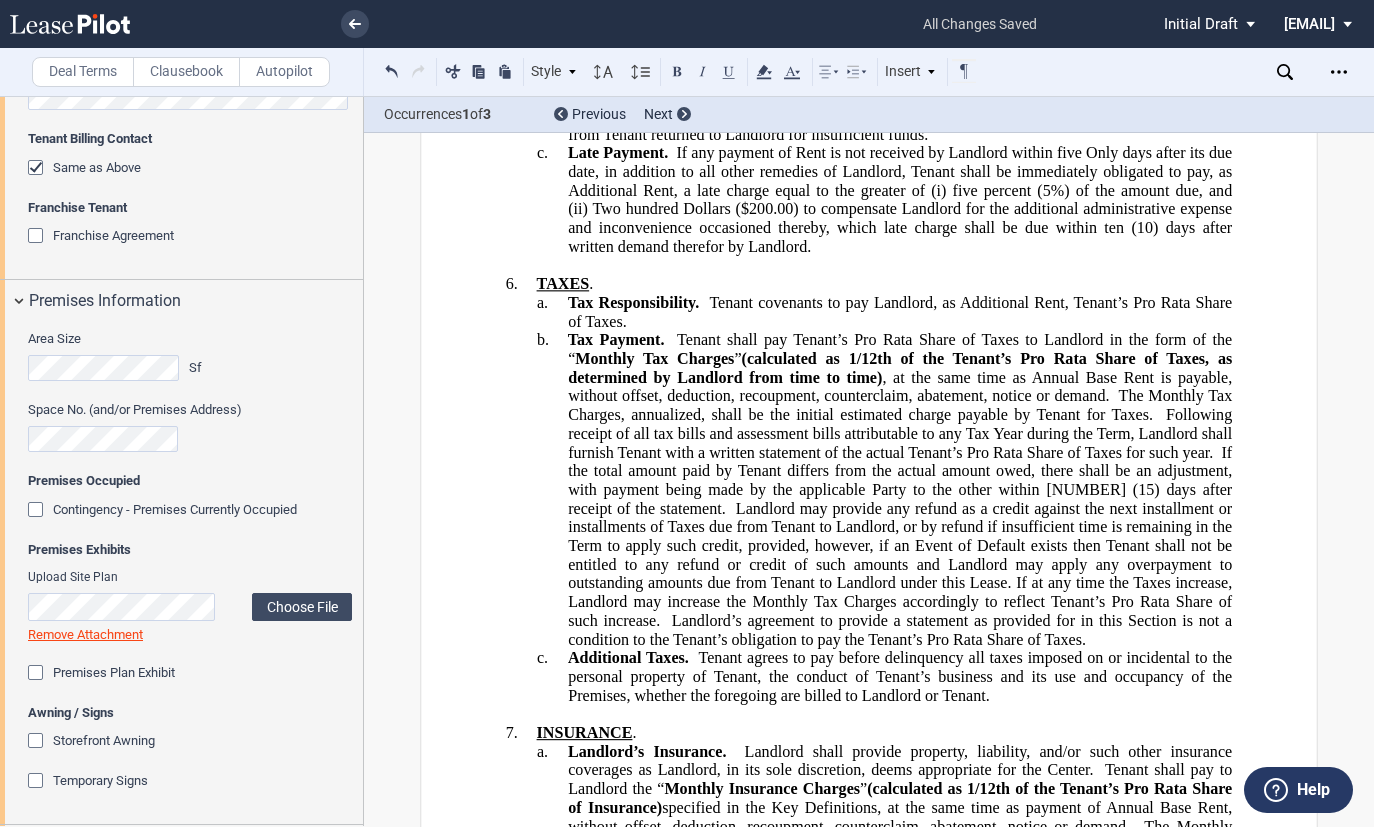 scroll, scrollTop: 6595, scrollLeft: 0, axis: vertical 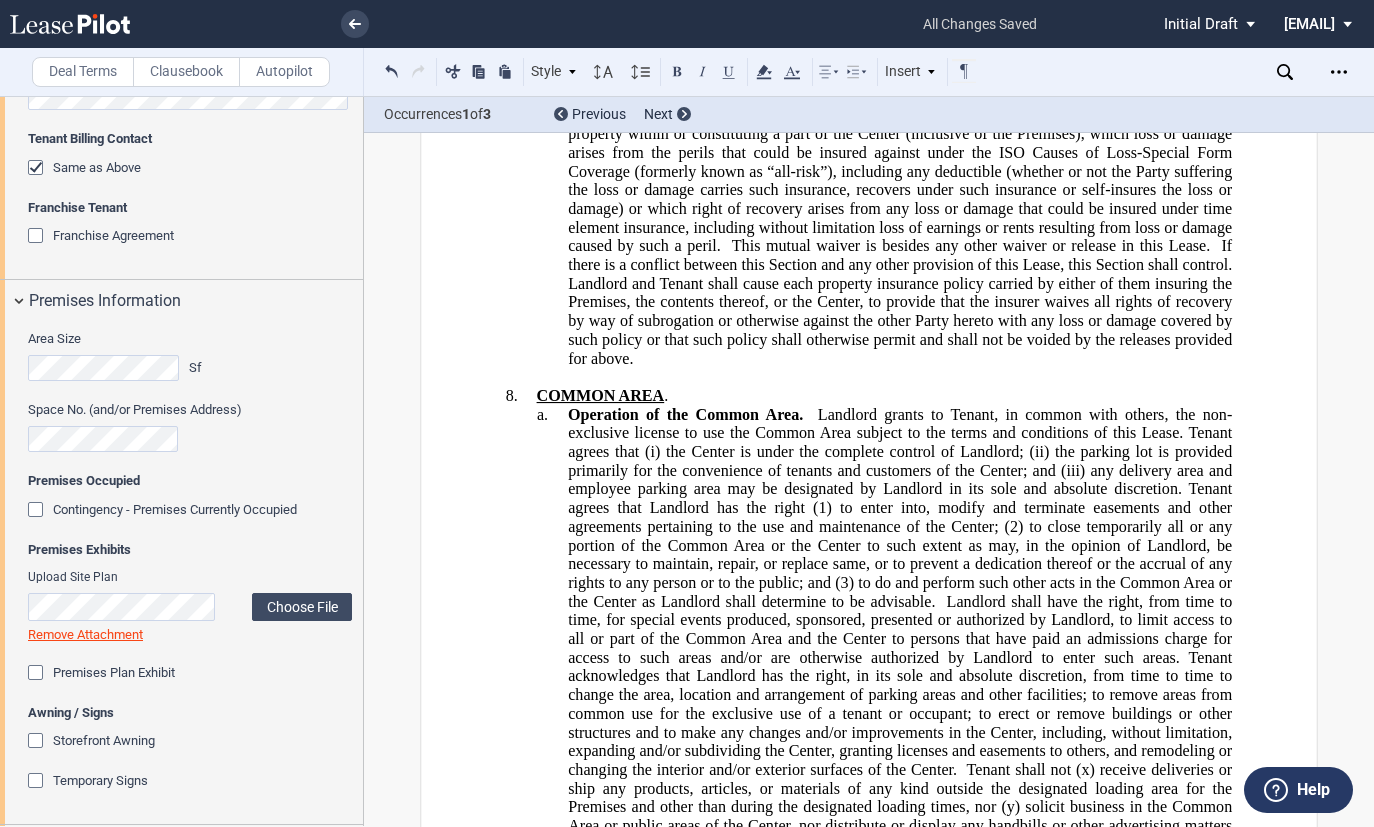 click on "﻿" at bounding box center [869, 377] 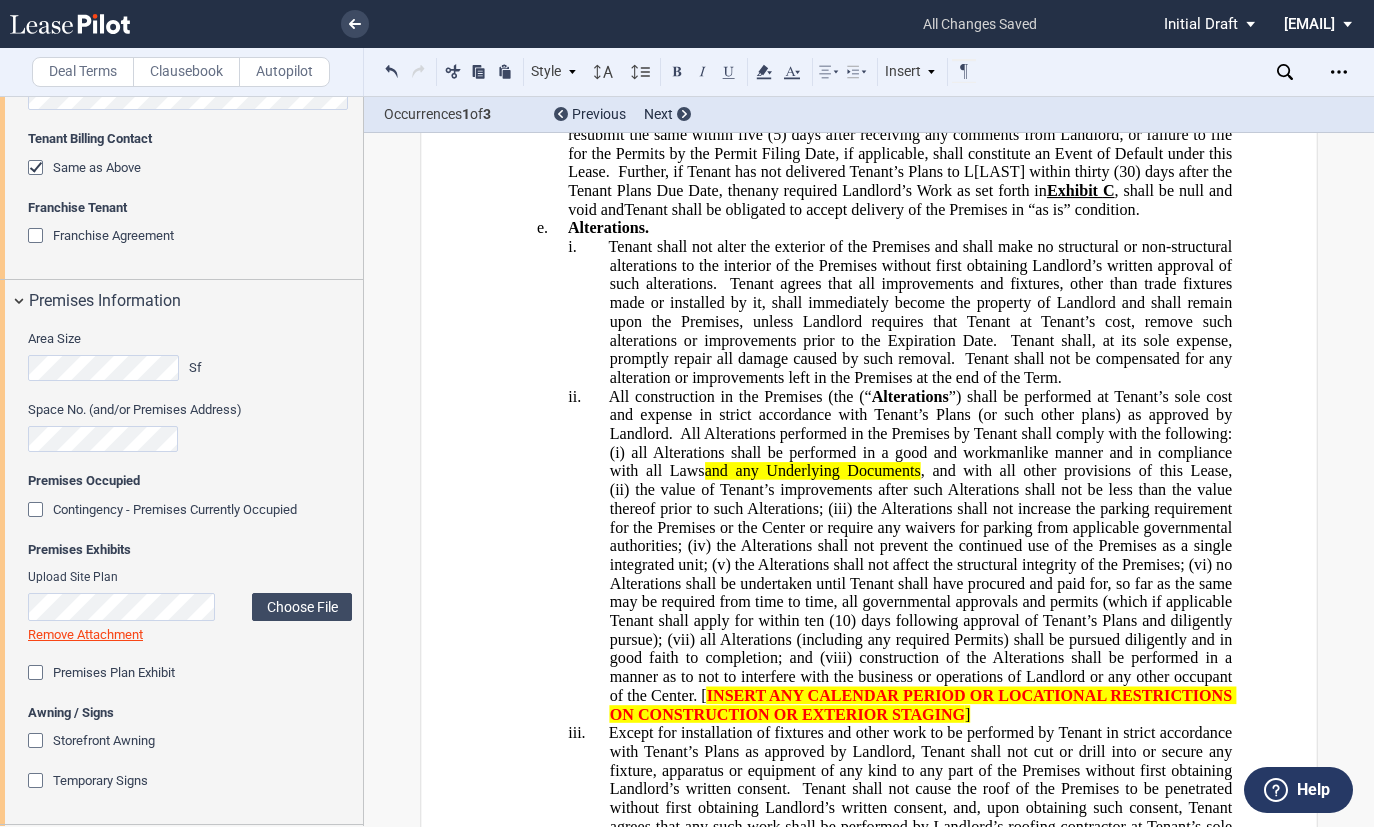 scroll, scrollTop: 13295, scrollLeft: 0, axis: vertical 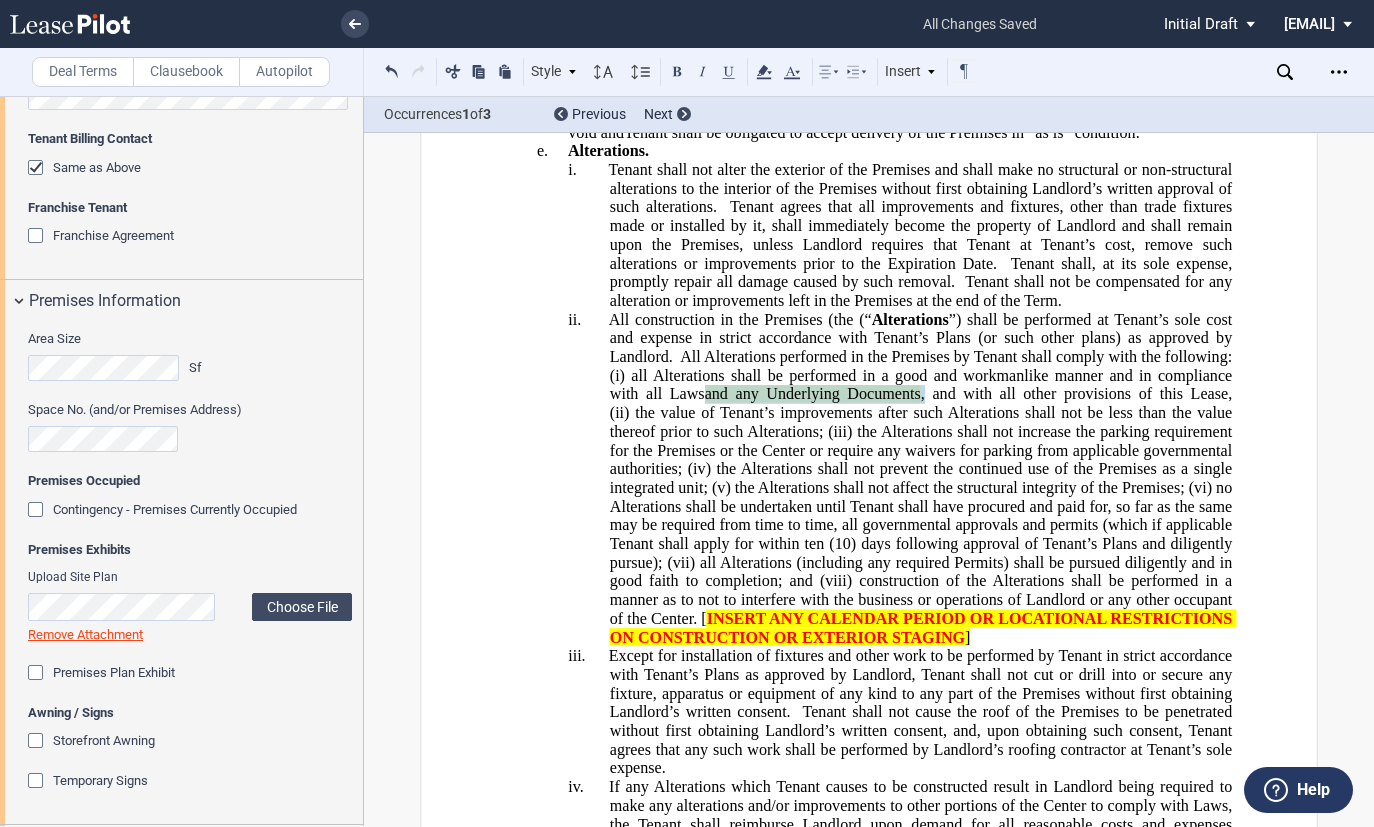 drag, startPoint x: 854, startPoint y: 523, endPoint x: 644, endPoint y: 526, distance: 210.02142 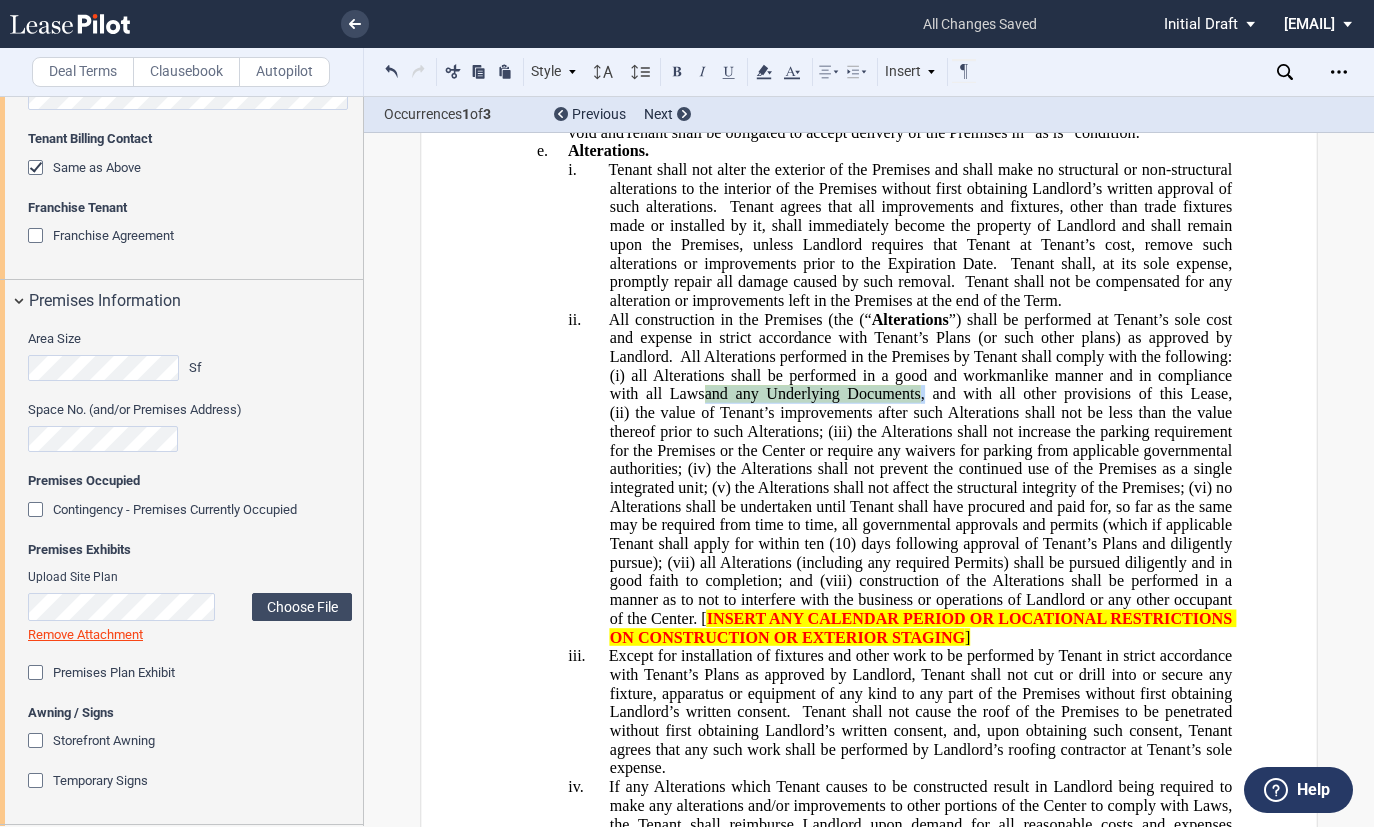 click on "All construction in the Premises (the “ Alterations ”) shall be performed at Tenant’s sole cost and expense in strict accordance with Tenant’s Plans (or such other plans) as approved by Landlord. All Alterations performed in the Premises by Tenant shall comply with the following: (i) all Alterations shall be performed in a good and workmanlike manner and in compliance with all Laws and any Underlying Documents , and with all other provisions of this Lease, (ii) the value of Tenant’s improvements after such Alterations shall not be less than the value thereof prior to such Alterations; (iii) the Alterations shall not increase the parking requirement for the Premises or the Center or require any waivers for parking from applicable governmental authorities; (iv) the Alterations shall not prevent the continued use of the Premises as a single integrated unit; (v) the Alterations shall not affect the structural integrity of the Premises; (vi) ]" 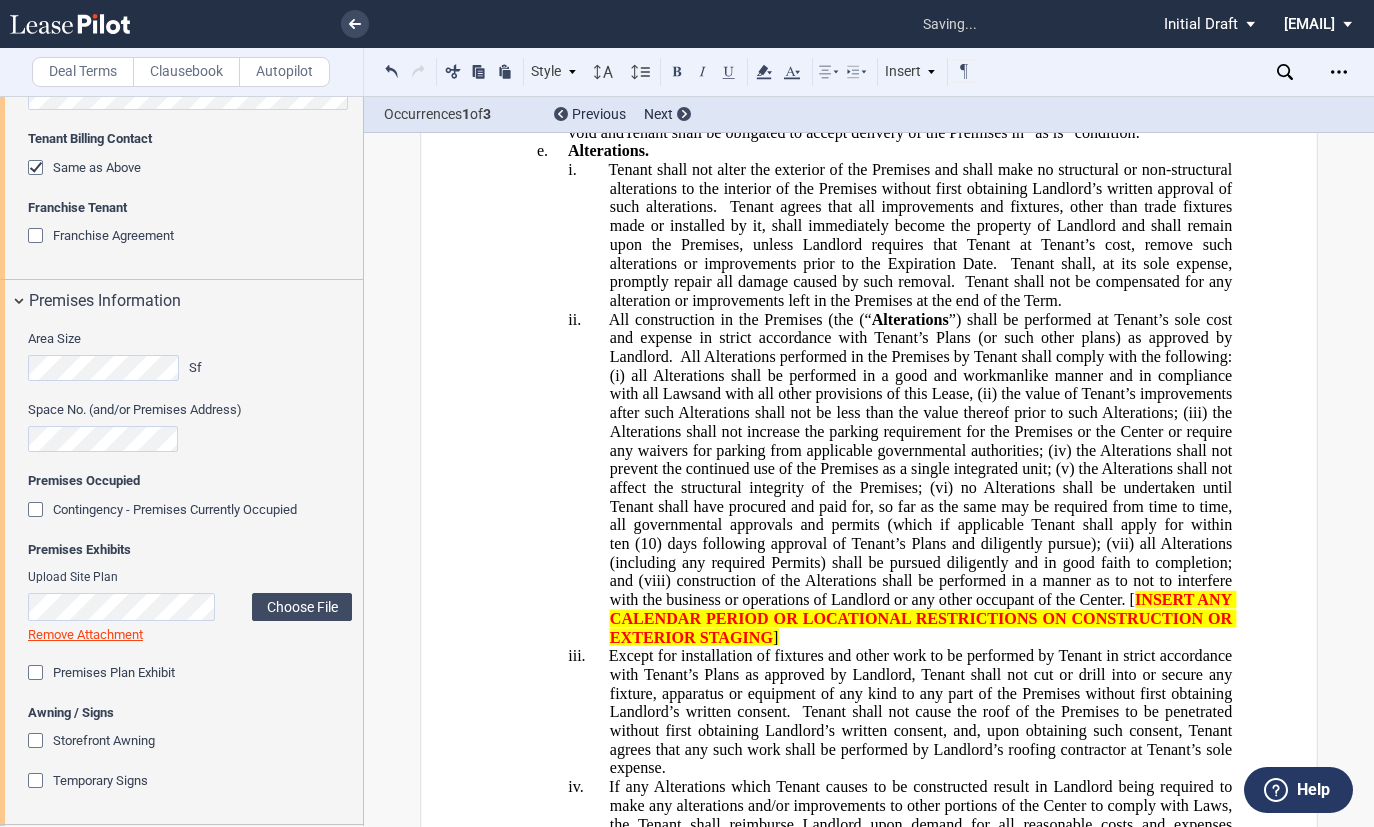 type 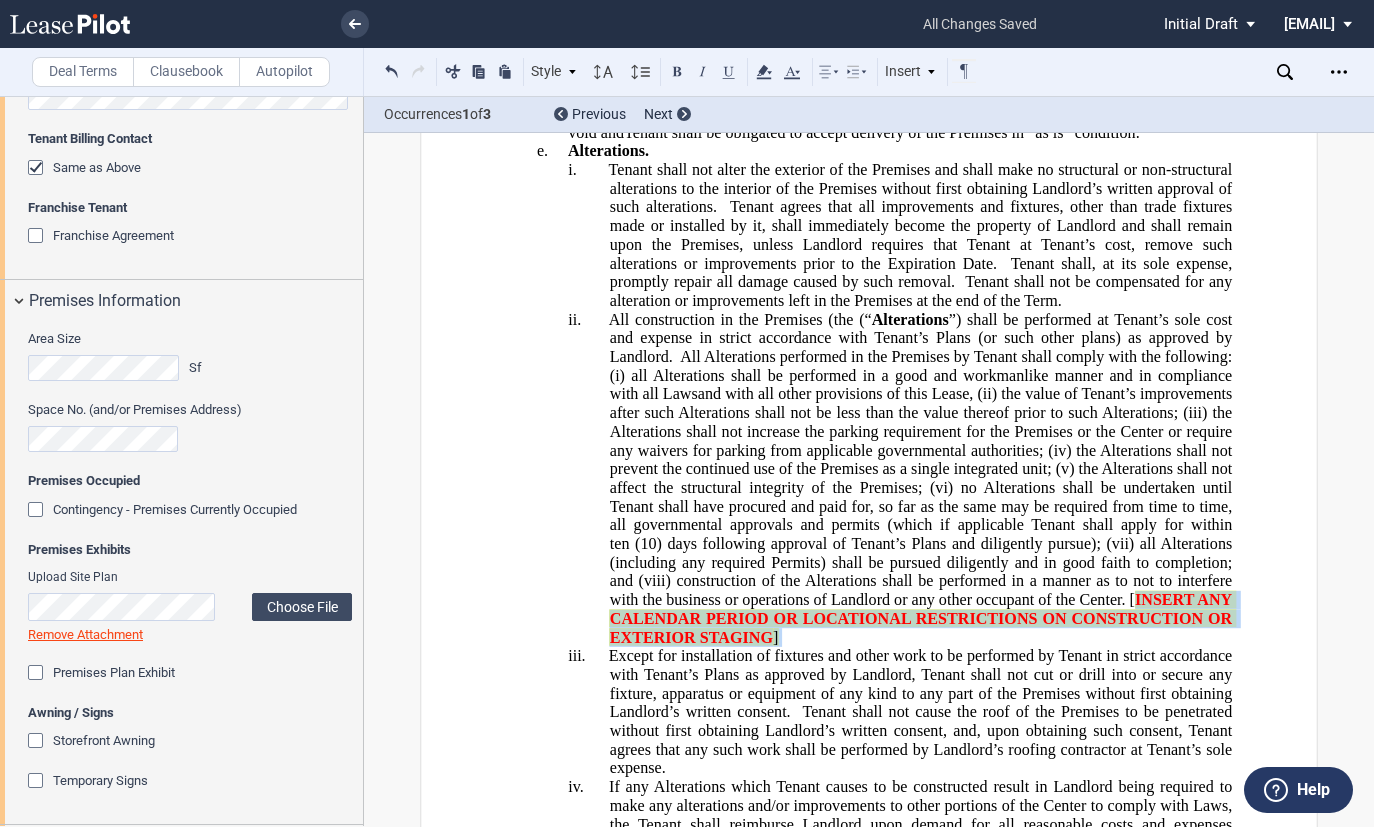 drag, startPoint x: 1156, startPoint y: 771, endPoint x: 1132, endPoint y: 735, distance: 43.266617 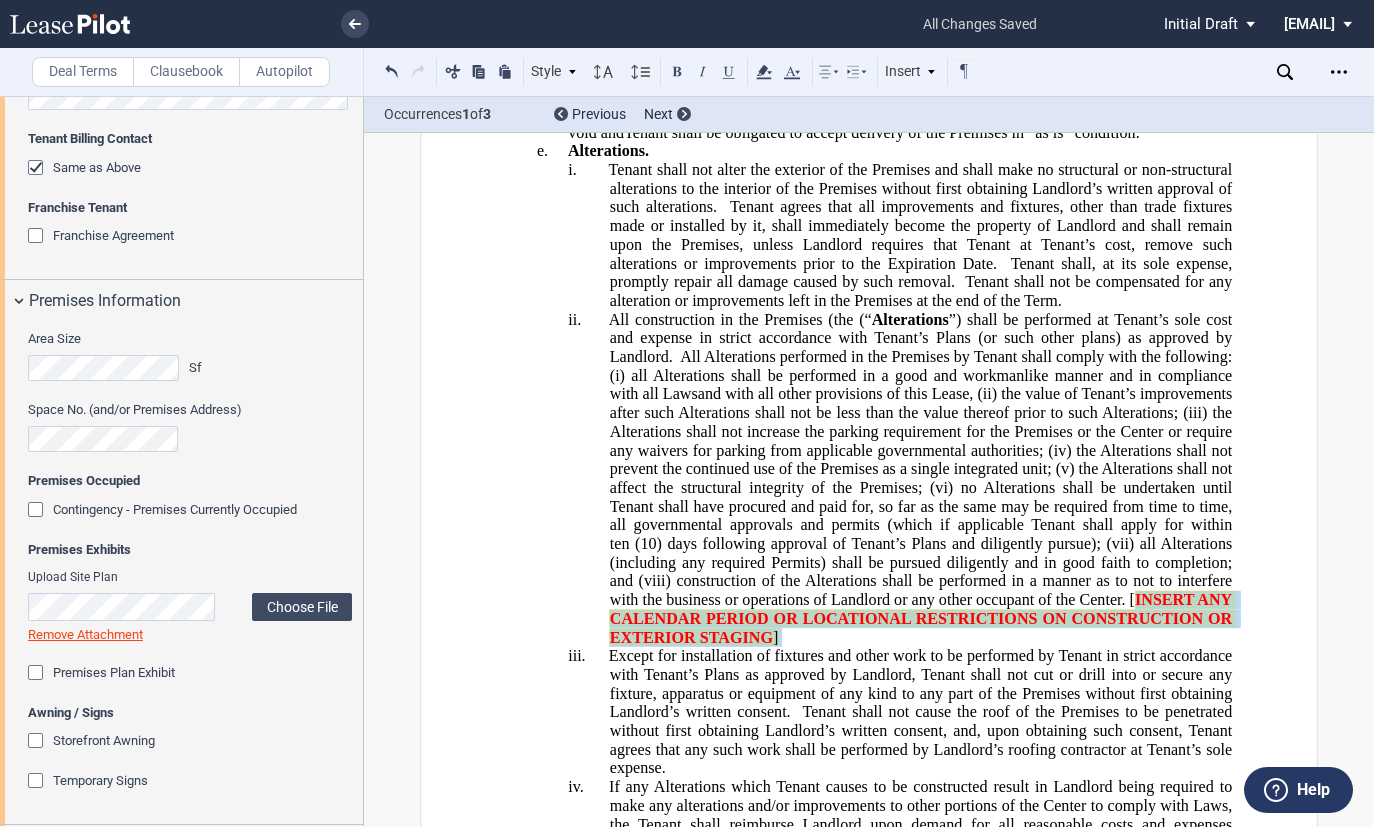 click on "ii. All construction in the Premises (the “ Alterations ”) shall be performed at Tenant’s sole cost and expense in strict accordance with Tenant’s Plans (or such other plans) as approved by Landlord. All Alterations performed in the Premises by Tenant shall comply with the following: (i) all Alterations shall be performed in a good and workmanlike manner and in compliance with all Laws and with all other provisions of this Lease, (ii) the value of Tenant’s improvements after such Alterations shall not be less than the value thereof prior to such Alterations; (iii) the Alterations shall not increase the parking requirement for the Premises or the Center or require any waivers for parking from applicable governmental authorities; (iv) the Alterations shall not prevent the continued use of the Premises as a single integrated unit; (v) the Alterations shall not affect the structural integrity of the Premises; (vi)" at bounding box center (921, 478) 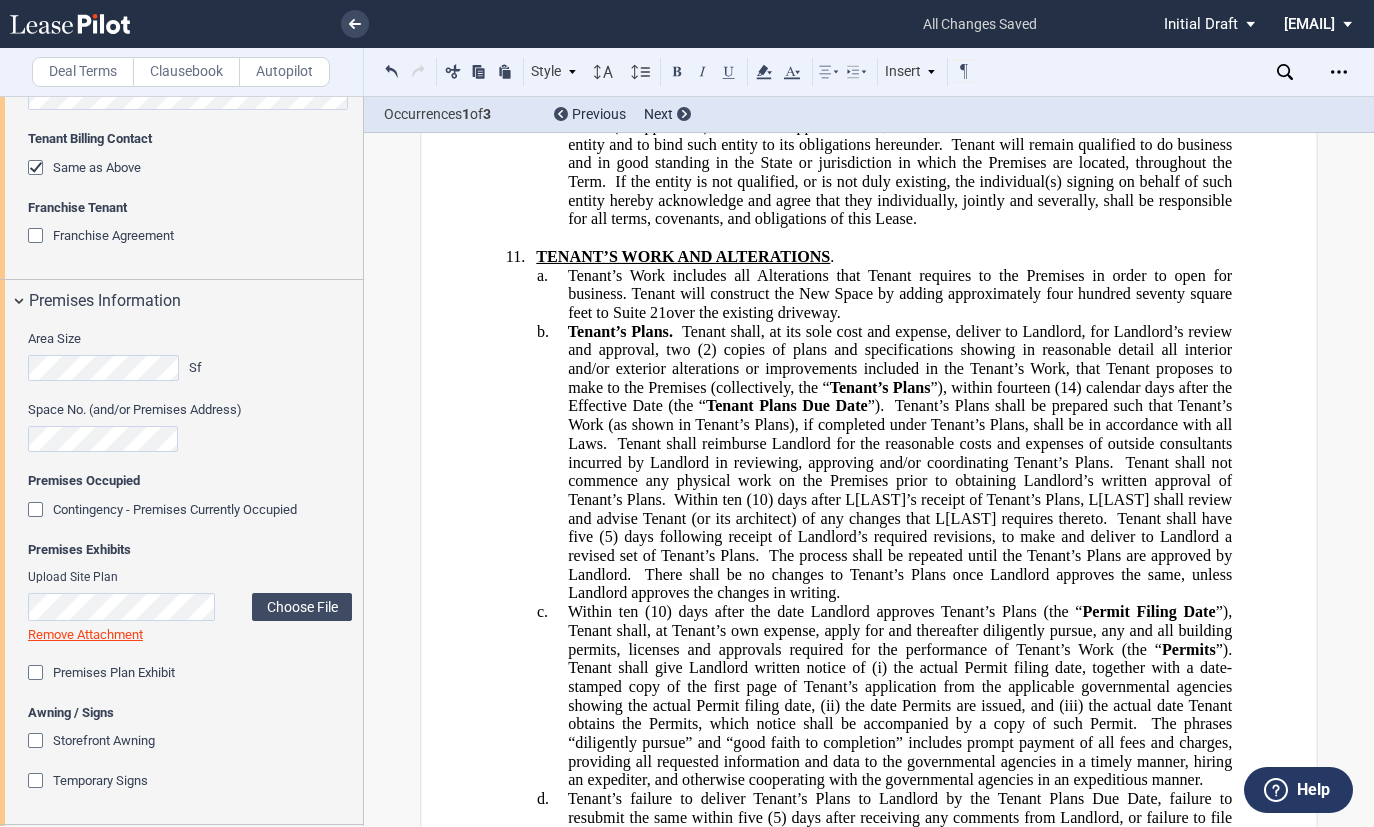 scroll, scrollTop: 12595, scrollLeft: 0, axis: vertical 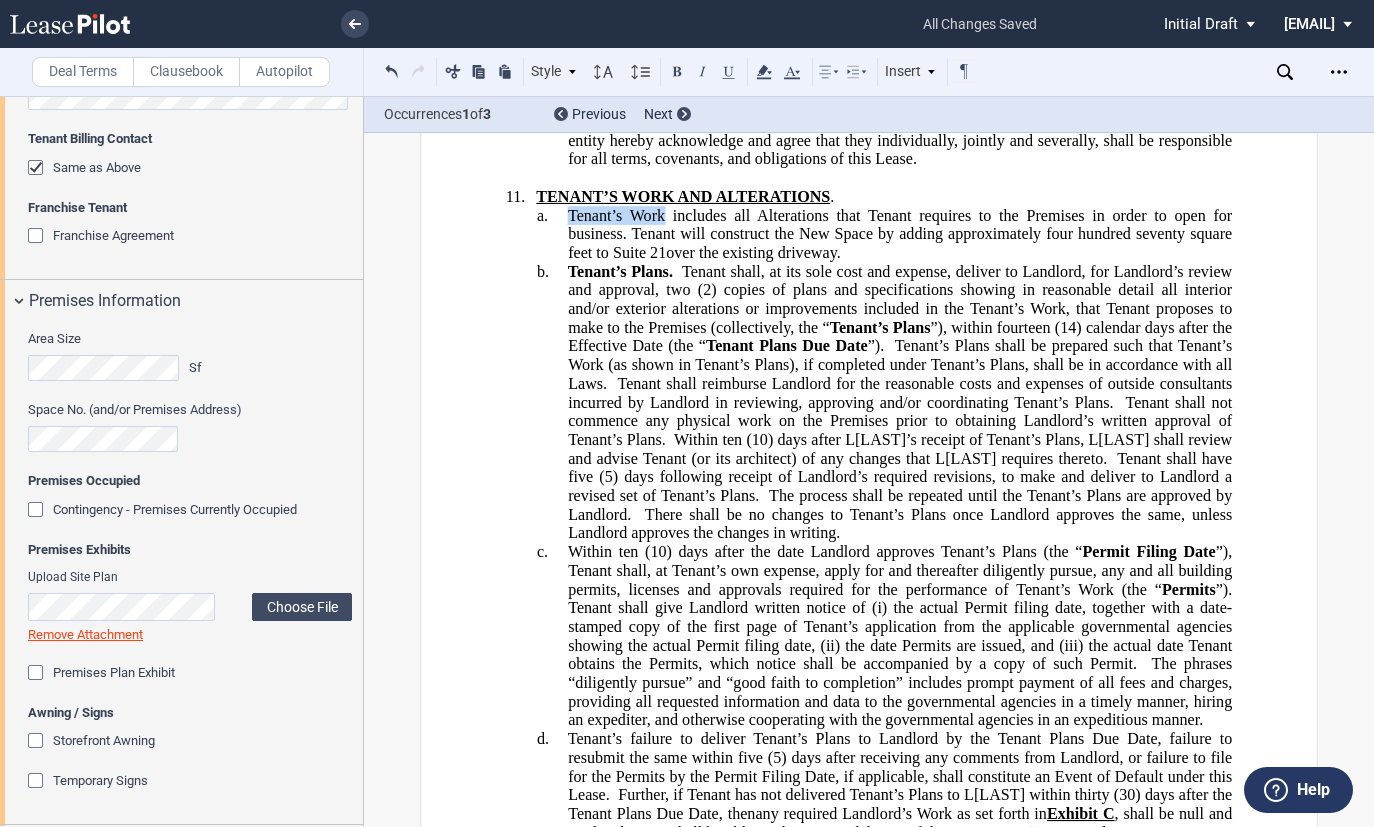 drag, startPoint x: 661, startPoint y: 338, endPoint x: 565, endPoint y: 343, distance: 96.13012 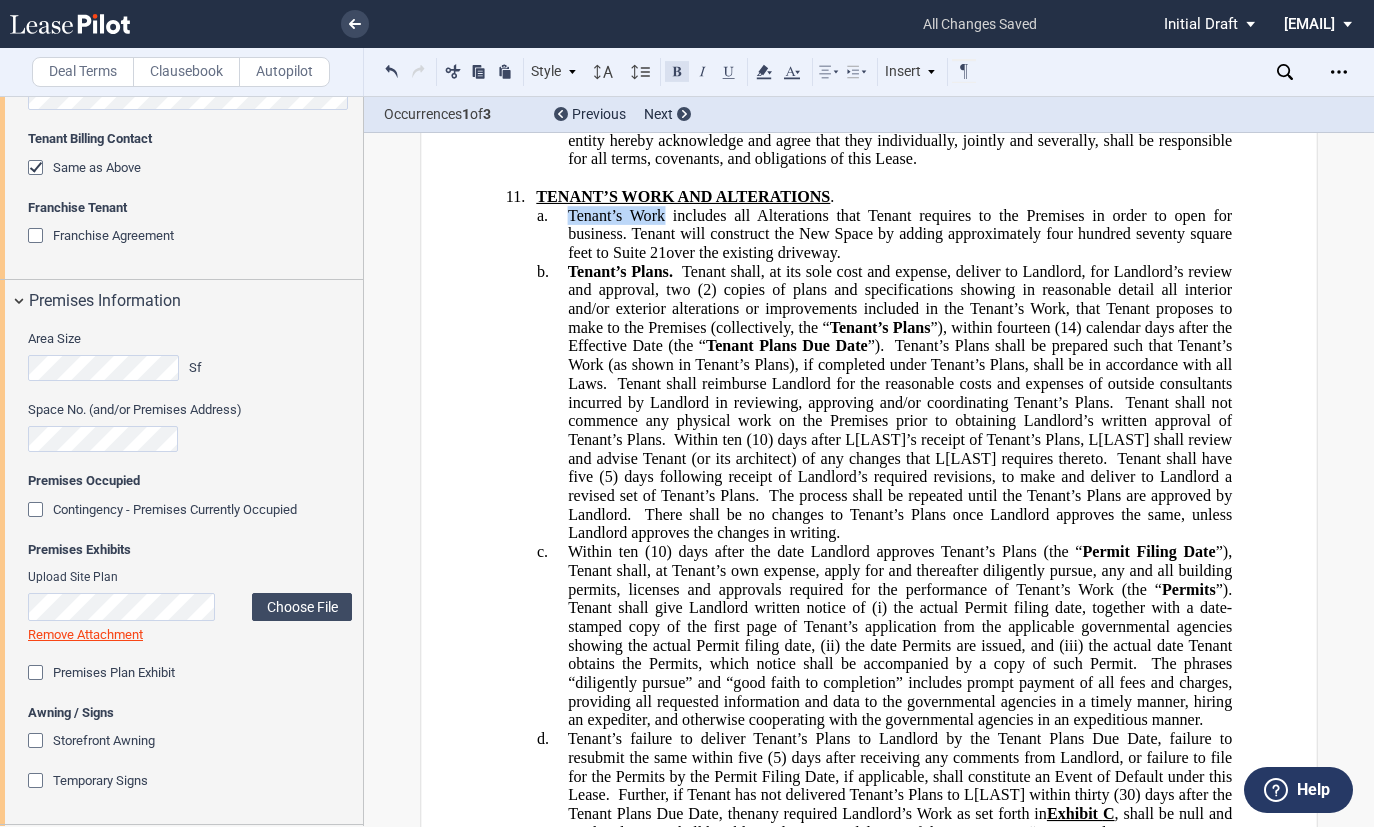 click at bounding box center (677, 71) 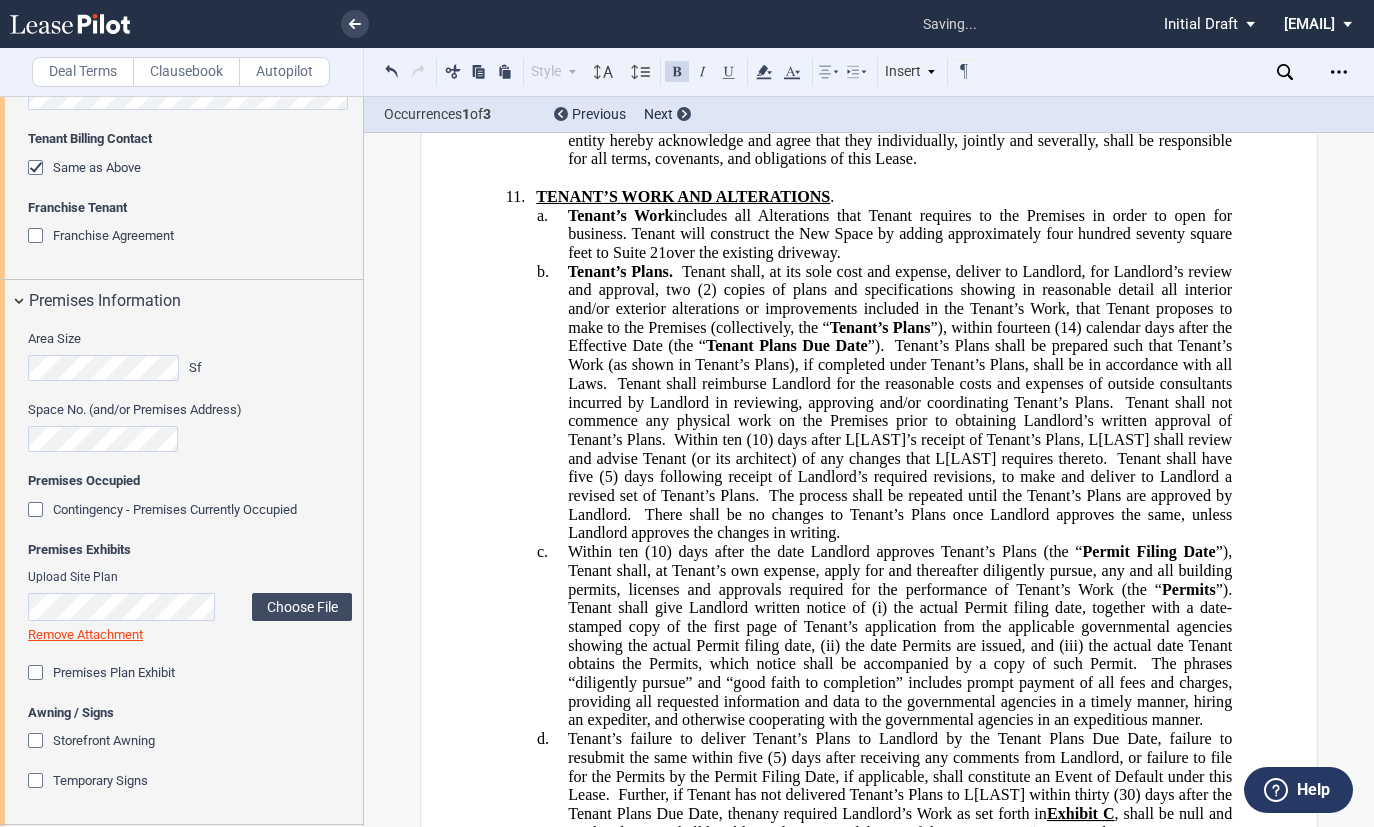 click on "TENANT’S WORK AND ALTERATIONS" 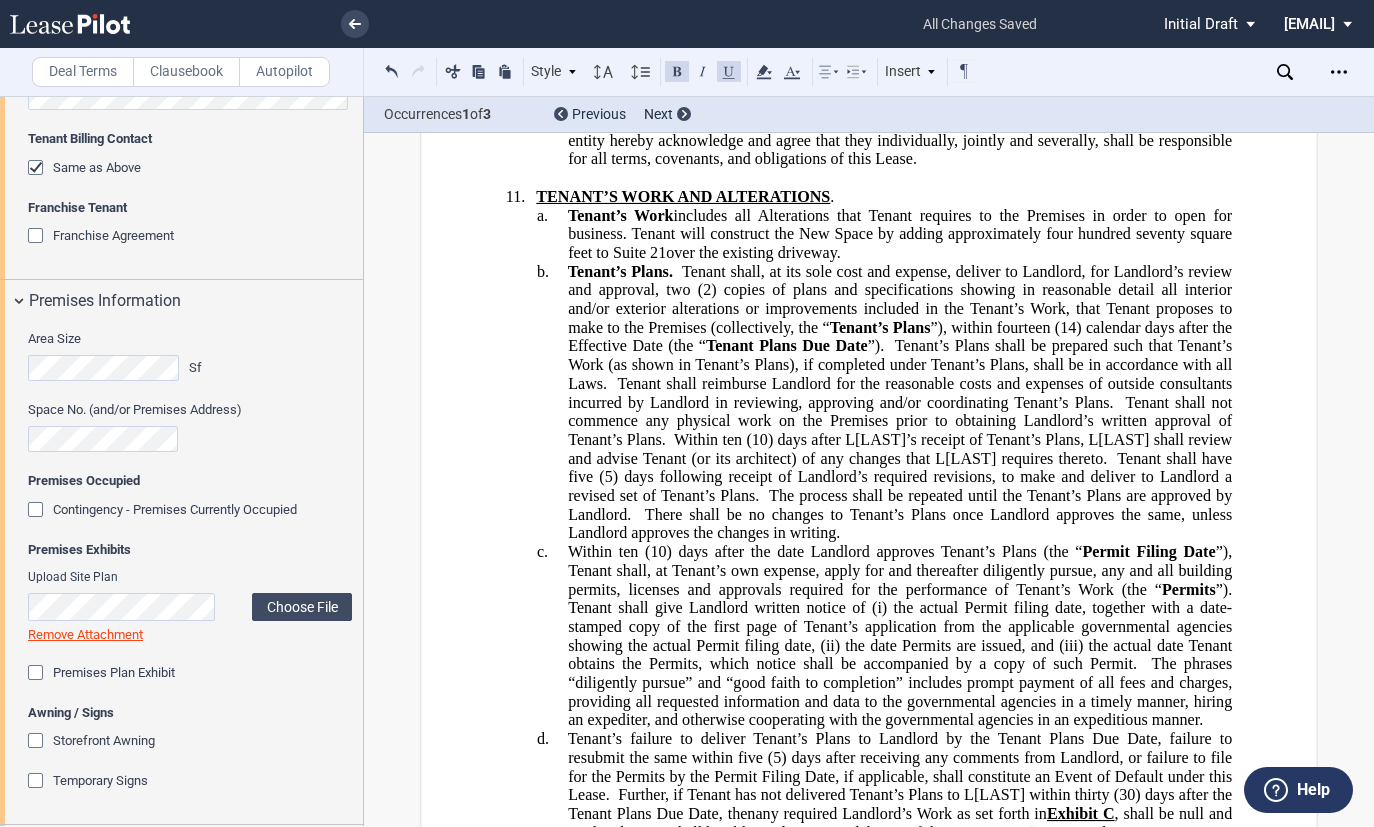 scroll, scrollTop: 12695, scrollLeft: 0, axis: vertical 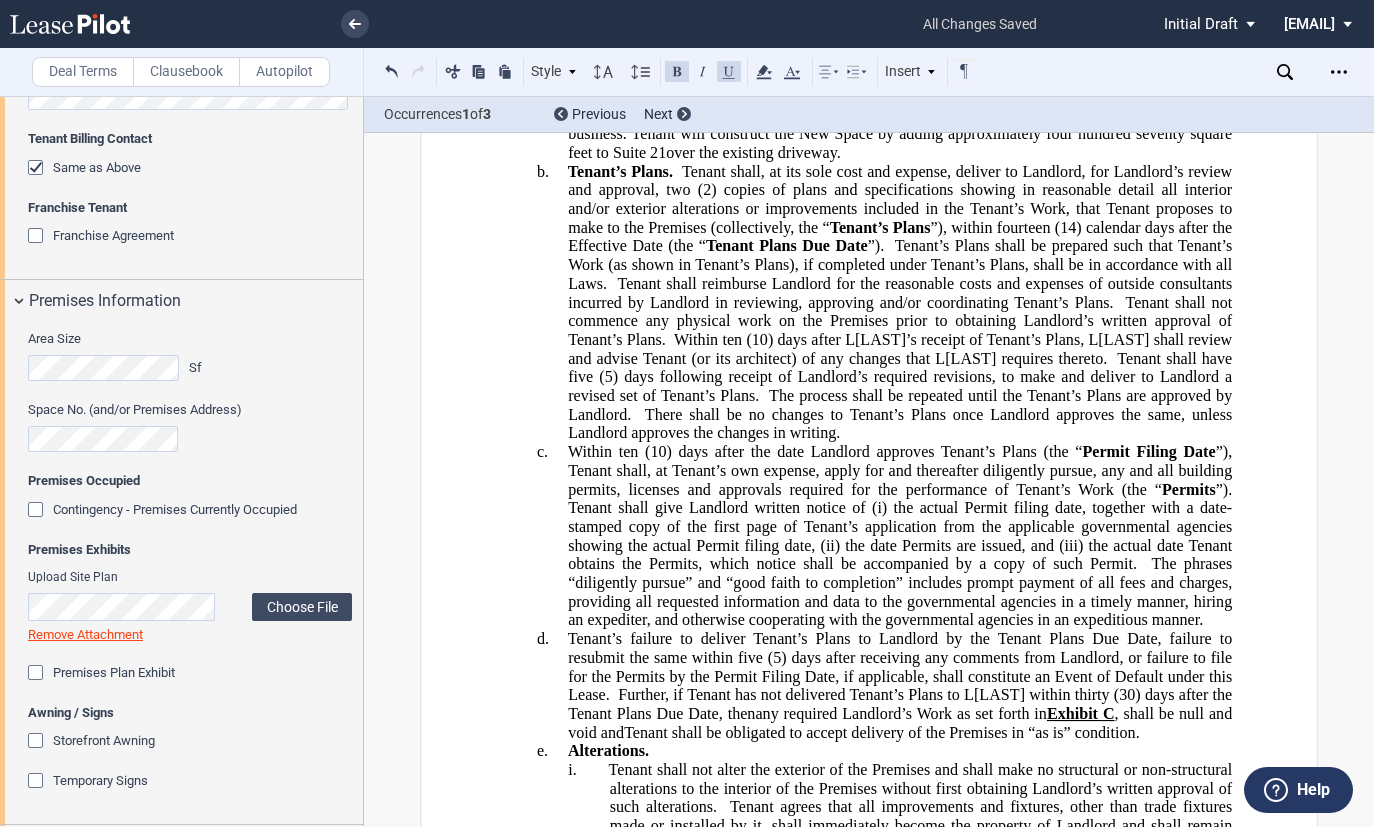 click on "Tenant’s Work  includes all Alterations that Tenant requires to the Premises in order to open for business. Tenant will construct the New Space by adding approximately four hundred seventy square feet to Suite 21﻿over the existing driveway." 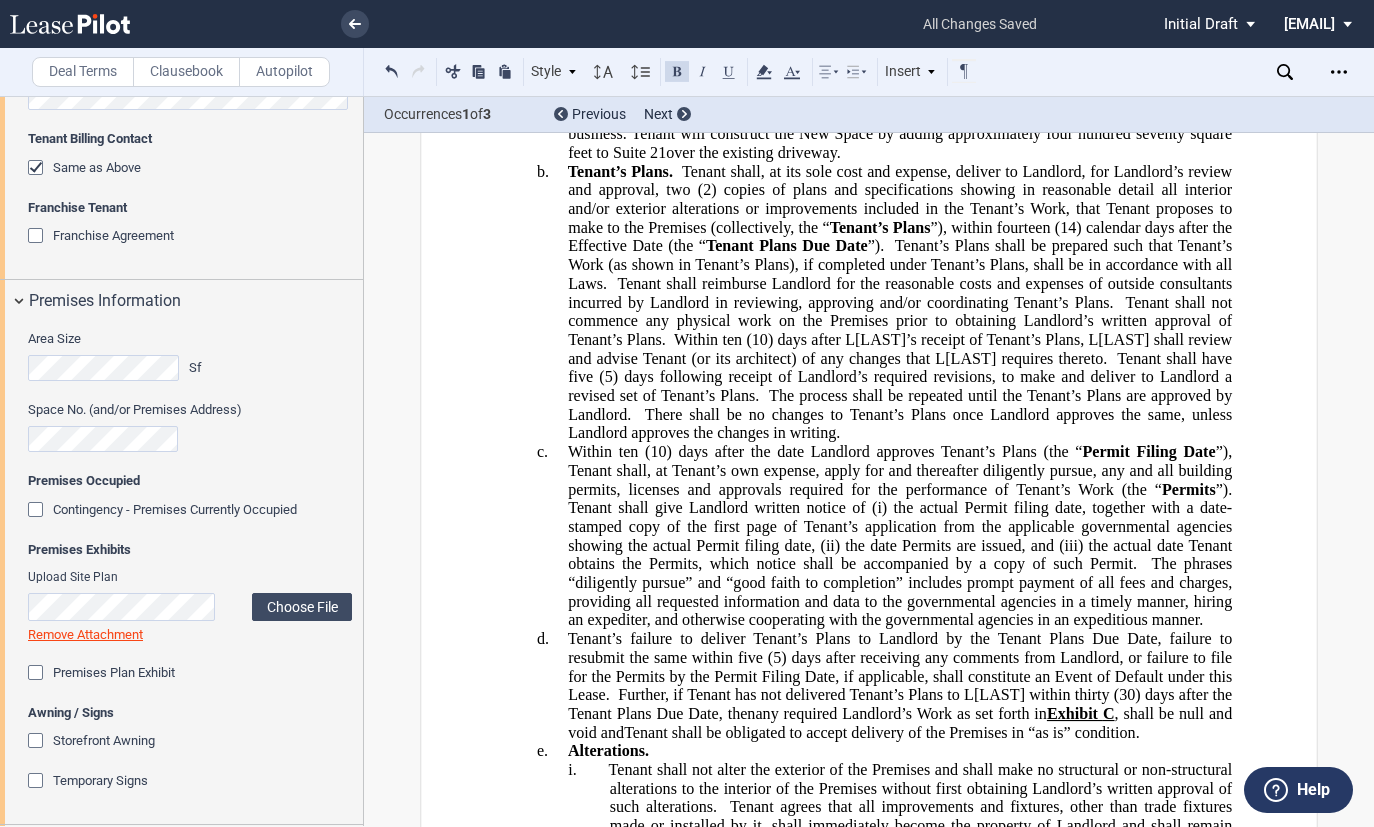 drag, startPoint x: 680, startPoint y: 240, endPoint x: 664, endPoint y: 239, distance: 16.03122 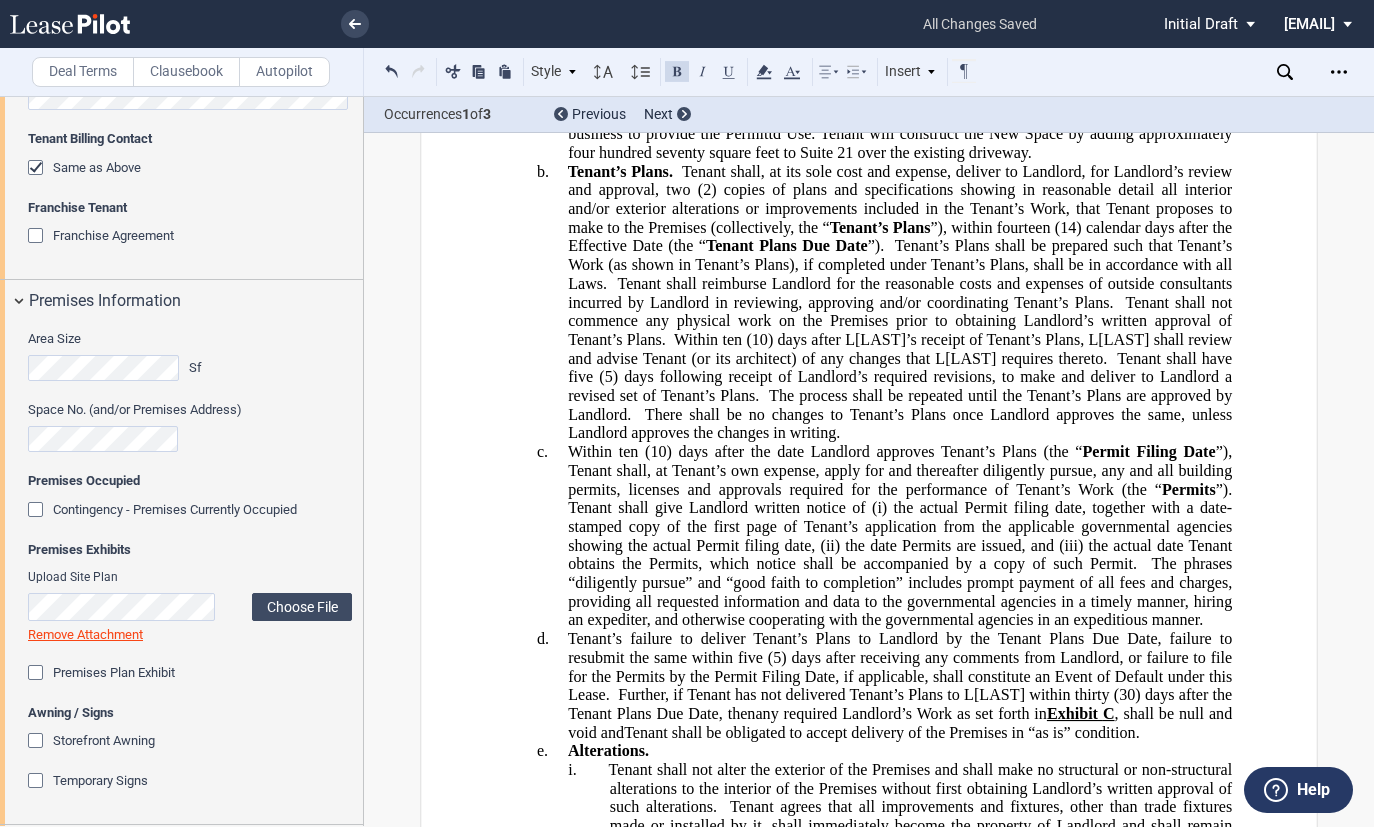 click on "Tenant’s Work  includes all Alterations that Tenant requires to the Premises in order to open for business to provide the Permittd Use. Tenant will construct the New Space by adding approximately four hundred seventy square feet to Suite 21﻿over the existing driveway." 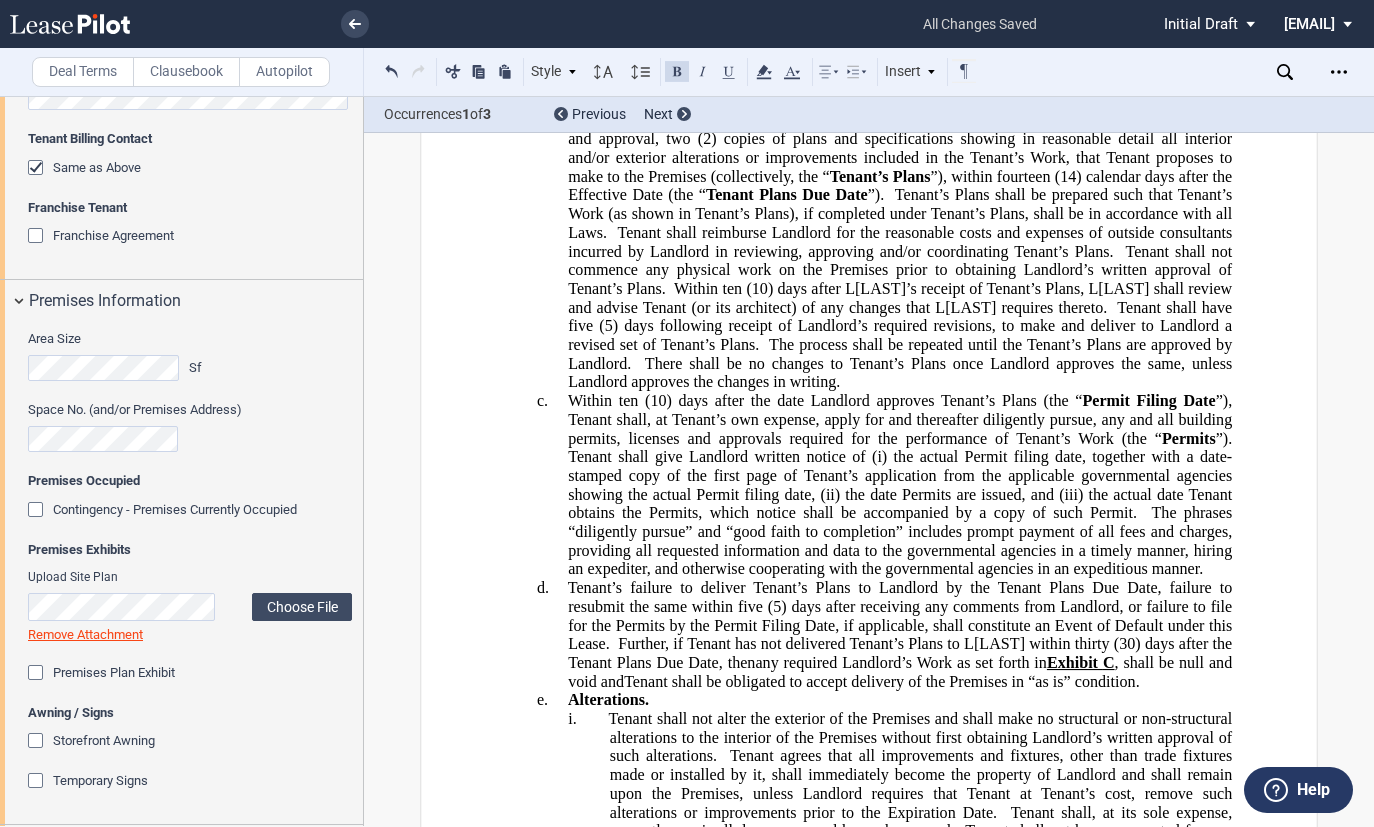 scroll, scrollTop: 12695, scrollLeft: 0, axis: vertical 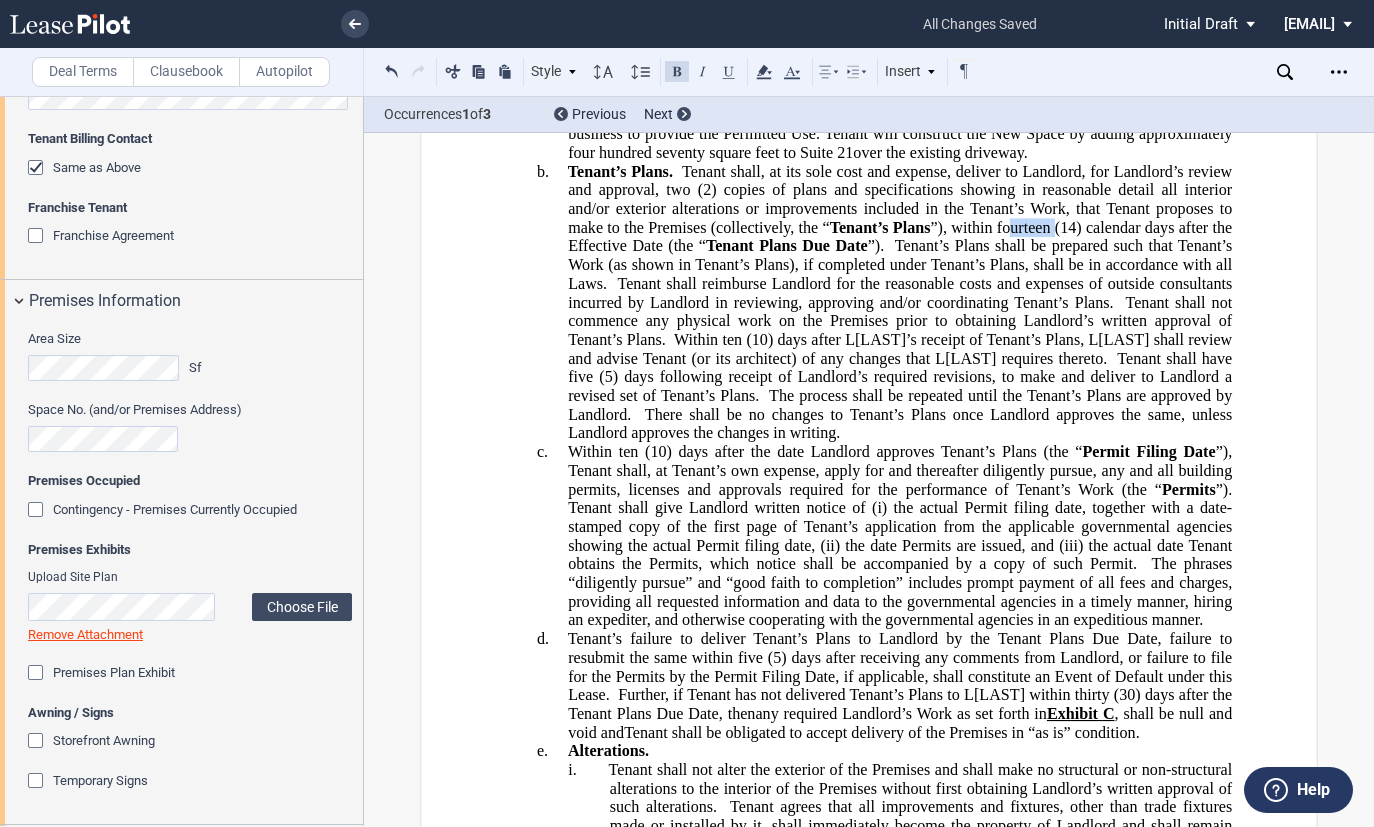 drag, startPoint x: 1048, startPoint y: 350, endPoint x: 1005, endPoint y: 352, distance: 43.046486 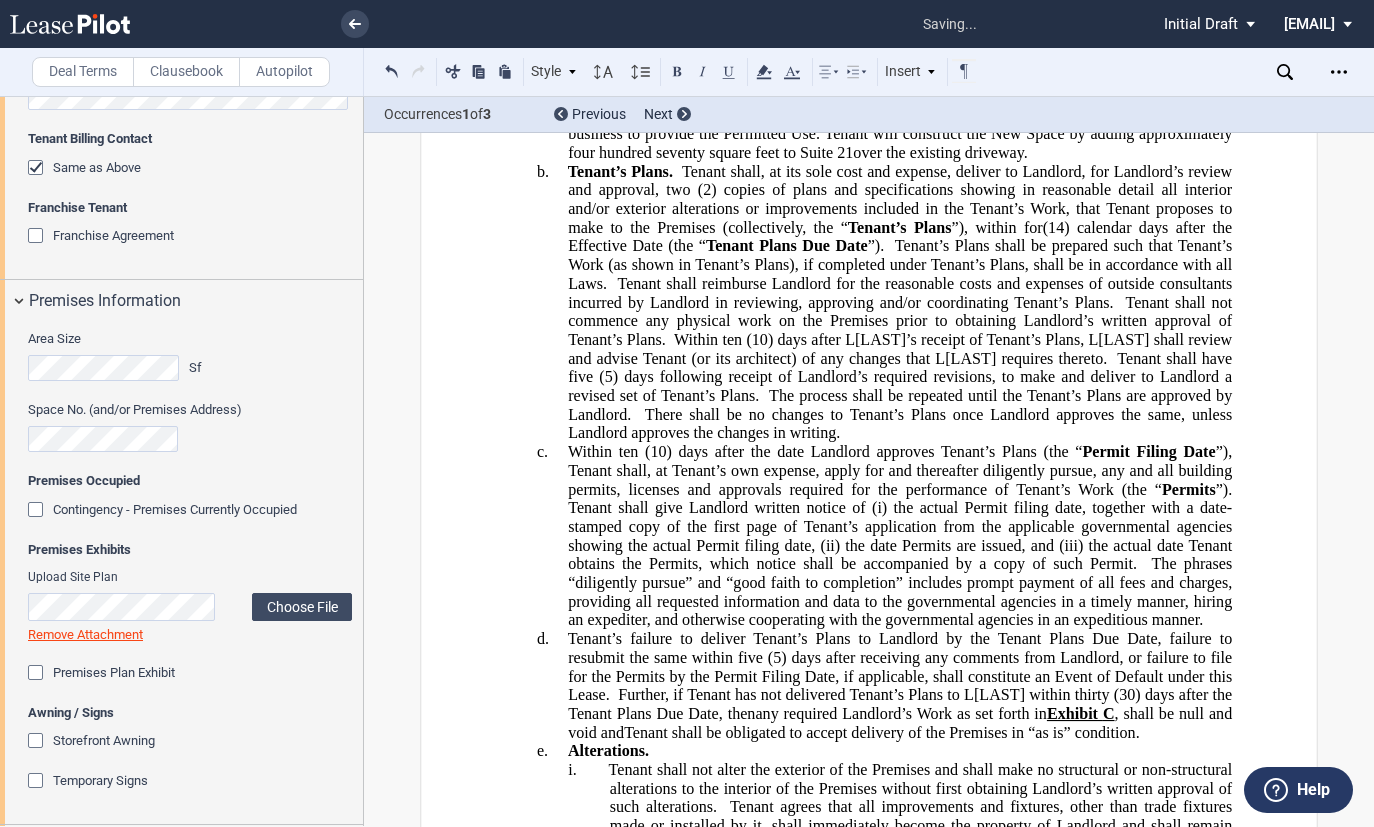 type 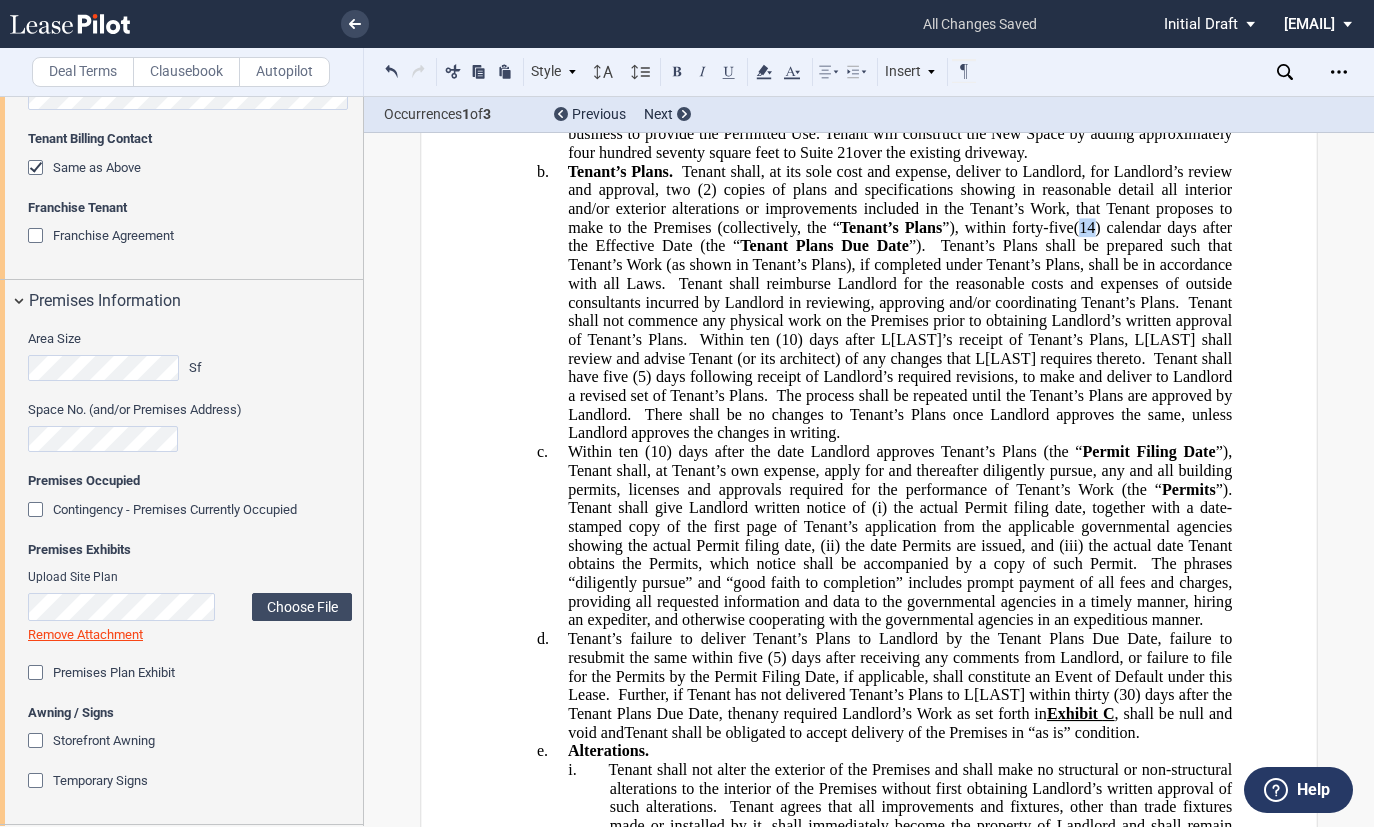 drag, startPoint x: 1091, startPoint y: 353, endPoint x: 1078, endPoint y: 359, distance: 14.3178215 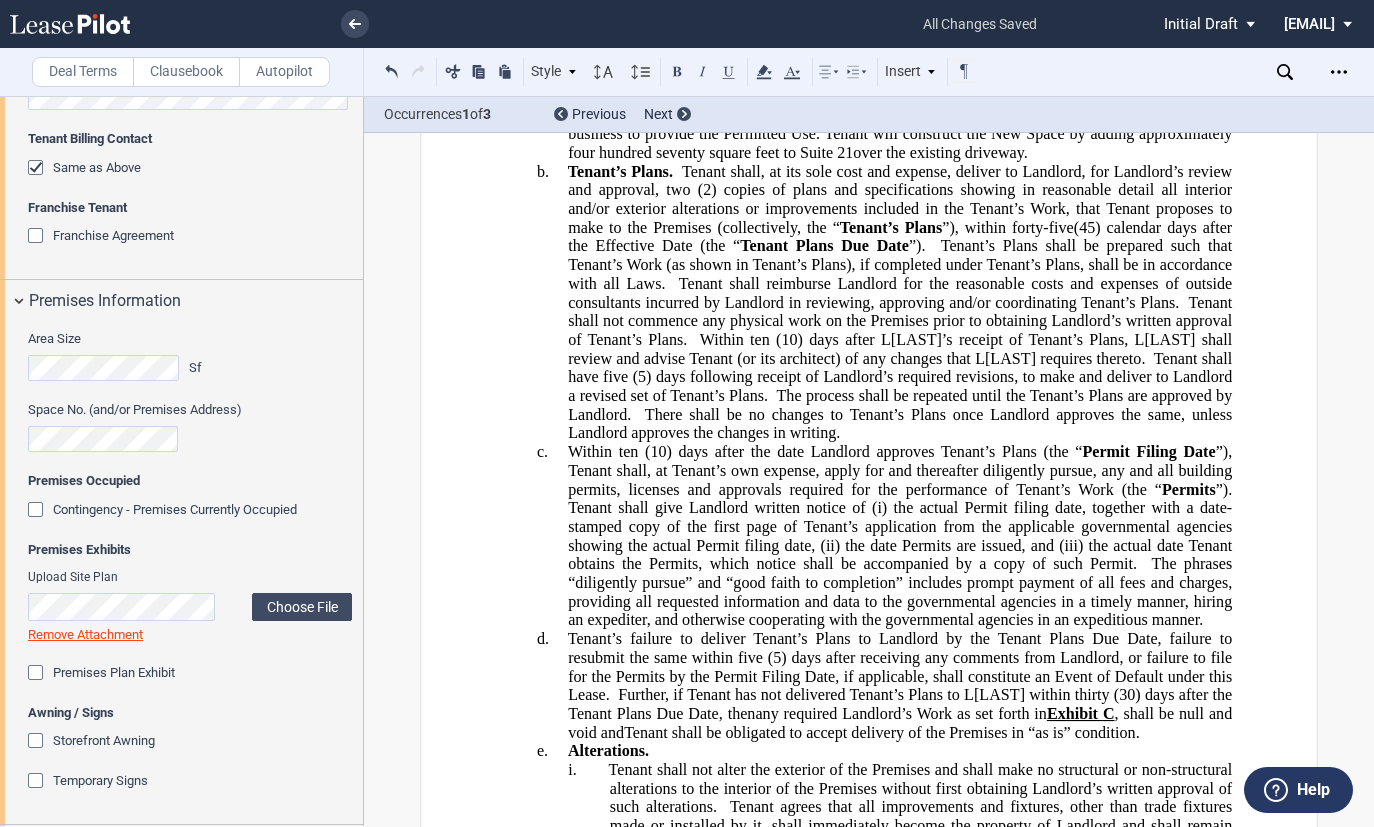 click on "Tenant’s Plans shall be prepared such that Tenant’s Work (as shown in Tenant’s Plans), if completed under Tenant’s Plans, shall be in accordance with all Laws." 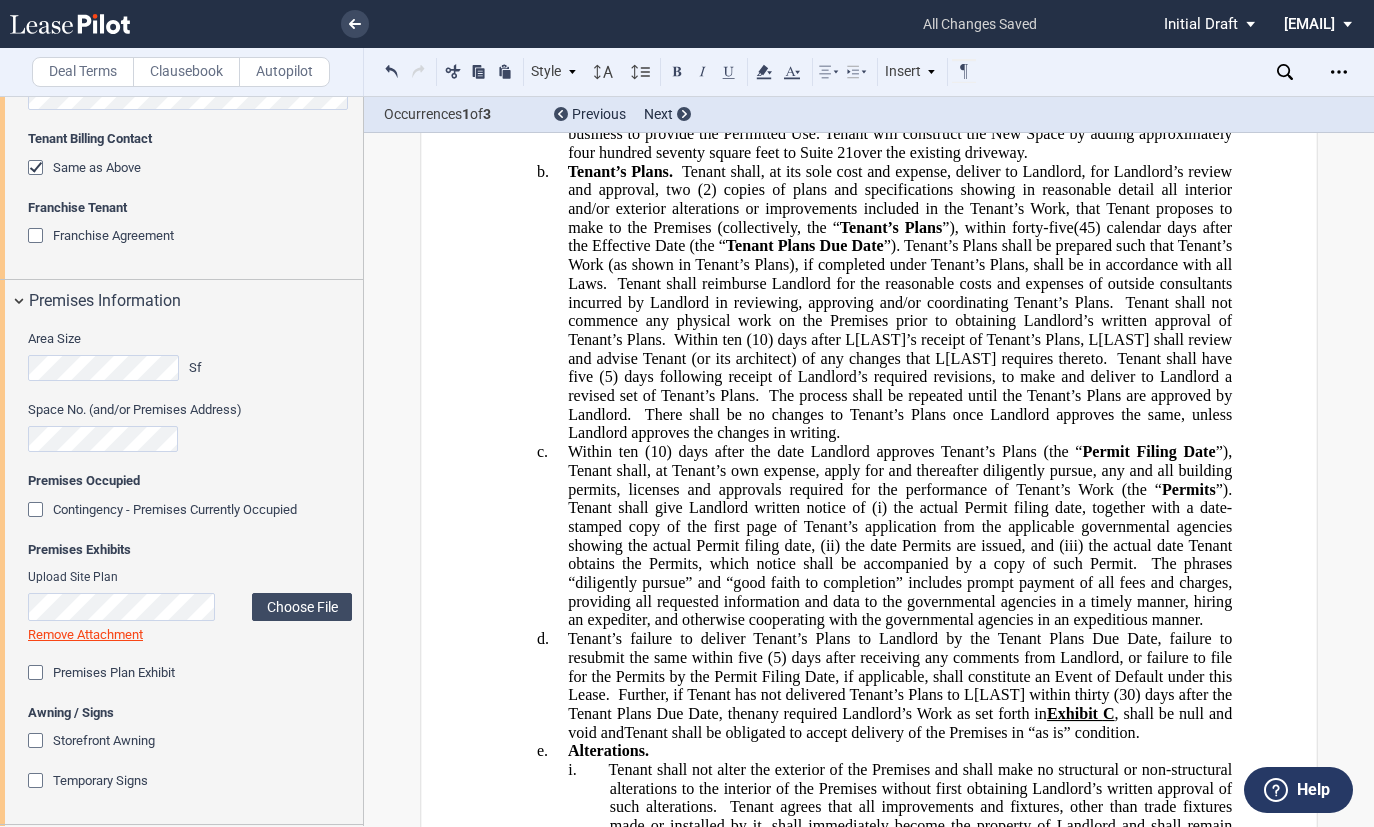 click on "Tenant’s Plans shall be prepared such that Tenant’s Work (as shown in Tenant’s Plans), if completed under Tenant’s Plans, shall be in accordance with all Laws." 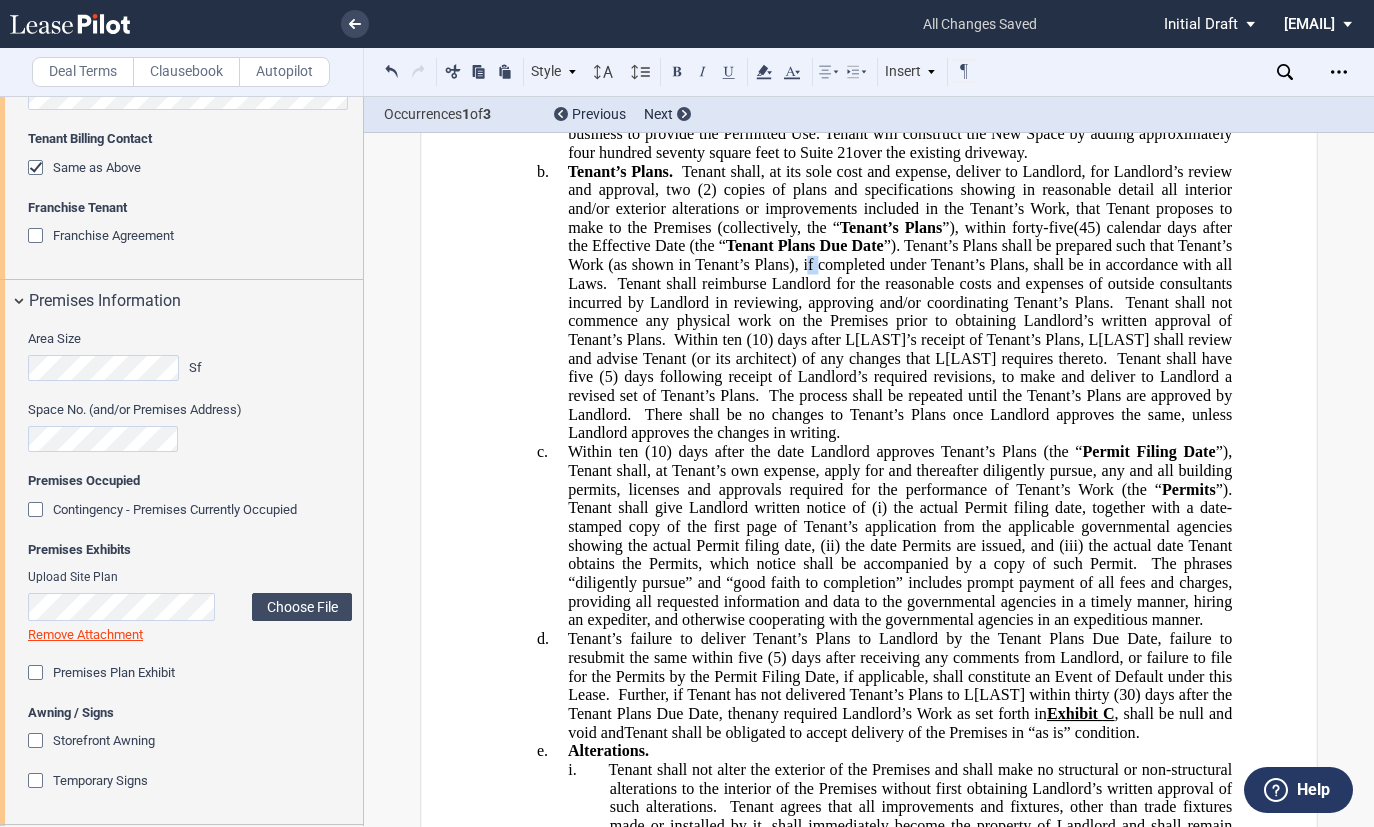 drag, startPoint x: 812, startPoint y: 394, endPoint x: 803, endPoint y: 381, distance: 15.811388 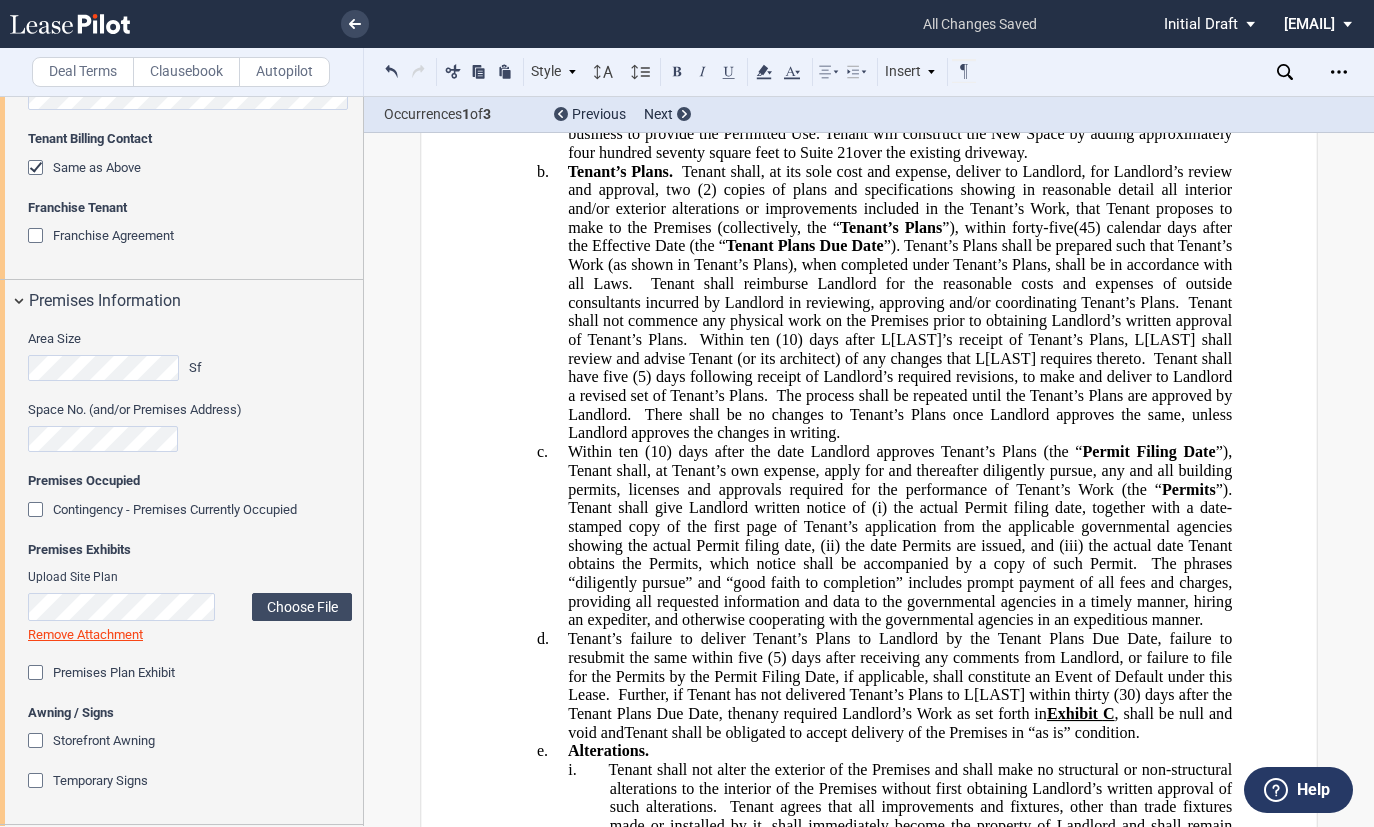 click on "Tenant shall reimburse Landlord for the reasonable costs and expenses of outside consultants incurred by Landlord in reviewing, approving and/or coordinating Tenant’s Plans." 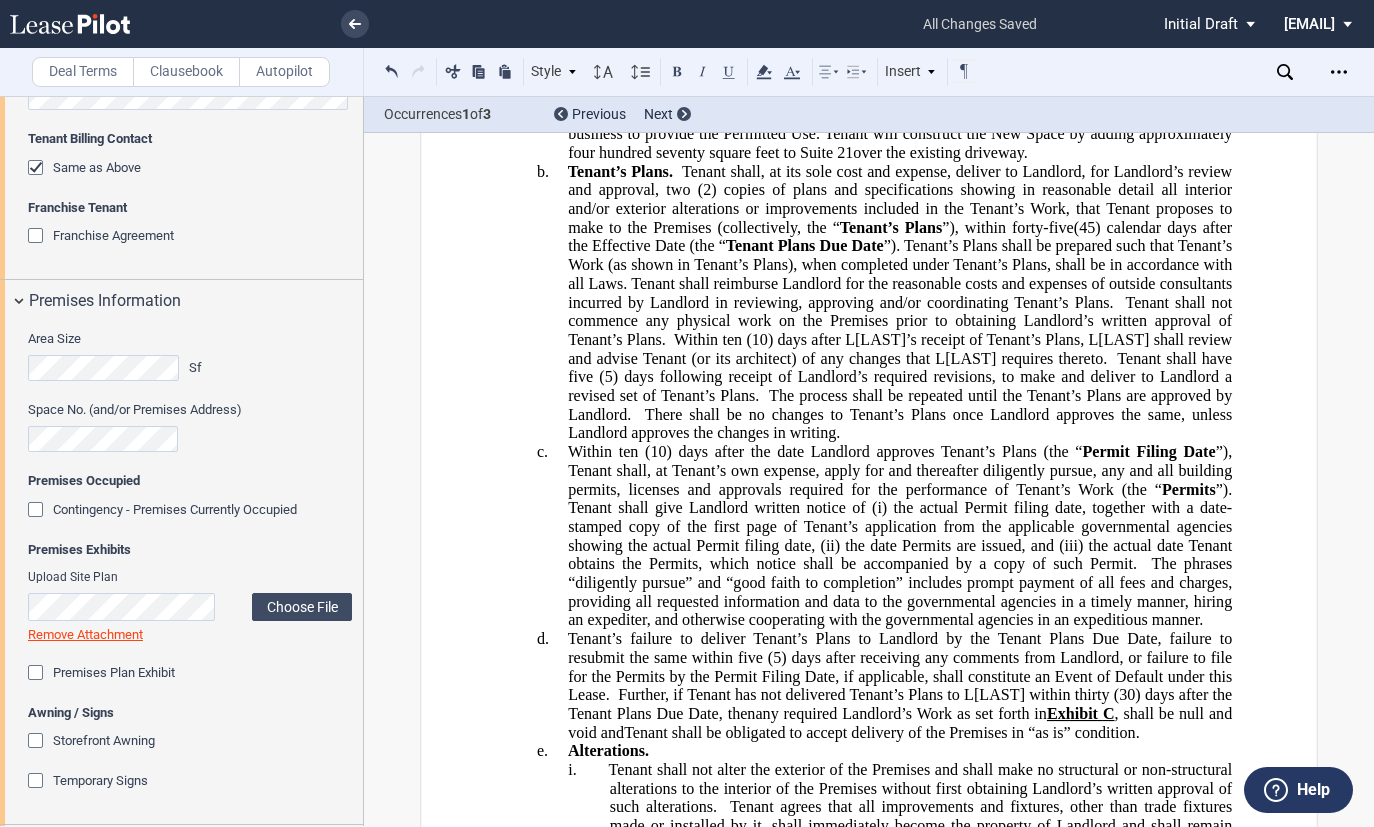 click on "Tenant shall not commence any physical work on the Premises prior to obtaining Landlord’s written approval of Tenant’s Plans." 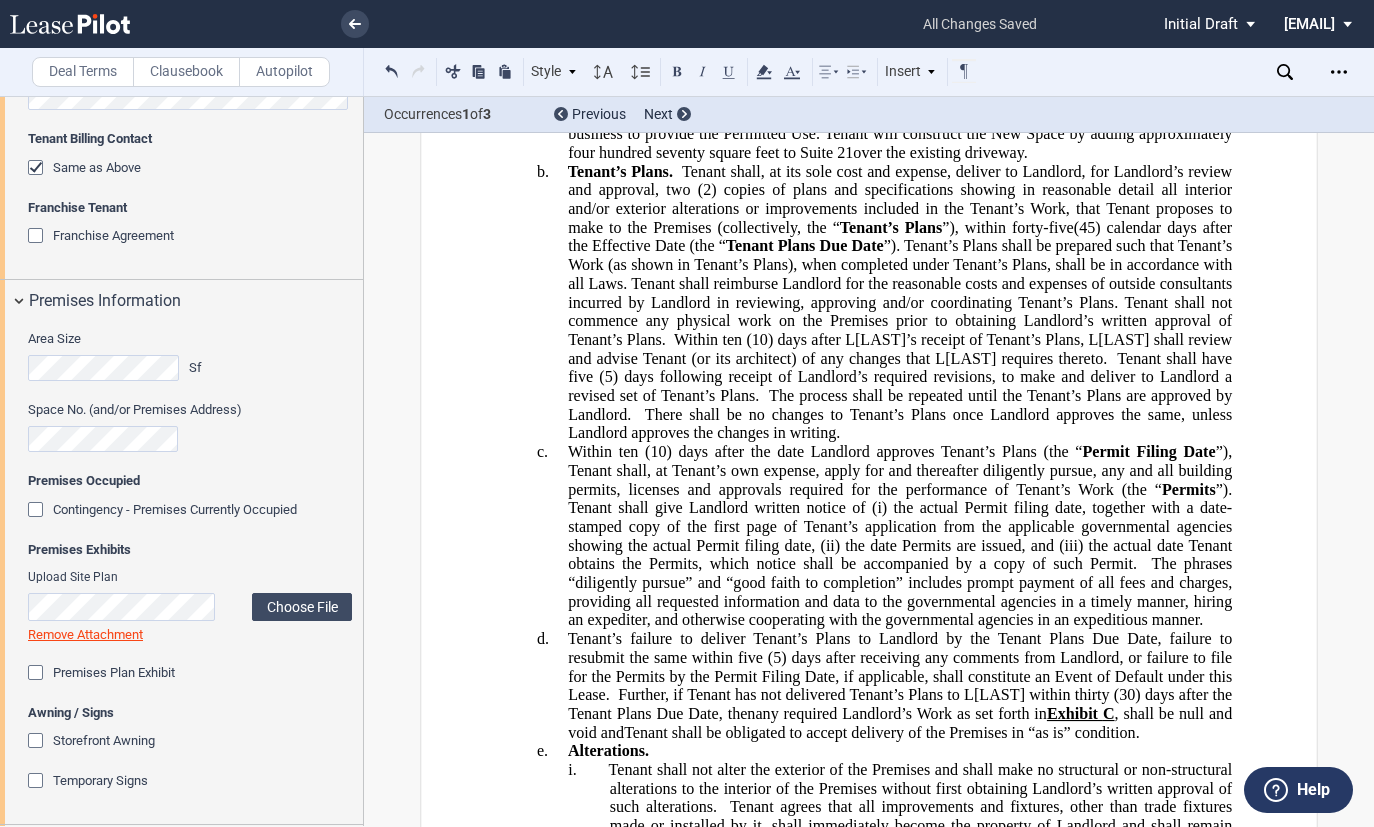 click on "Tenant shall reimburse Landlord for the reasonable costs and expenses of outside consultants incurred by Landlord in reviewing, approving and/or coordinating Tenant’s Plans." 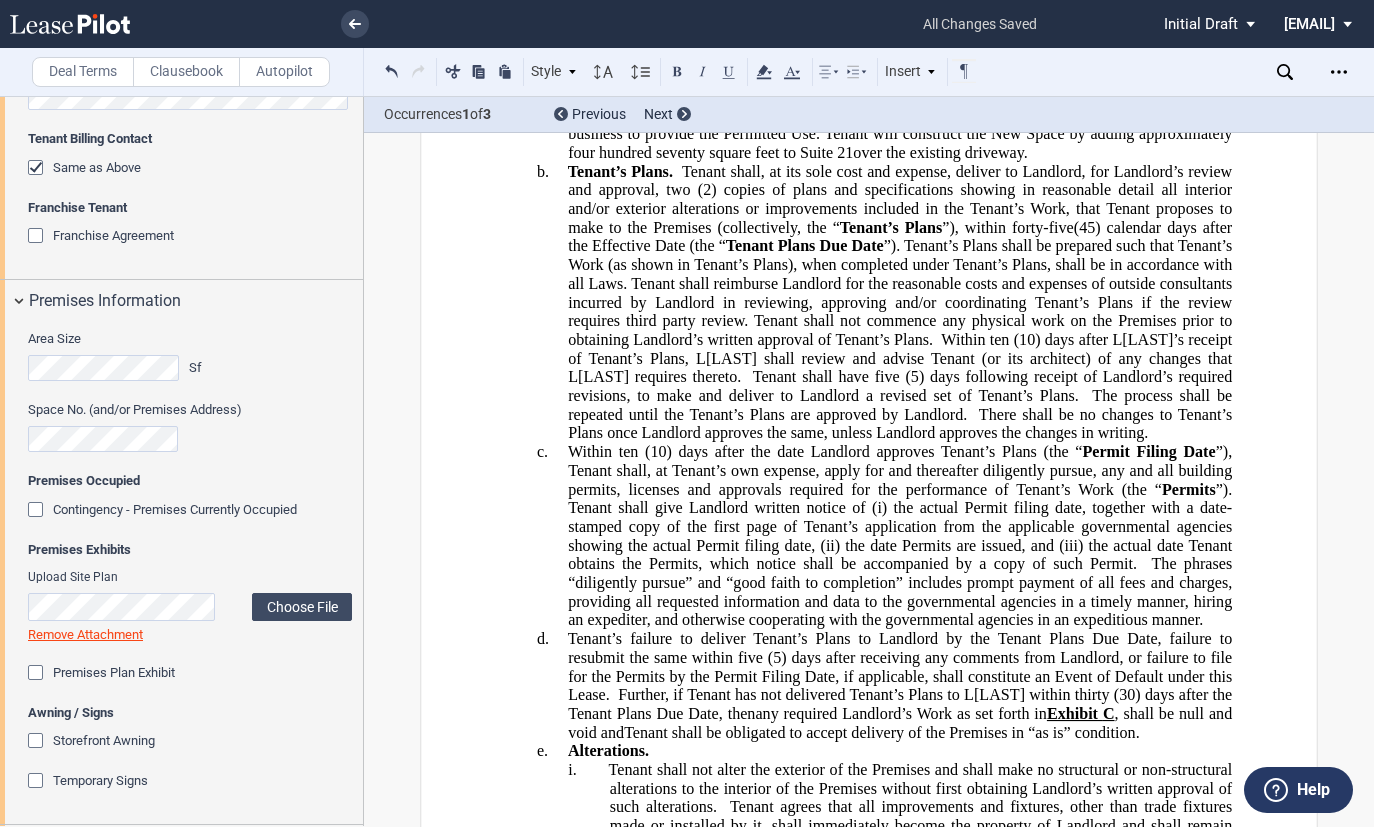 click 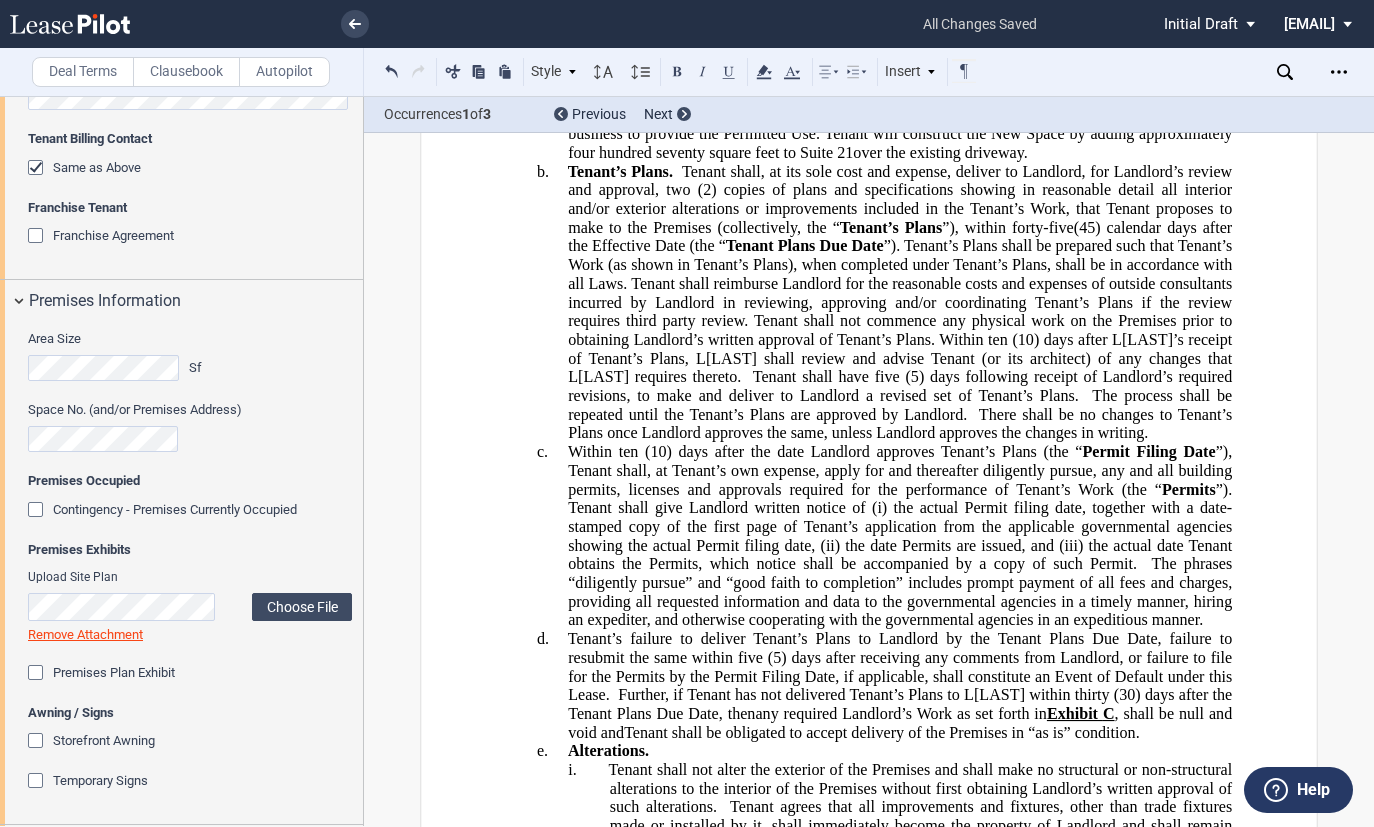 click on "The process shall be repeated until the Tenant’s Plans are approved by Landlord." 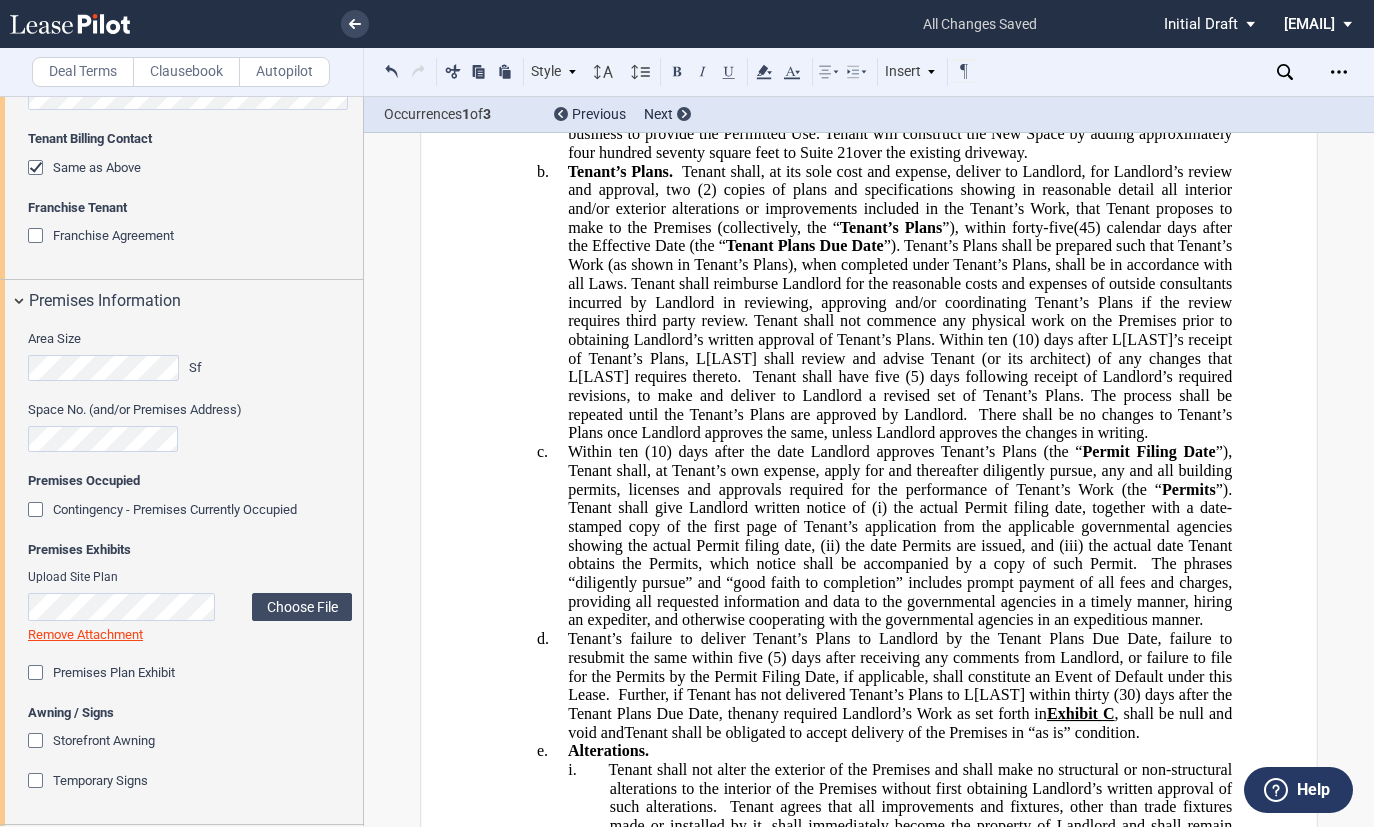 click 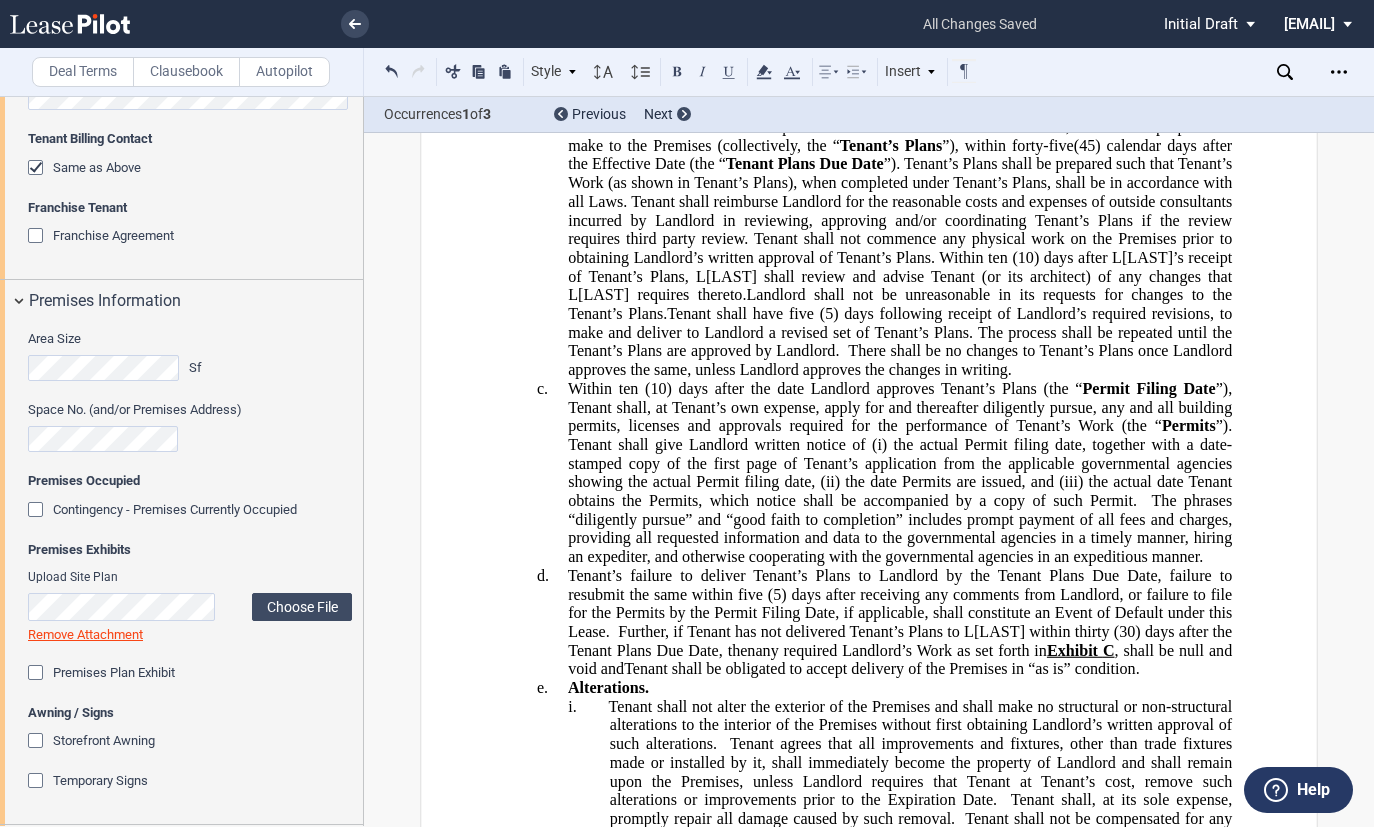 scroll, scrollTop: 12795, scrollLeft: 0, axis: vertical 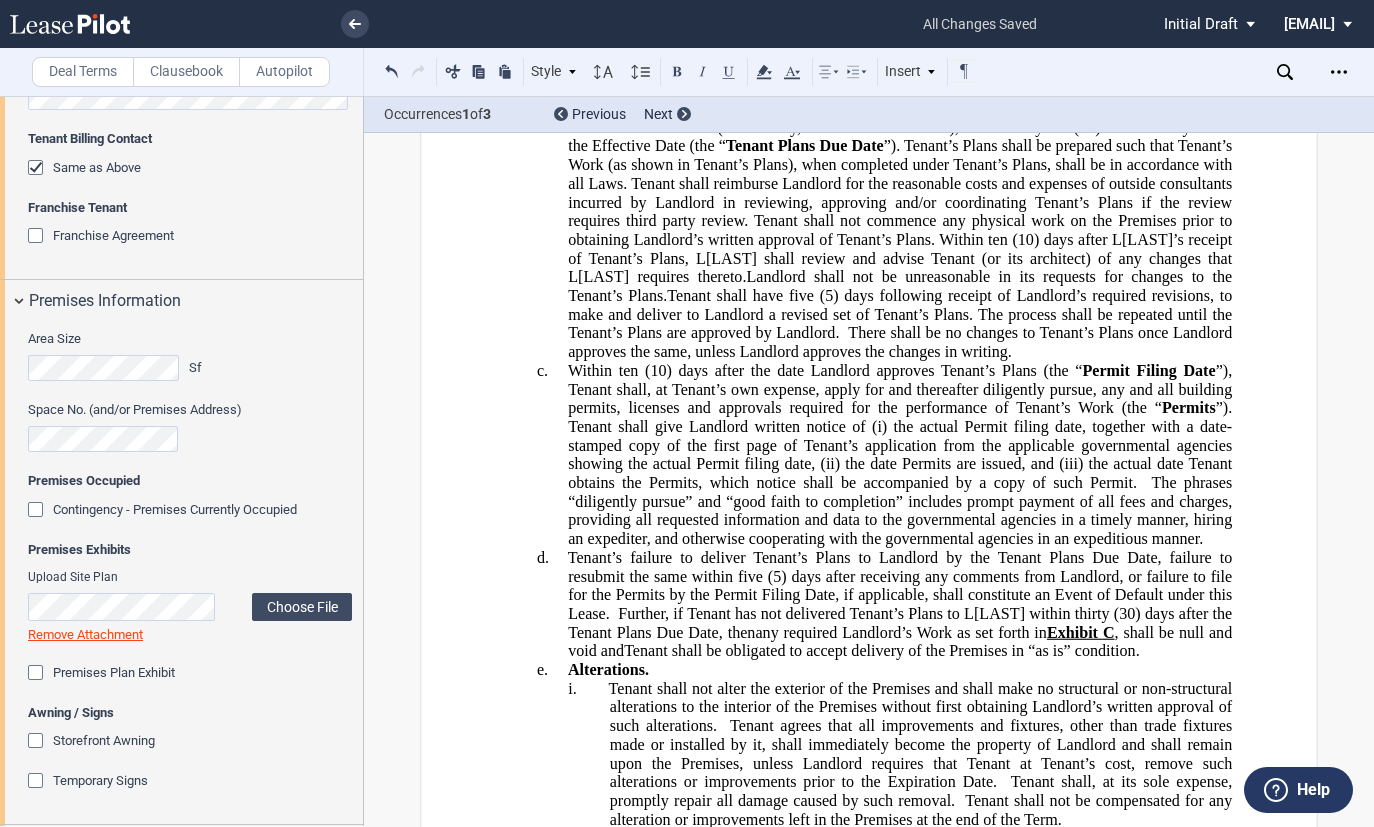 click on "There shall be no changes to Tenant’s Plans once Landlord approves the same, unless Landlord approves the changes in writing." 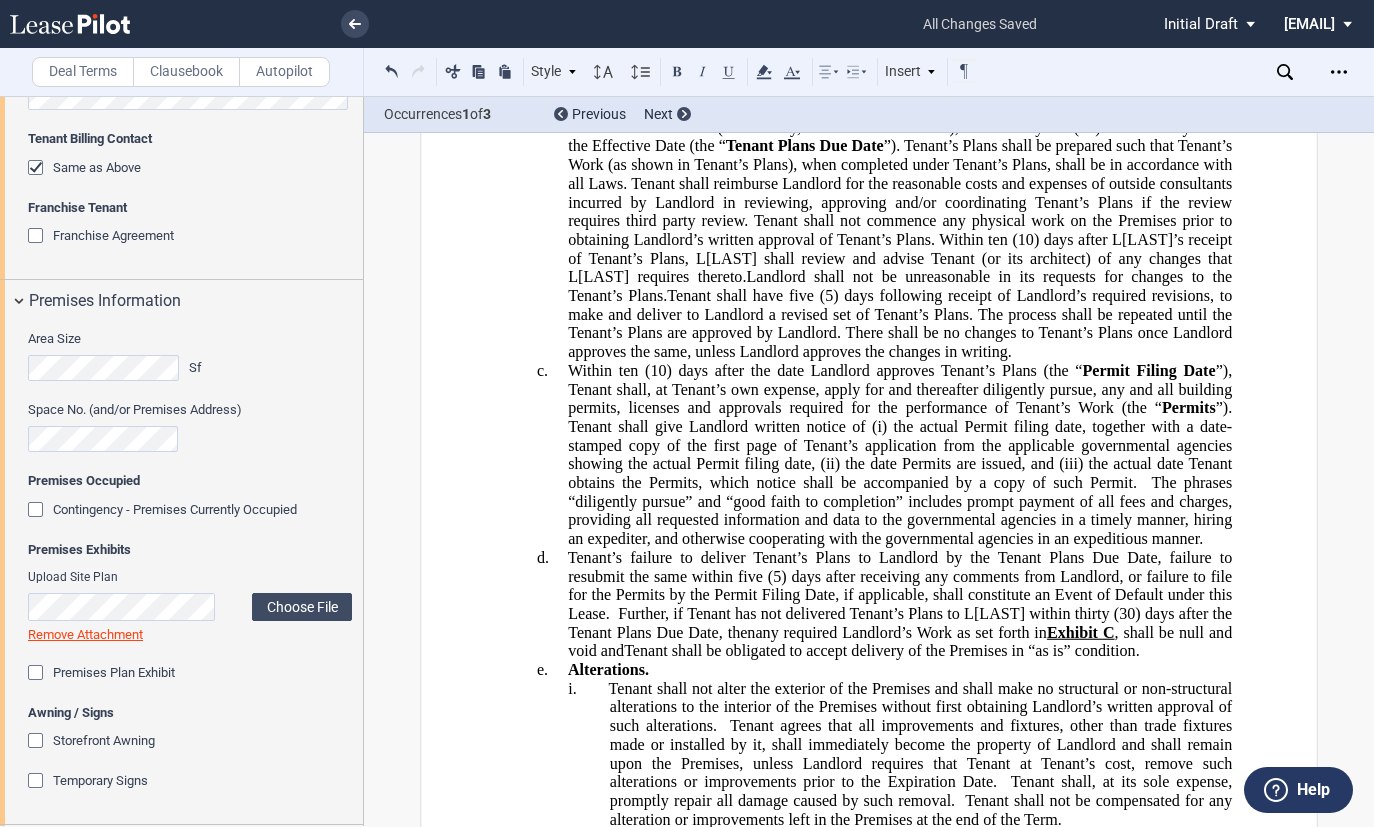 click on "There shall be no changes to Tenant’s Plans once Landlord approves the same, unless Landlord approves the changes in writing." 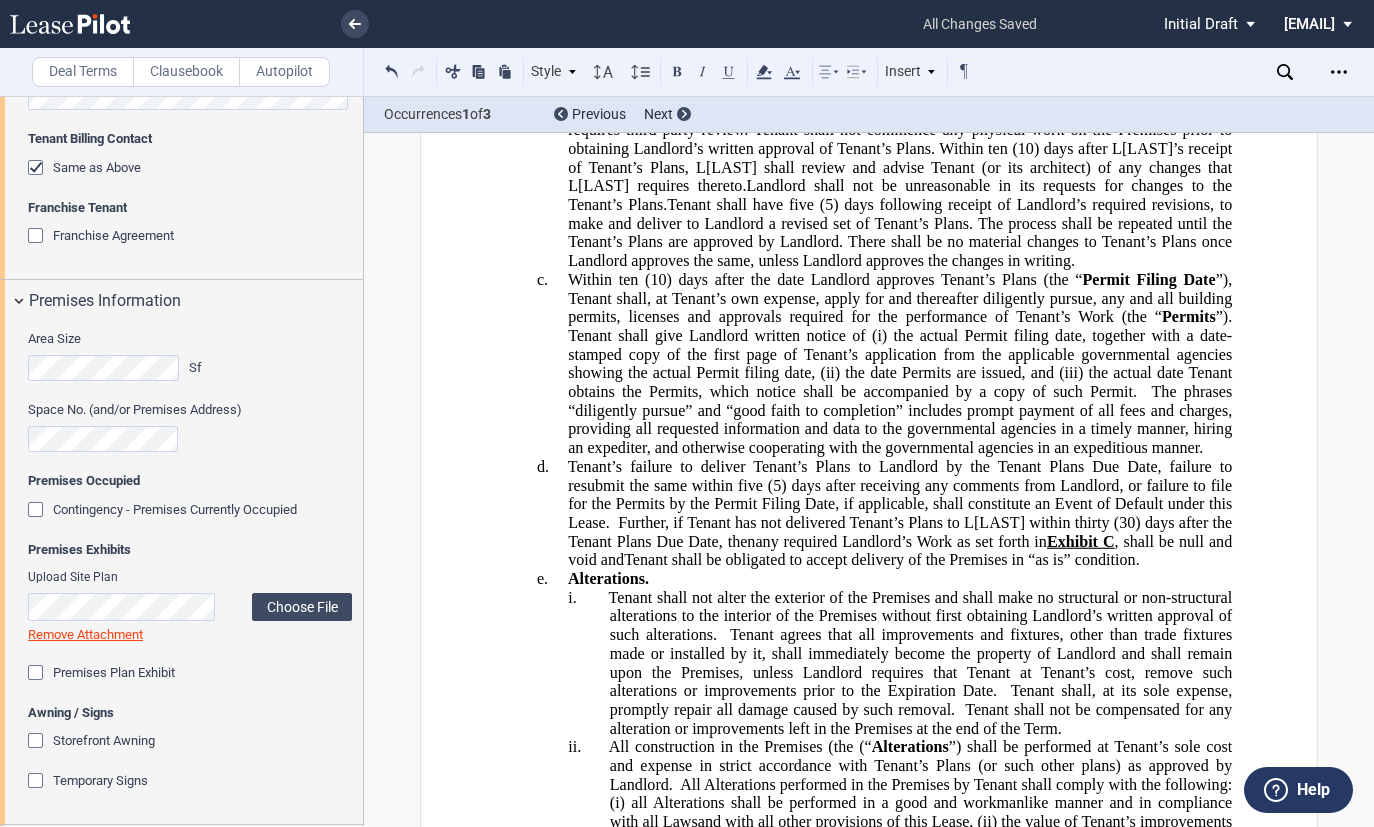 scroll, scrollTop: 12895, scrollLeft: 0, axis: vertical 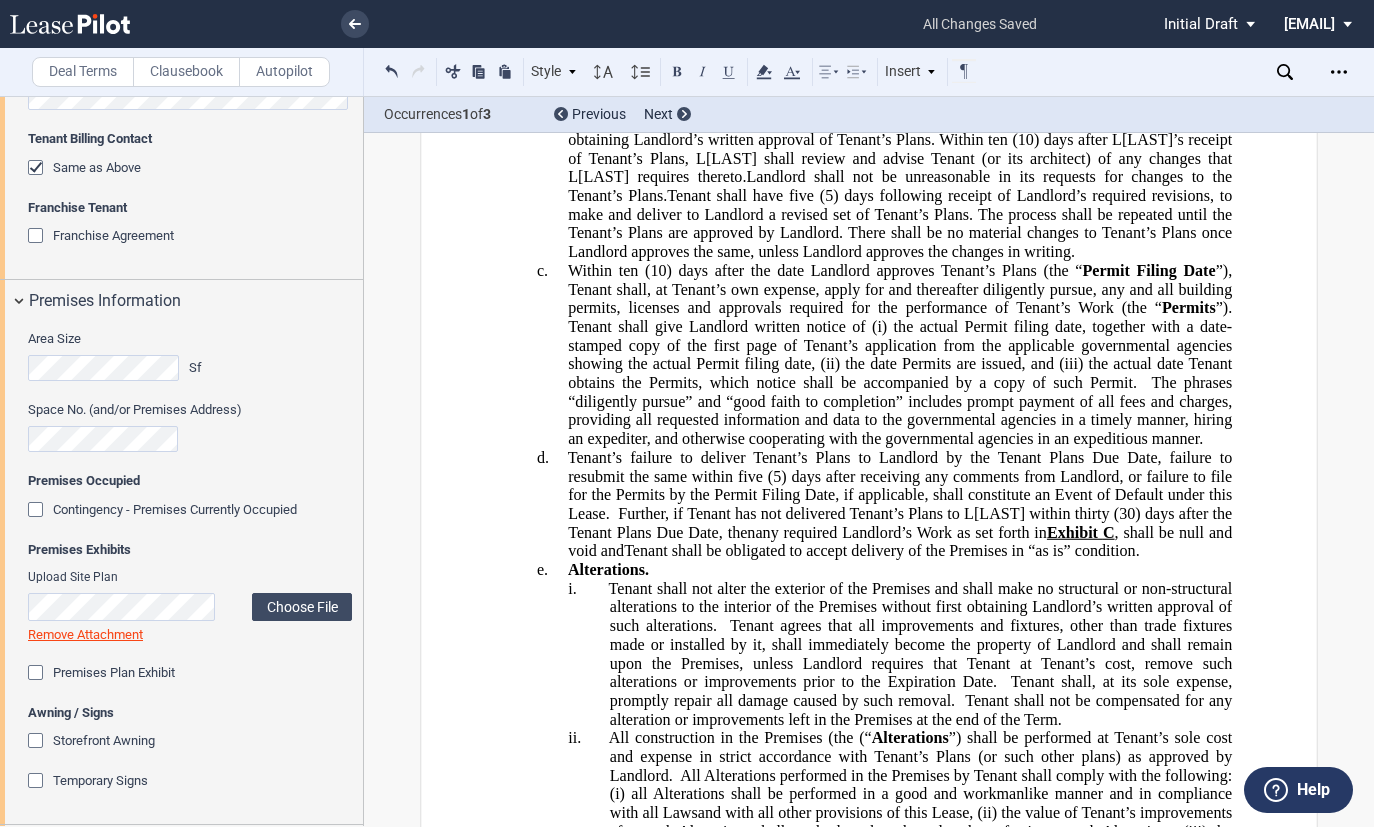 click on "(10) days after the date Landlord approves Tenant’s Plans (the “" 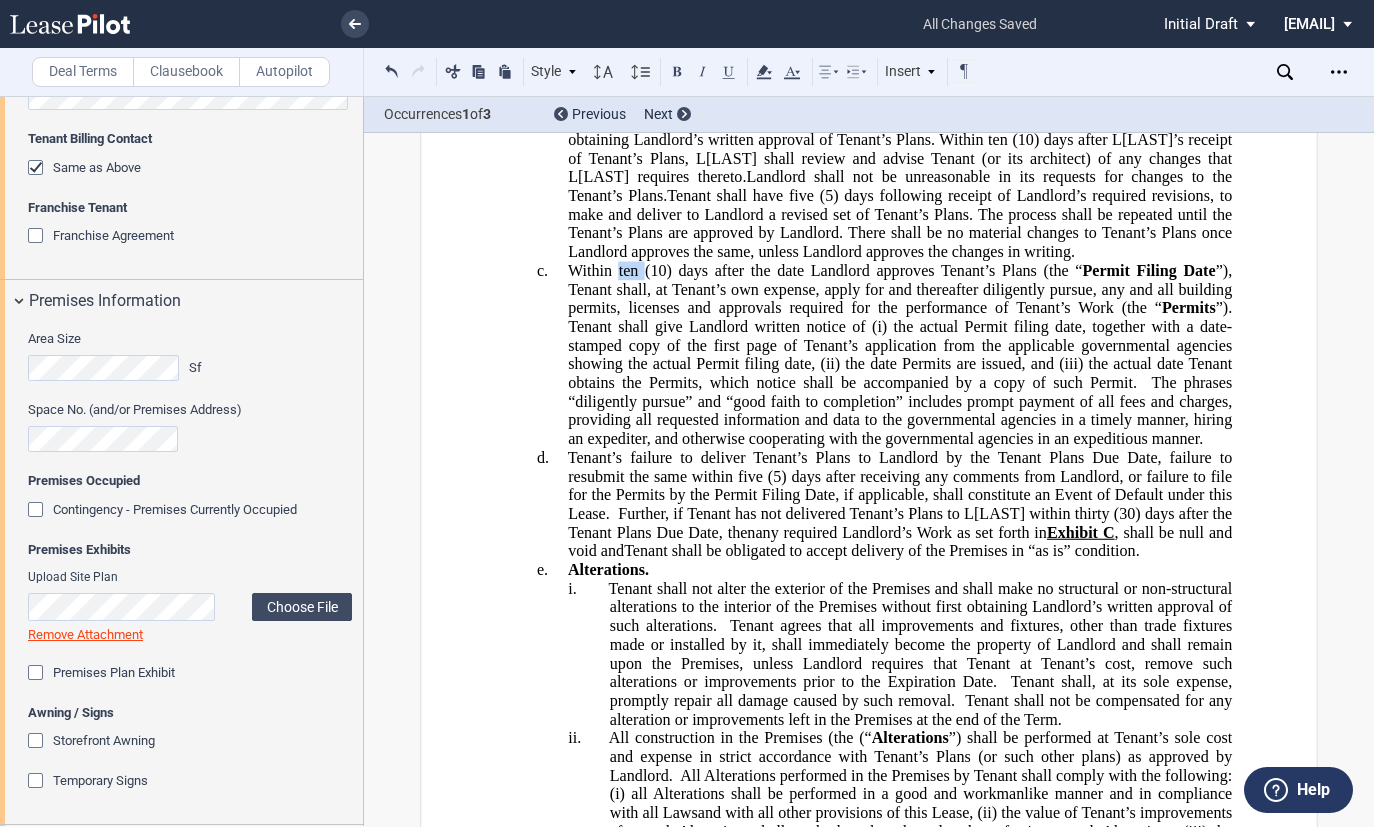 drag, startPoint x: 634, startPoint y: 392, endPoint x: 614, endPoint y: 397, distance: 20.615528 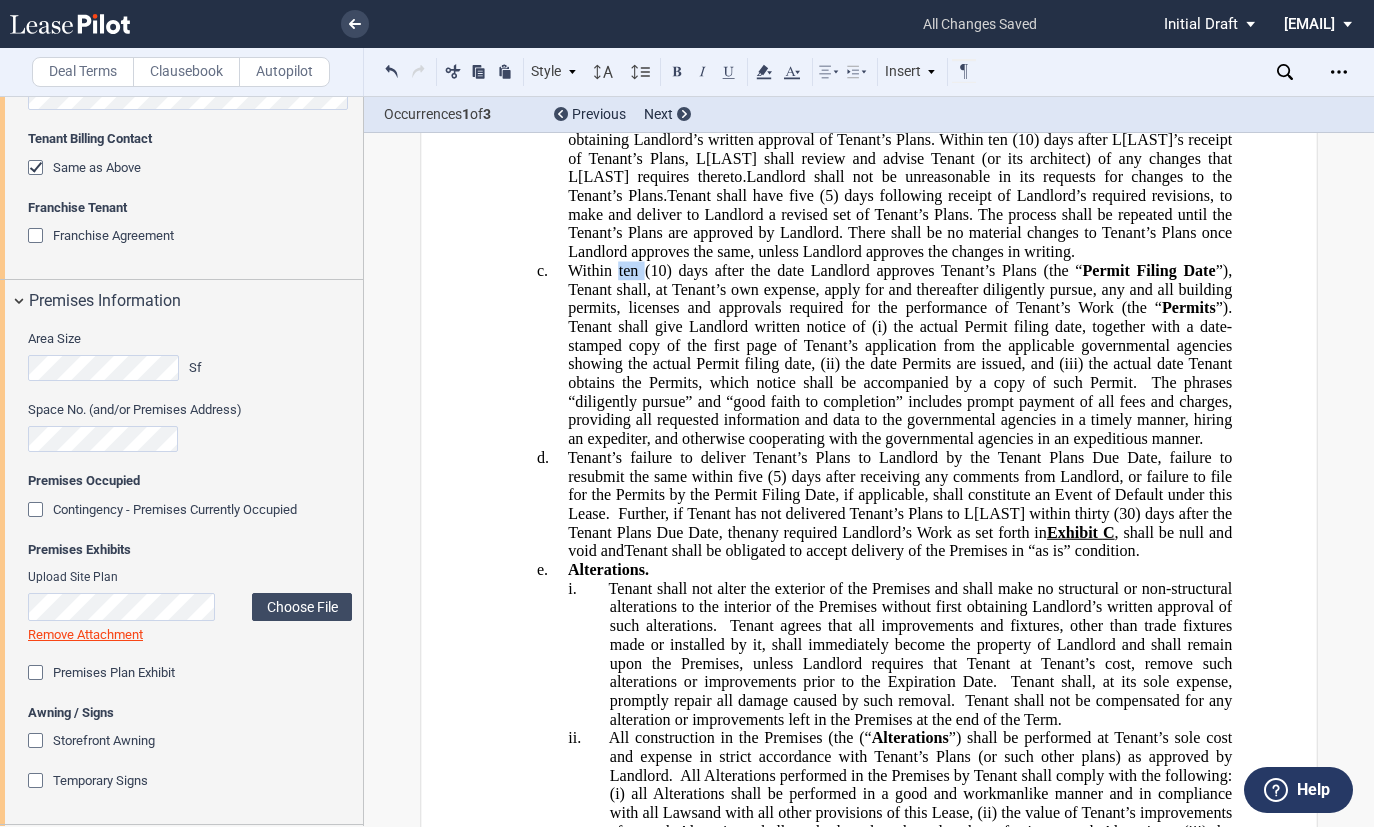 click on "Within ten (10) days after the date Landlord approves Tenant’s Plans (the “ Permit Filing Date ”), Tenant shall, at Tenant’s own expense, apply for and thereafter diligently pursue, any and all building permits, licenses and approvals required for the performance of Tenant’s Work (the “ Permits ”). Tenant shall give Landlord written notice of (i) the actual Permit filing date, together with a date-stamped copy of the first page of Tenant’s application from the applicable governmental agencies showing the actual Permit filing date, (ii) the date Permits are issued, and (iii) the actual date Tenant obtains the Permits, which notice shall be accompanied by a copy of such Permit." 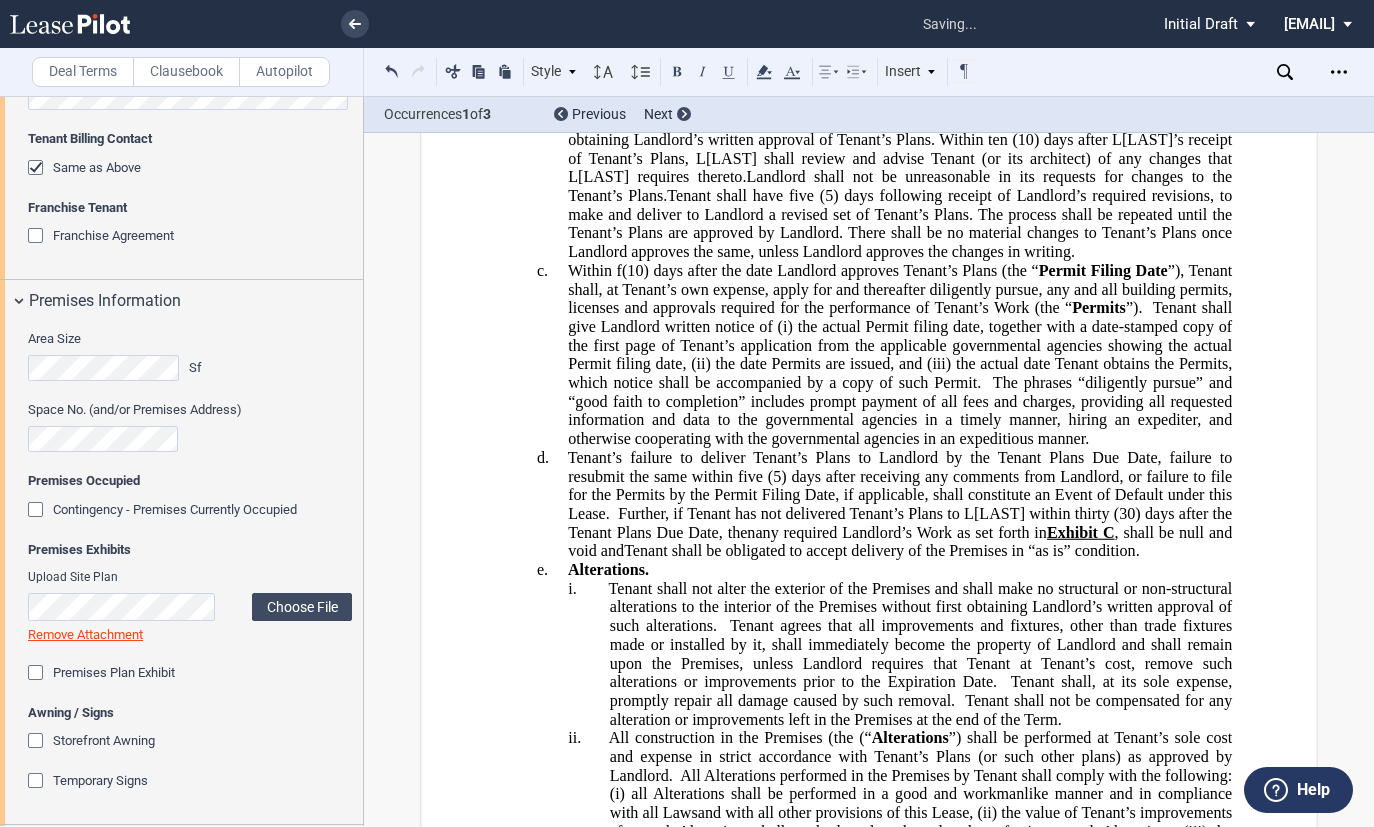type 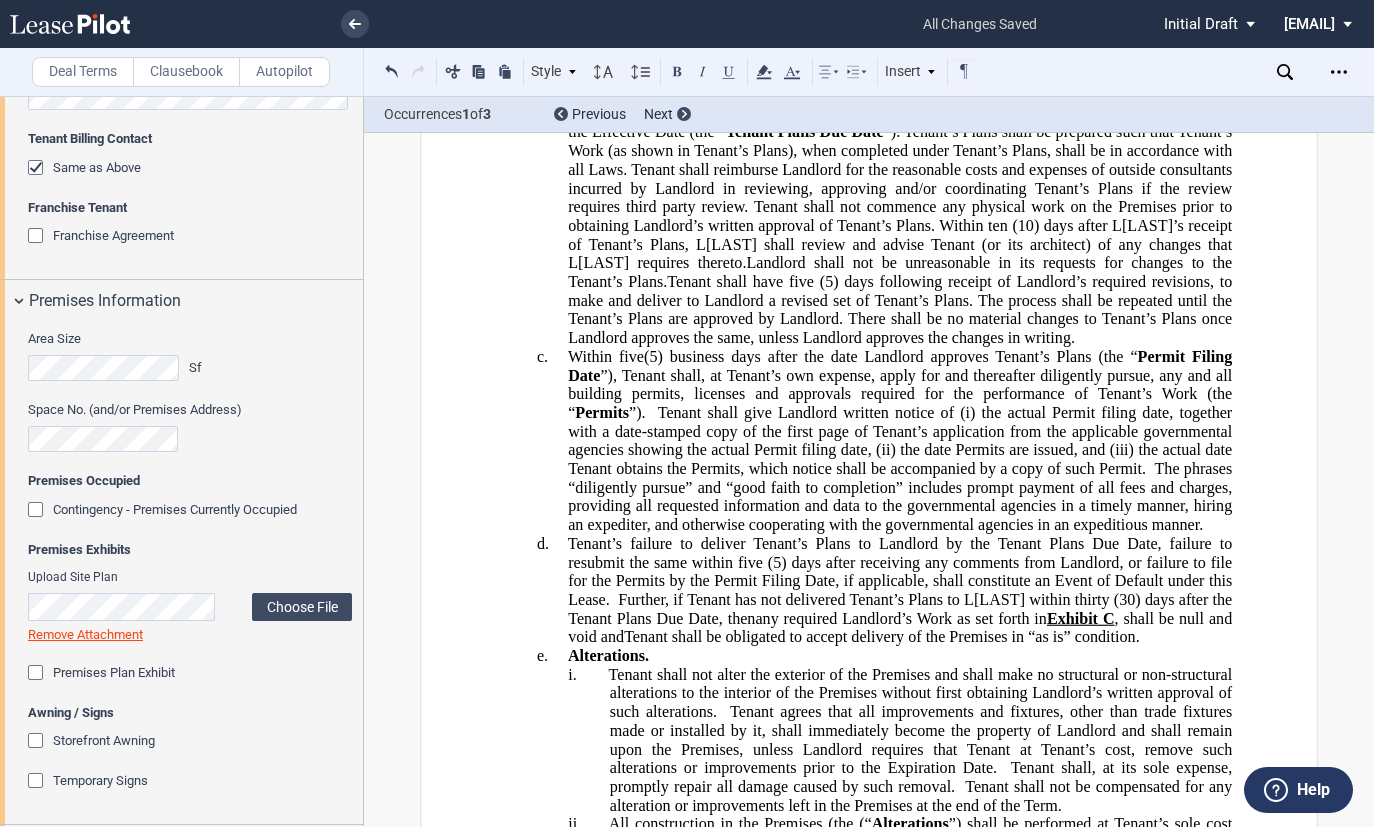 scroll, scrollTop: 12795, scrollLeft: 0, axis: vertical 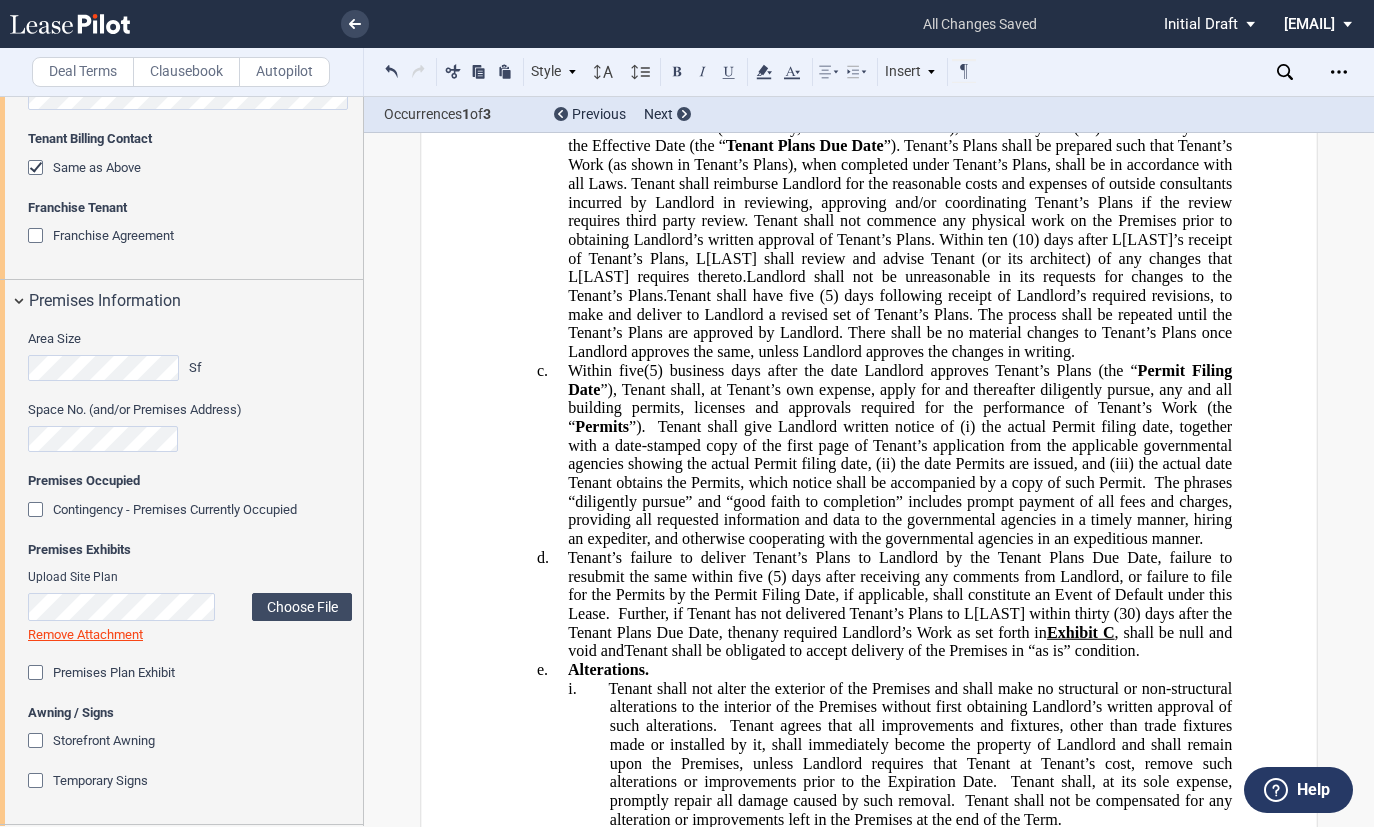 click on "c.          Within ﻿five  (5) business days after the date Landlord approves Tenant’s Plans (the “ Permit Filing Date ”), Tenant shall, at Tenant’s own expense, apply for and thereafter diligently pursue, any and all building permits, licenses and approvals required for the performance of Tenant’s Work (the “ Permits ”).    Tenant shall give Landlord written notice of (i)   the actual Permit filing date, together with a date-stamped copy of the first page of Tenant’s application from the applicable governmental agencies showing the actual Permit filing date, (ii)   the date Permits are issued, and (iii)   the actual date Tenant obtains the Permits, which notice shall be accompanied by a copy of such Permit.       If despite Tenant’s diligent efforts the Permits are not issued within one hundred twenty (120) days following the Permit Filing Date, either Party may by thirty" at bounding box center (900, 455) 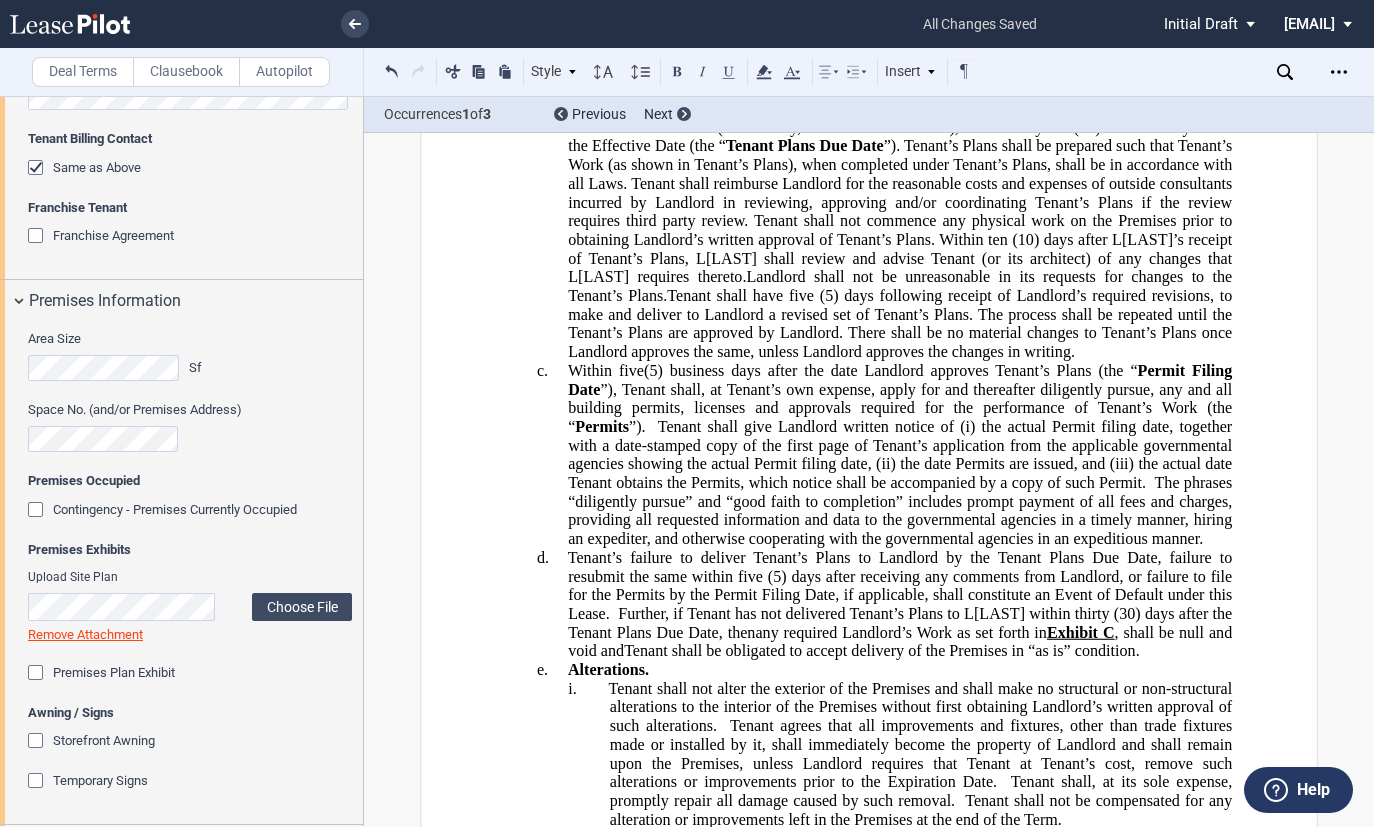 click on "c.          Within ﻿five  (5) business days after the date Landlord approves Tenant’s Plans (the “ Permit Filing Date ”), Tenant shall, at Tenant’s own expense, apply for and thereafter diligently pursue, any and all building permits, licenses and approvals required for the performance of Tenant’s Work (the “ Permits ”).    Tenant shall give Landlord written notice of (i)   the actual Permit filing date, together with a date-stamped copy of the first page of Tenant’s application from the applicable governmental agencies showing the actual Permit filing date, (ii)   the date Permits are issued, and (iii)   the actual date Tenant obtains the Permits, which notice shall be accompanied by a copy of such Permit.       If despite Tenant’s diligent efforts the Permits are not issued within one hundred twenty (120) days following the Permit Filing Date, either Party may by thirty" at bounding box center (900, 455) 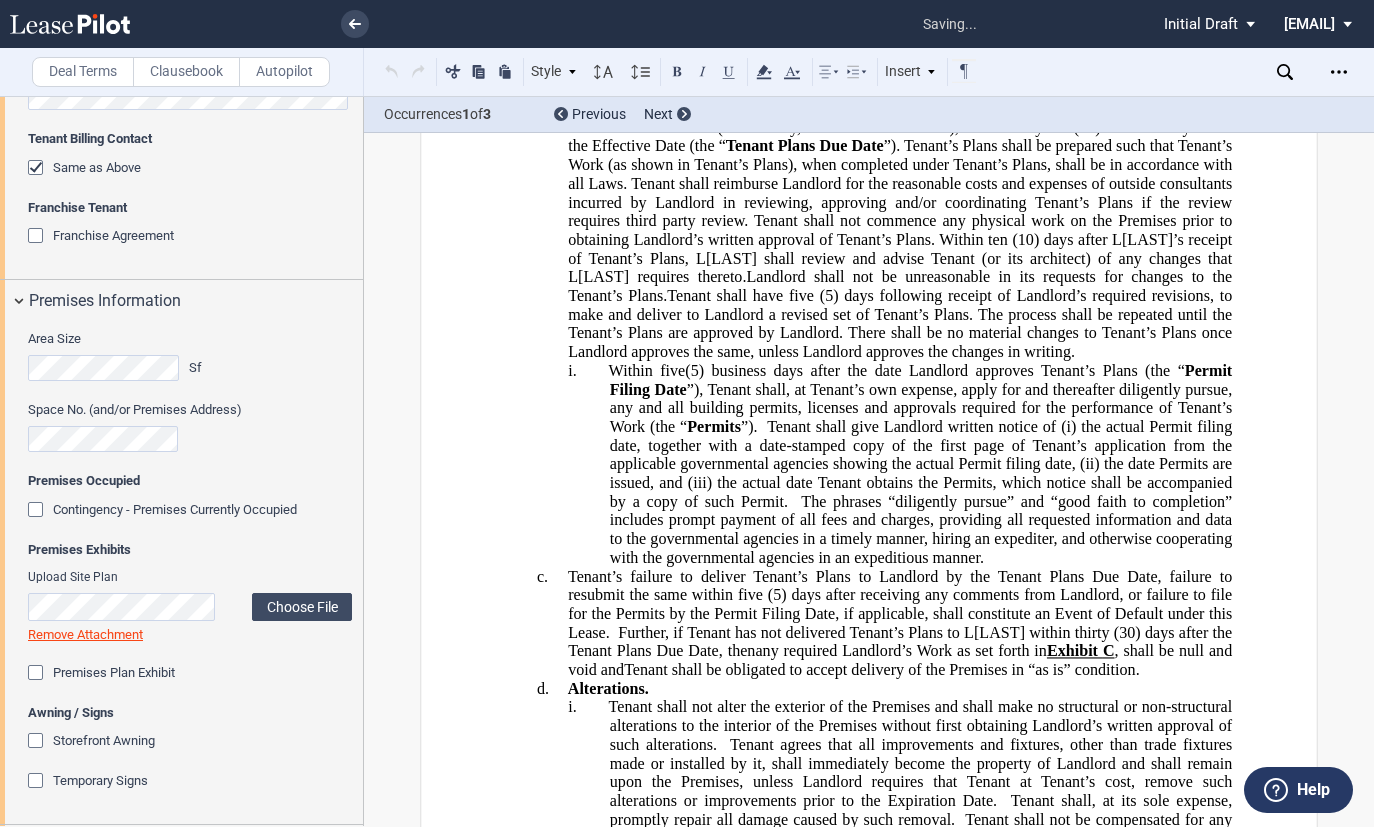 click on "c. Tenant’s failure to deliver Tenant’s Plans to Landlord by the Tenant Plans Due Date, failure to resubmit the same within [NUMBER] ([NUMBER]) days after receiving any comments from Landlord, or failure to file for the Permits by the Permit Filing Date, if applicable, shall constitute an Event of Default under this Lease. Further, if Tenant has not delivered Tenant’s Plans to Landlord within [NUMBER] ([NUMBER]) days after the Tenant Plans Due Date, then any required Landlord’s Work as set forth in Exhibit C, shall be null and void and Tenant shall be obligated to accept delivery of the Premises in “as is” condition." at bounding box center [900, 623] 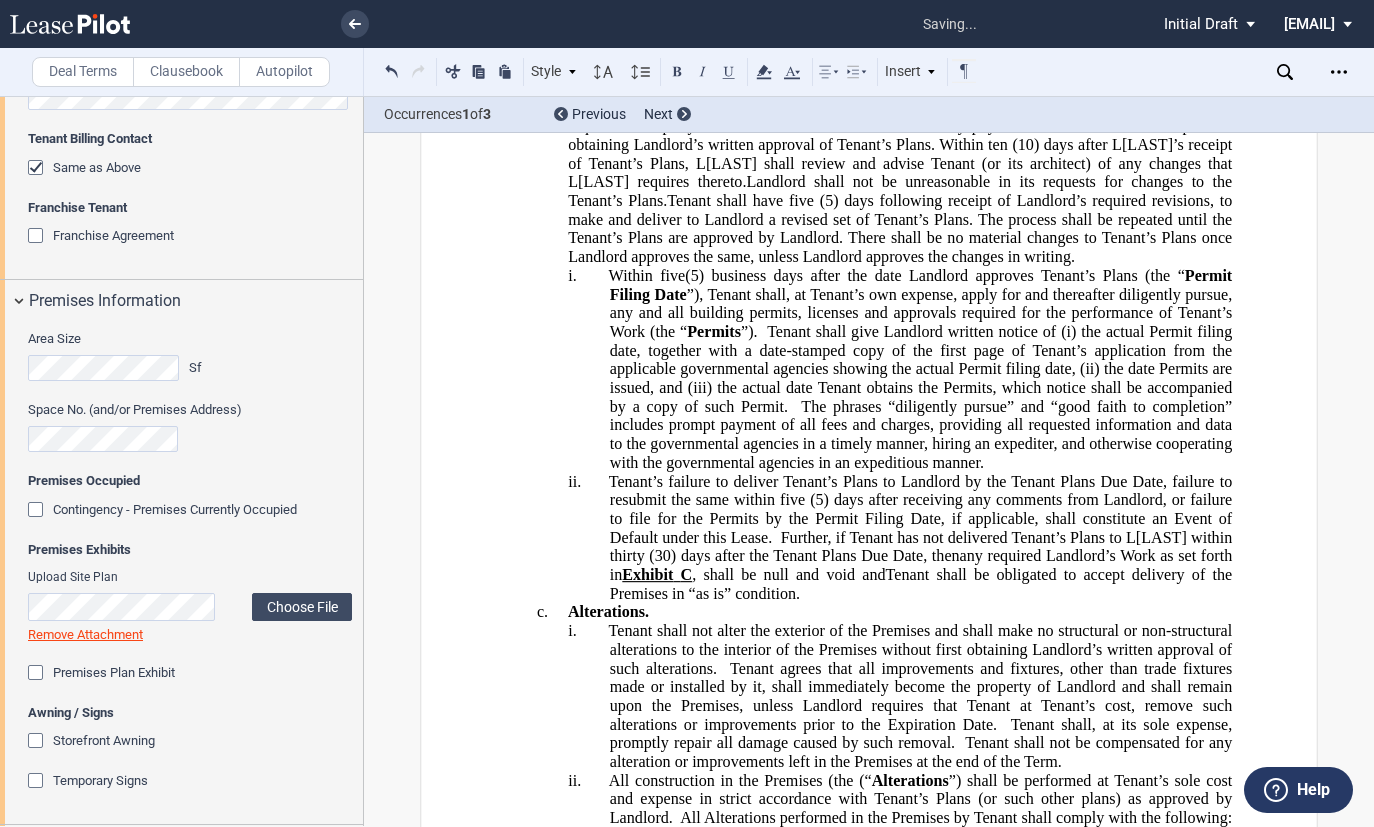 scroll, scrollTop: 12995, scrollLeft: 0, axis: vertical 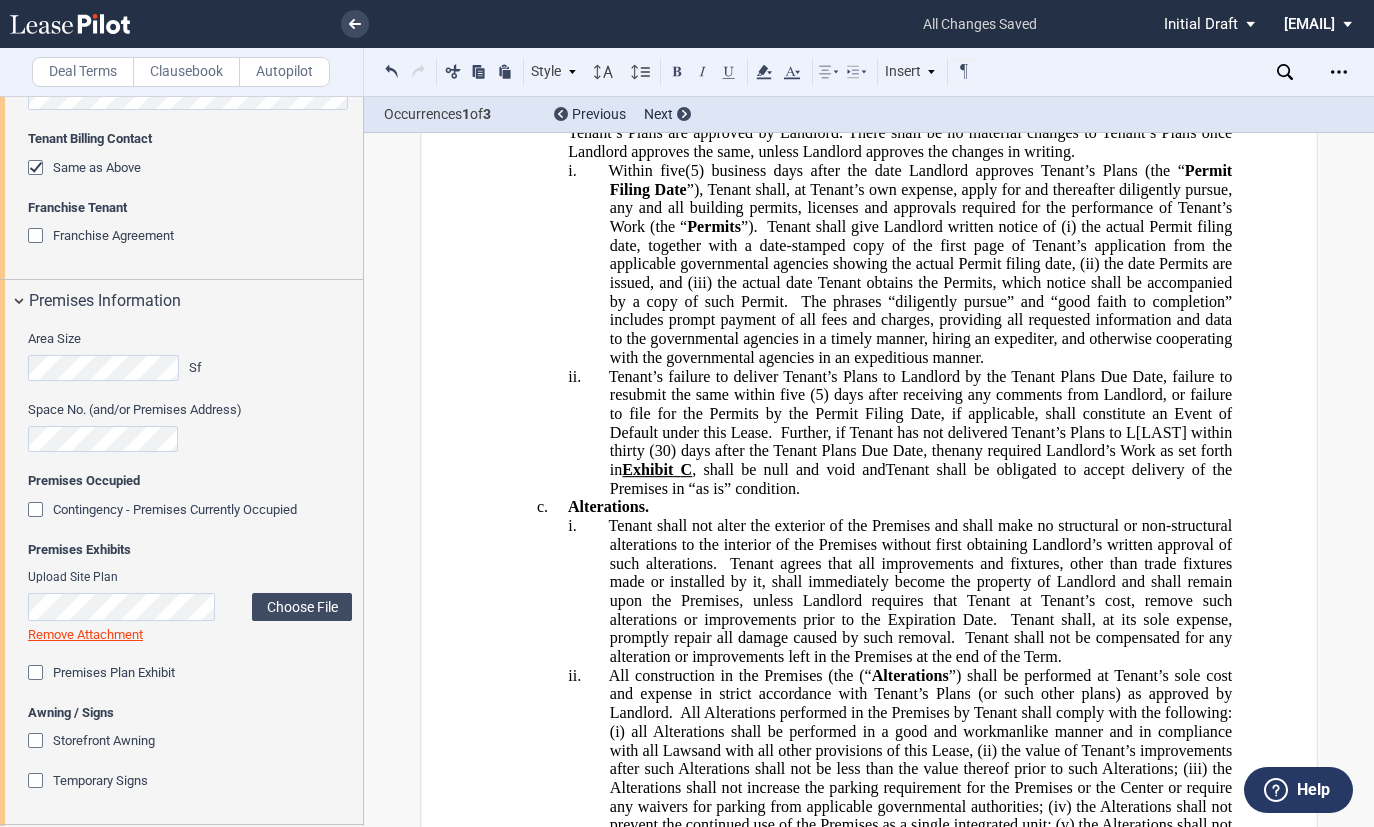 click 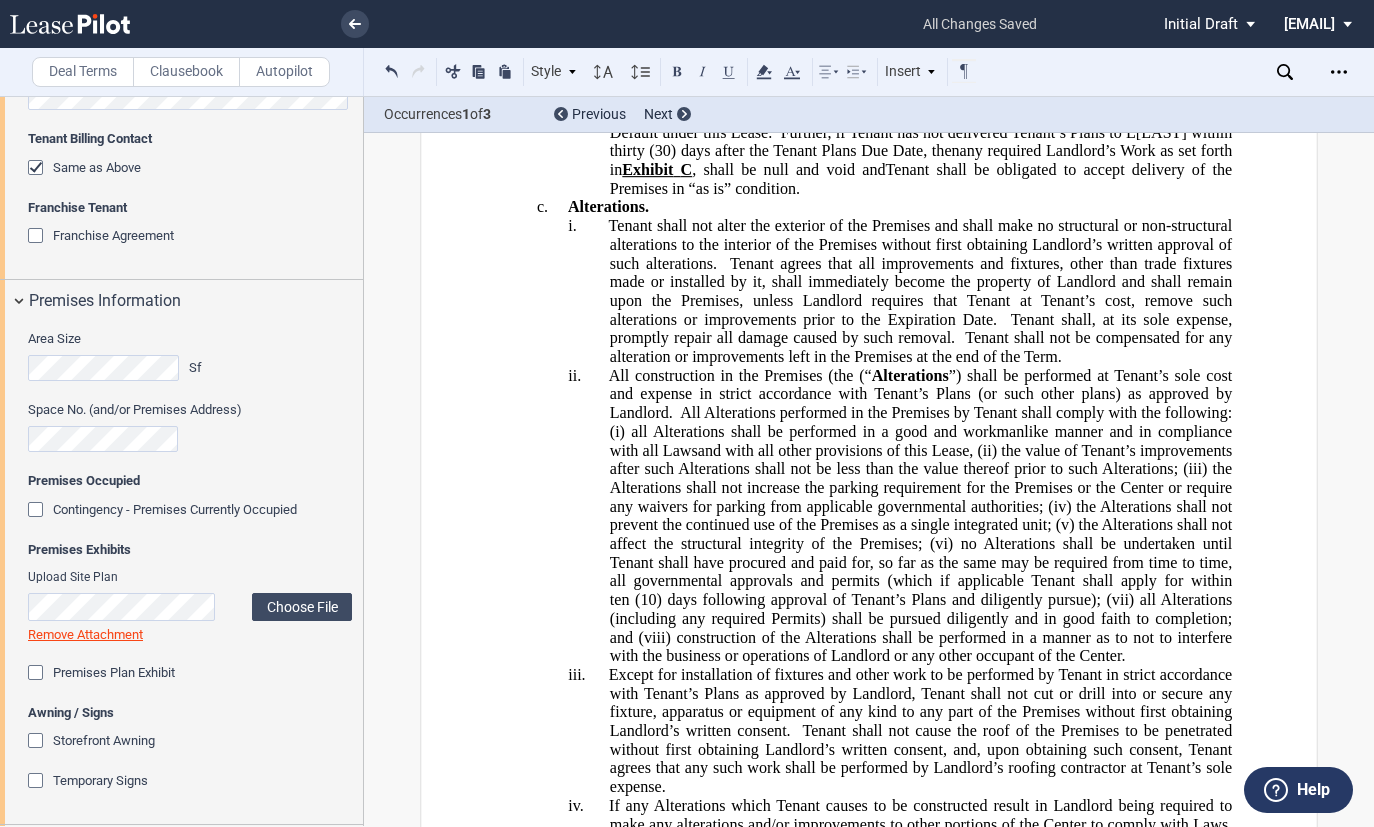 scroll, scrollTop: 13395, scrollLeft: 0, axis: vertical 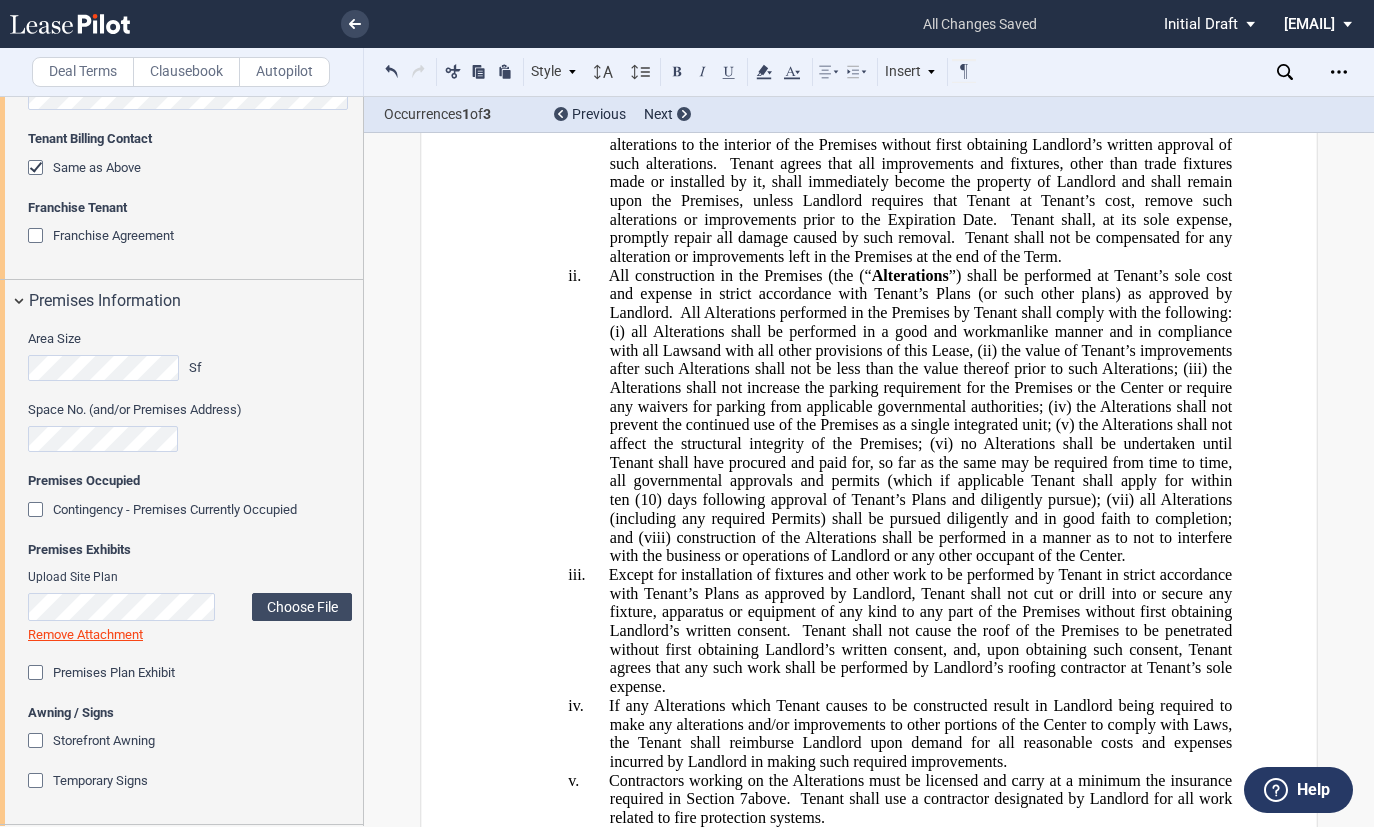 click on "c.           Alterations." at bounding box center (900, 107) 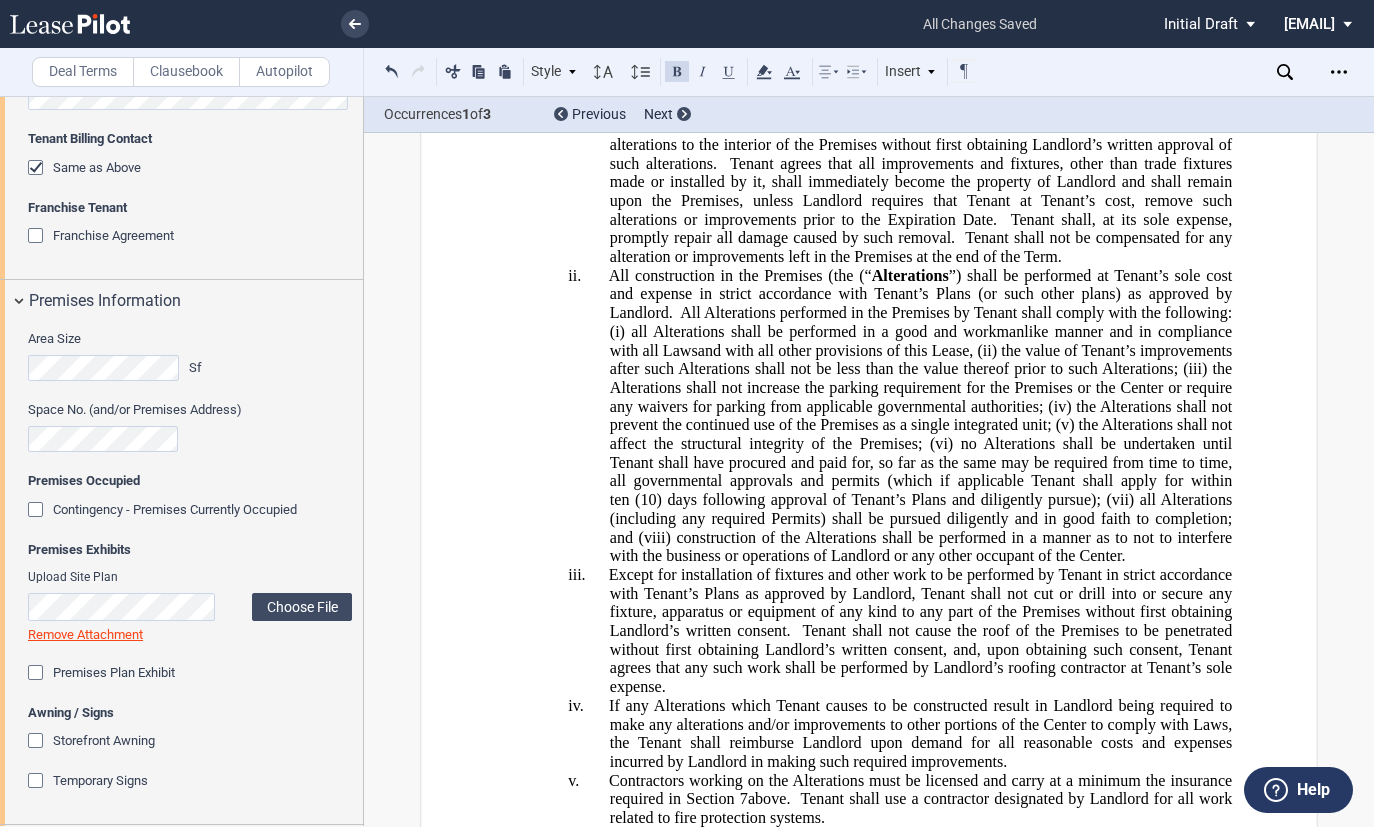 type 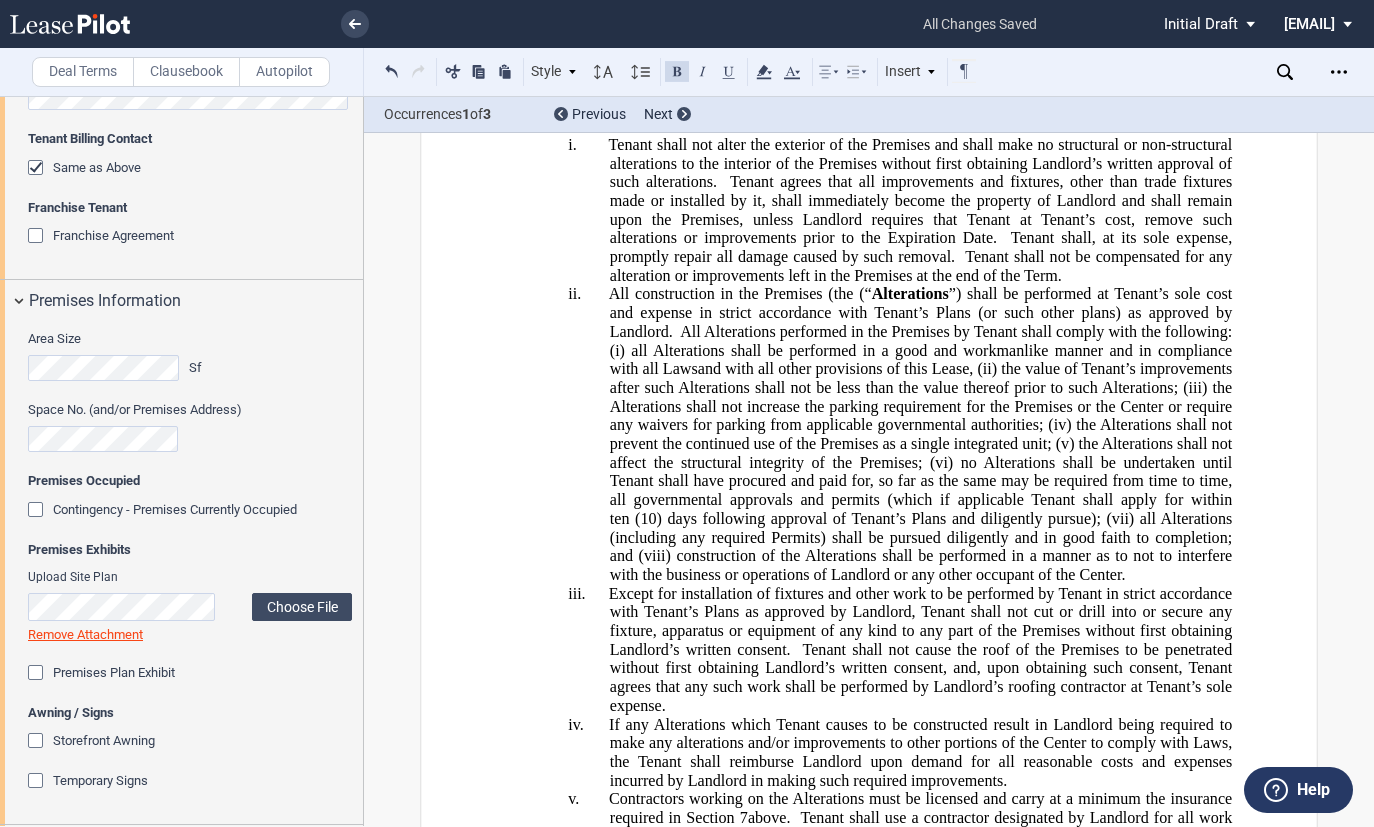scroll, scrollTop: 13195, scrollLeft: 0, axis: vertical 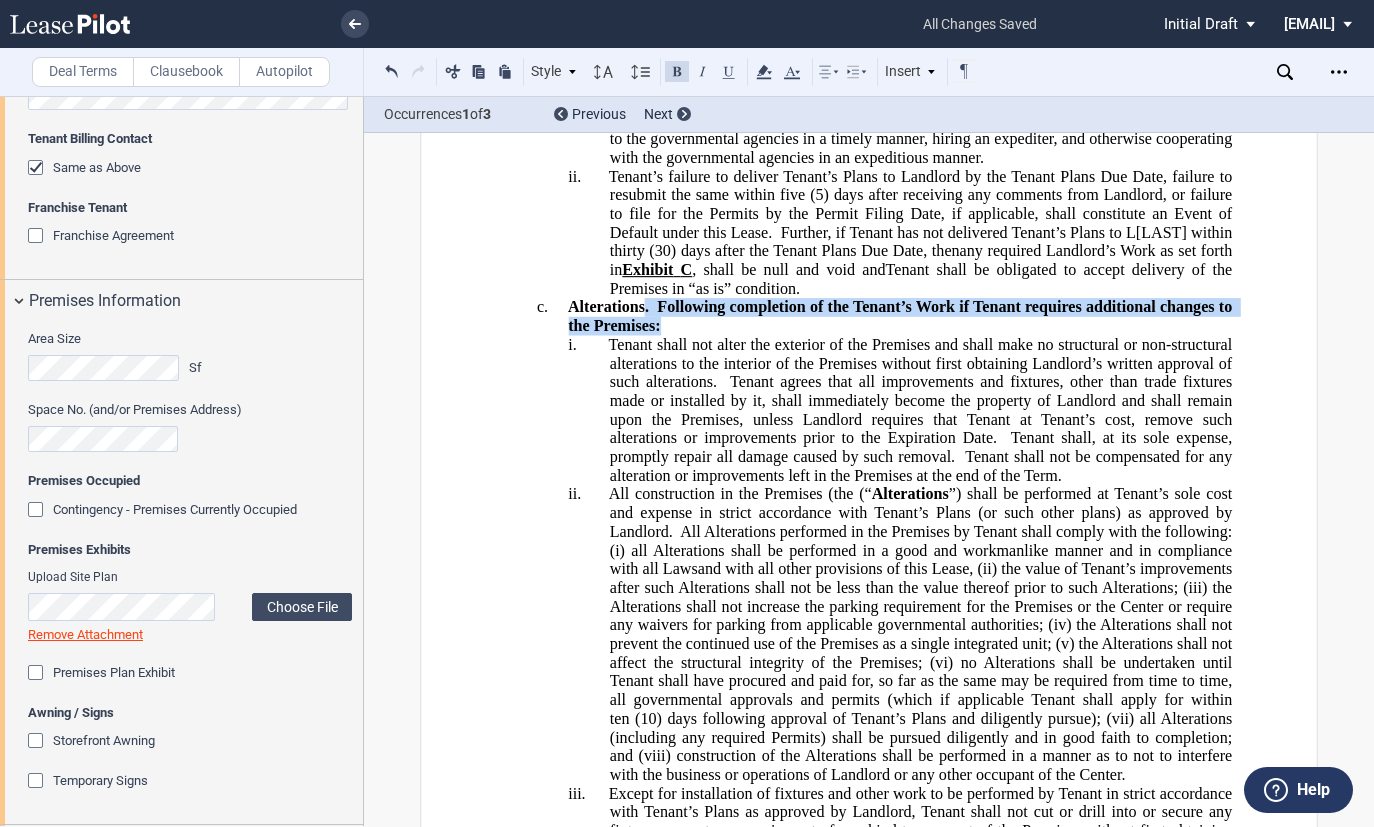 drag, startPoint x: 677, startPoint y: 456, endPoint x: 640, endPoint y: 447, distance: 38.078865 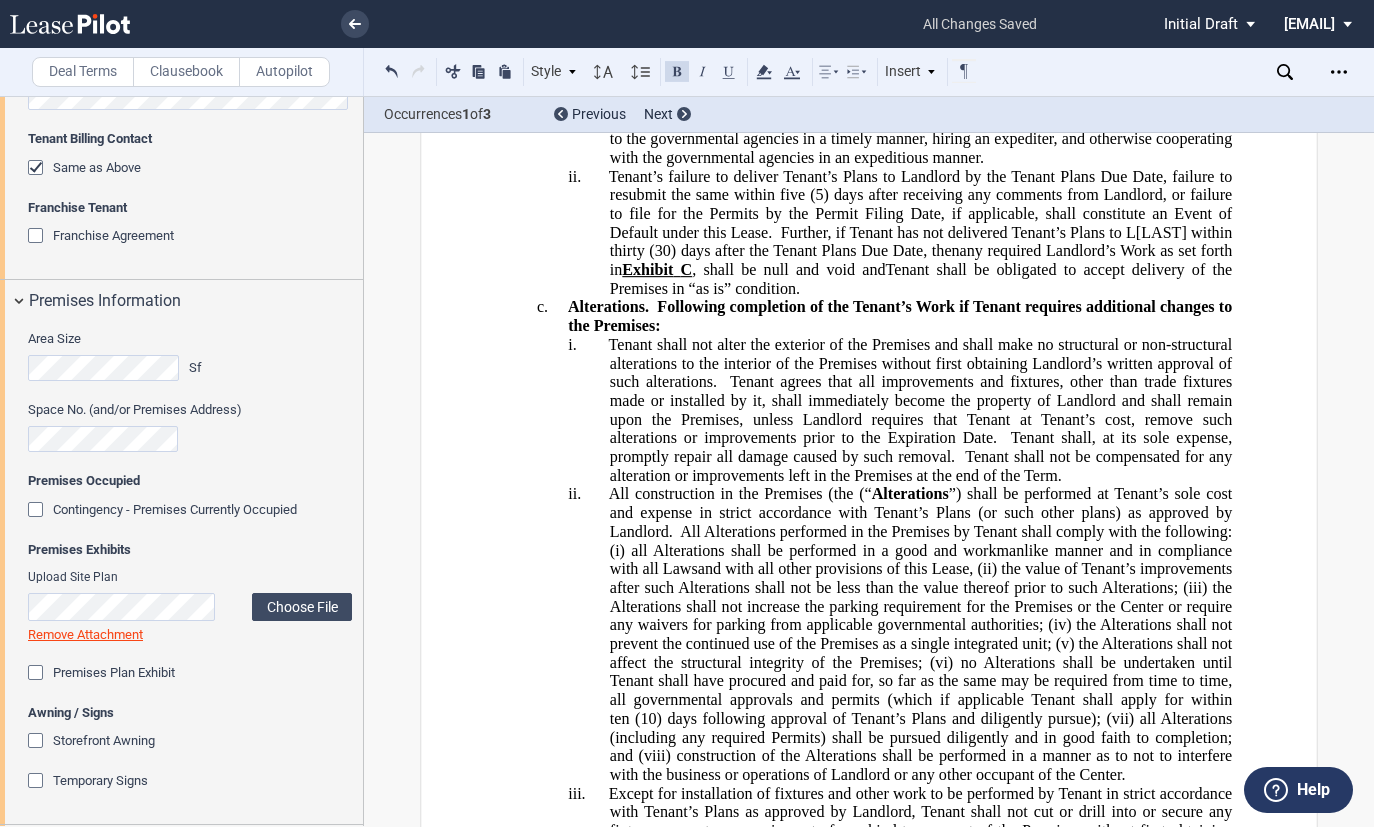 click at bounding box center (677, 71) 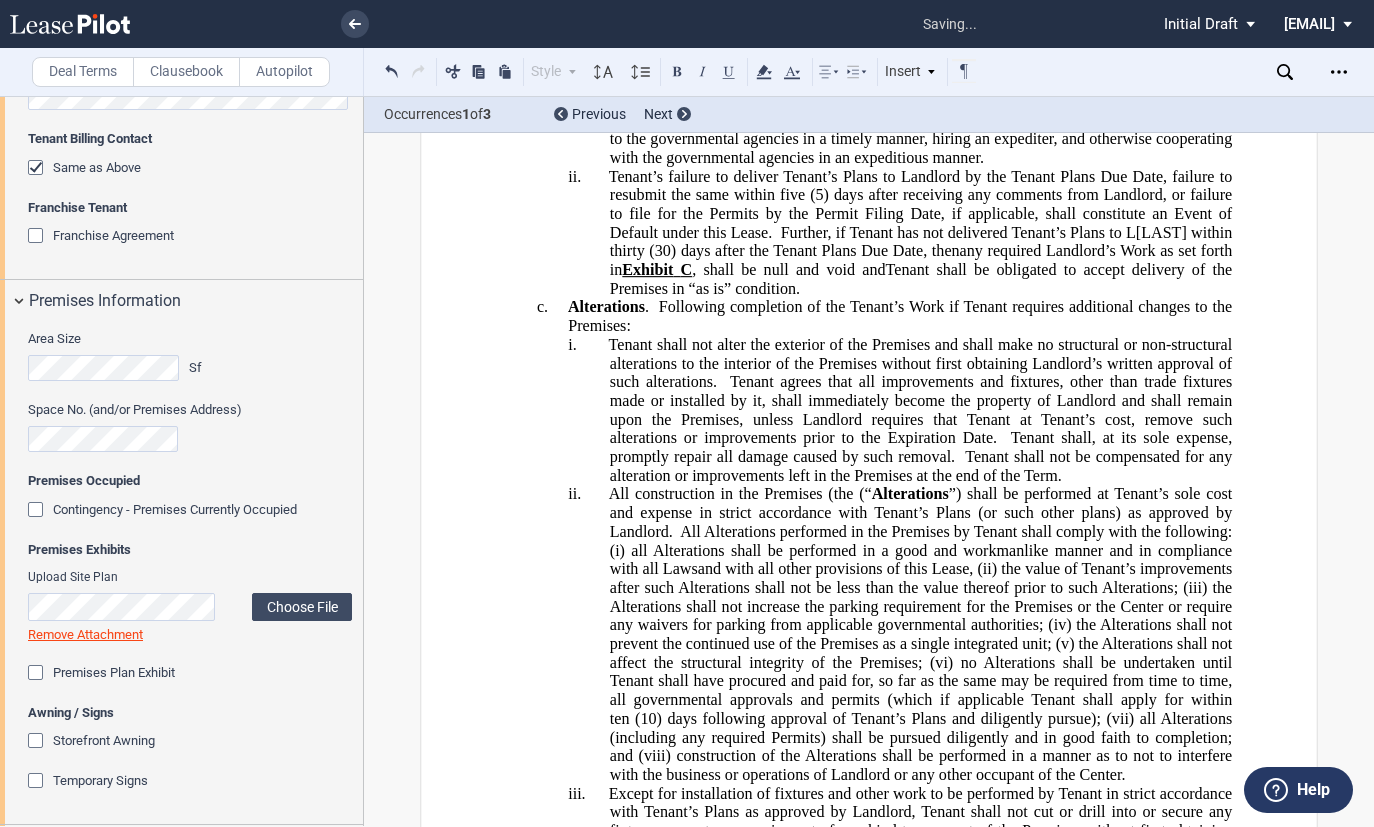 click on "Tenant shall not alter the exterior of the Premises and shall make no structural or non-structural alterations to the interior of the Premises without first obtaining Landlord’s written approval of such alterations." 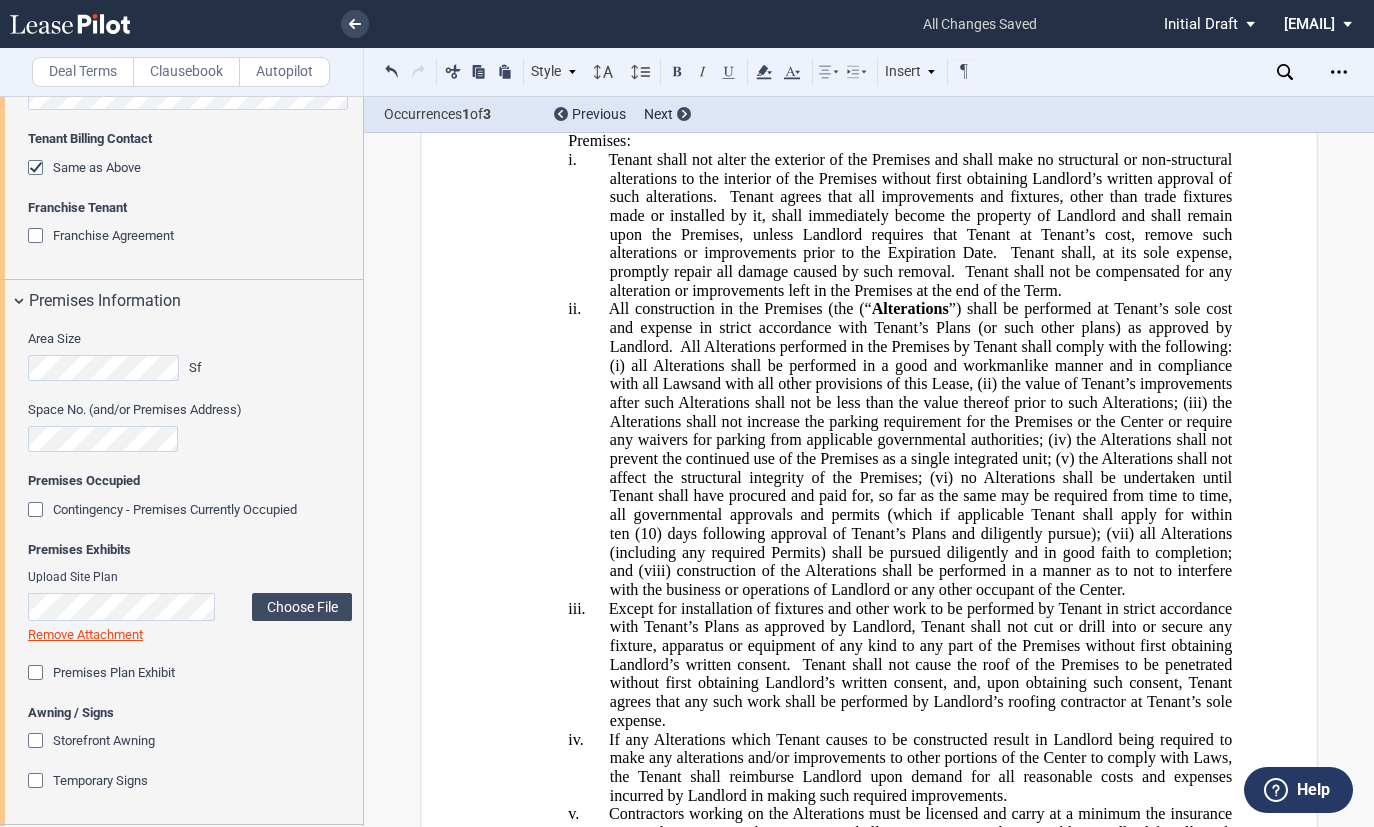 scroll, scrollTop: 13395, scrollLeft: 0, axis: vertical 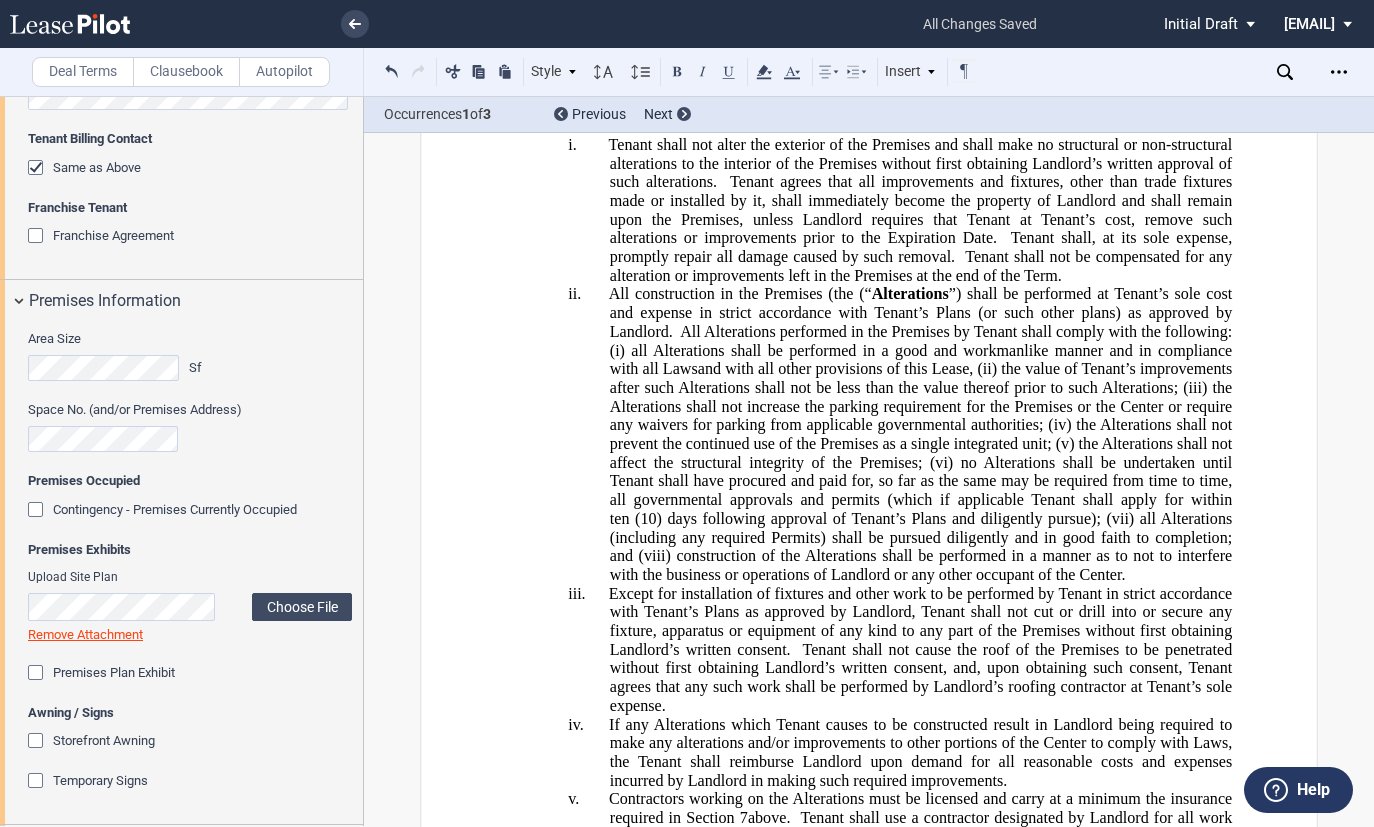 click on "Alterations .  Following completion of the Tenant’s Work if Tenant requires additional changes to the Premises:" 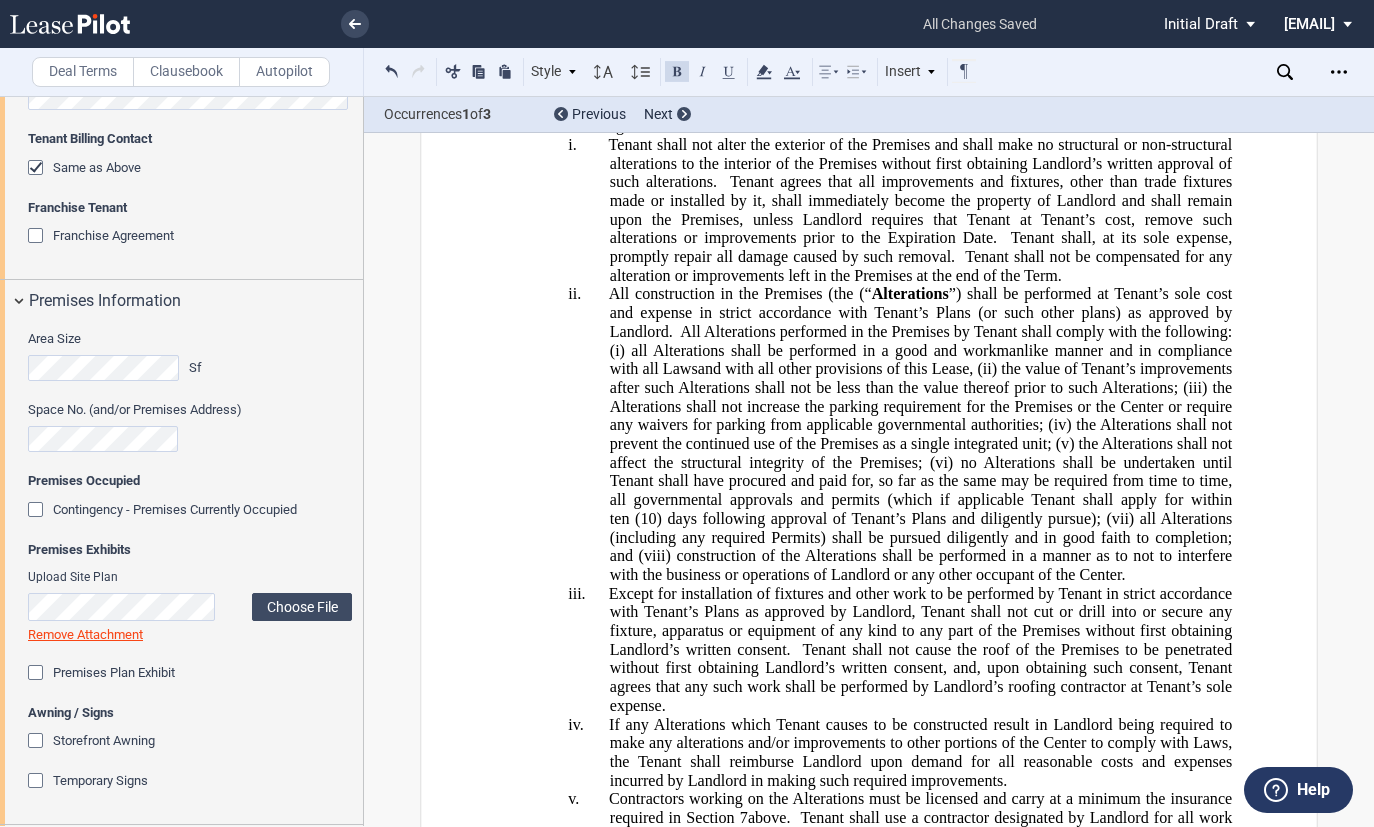click on "Tenant agrees that all improvements and fixtures, other than trade fixtures made or installed by it, shall immediately become the property of Landlord and shall remain upon the Premises, unless Landlord requires that Tenant at Tenant’s cost, remove such alterations or improvements prior to the Expiration Date." 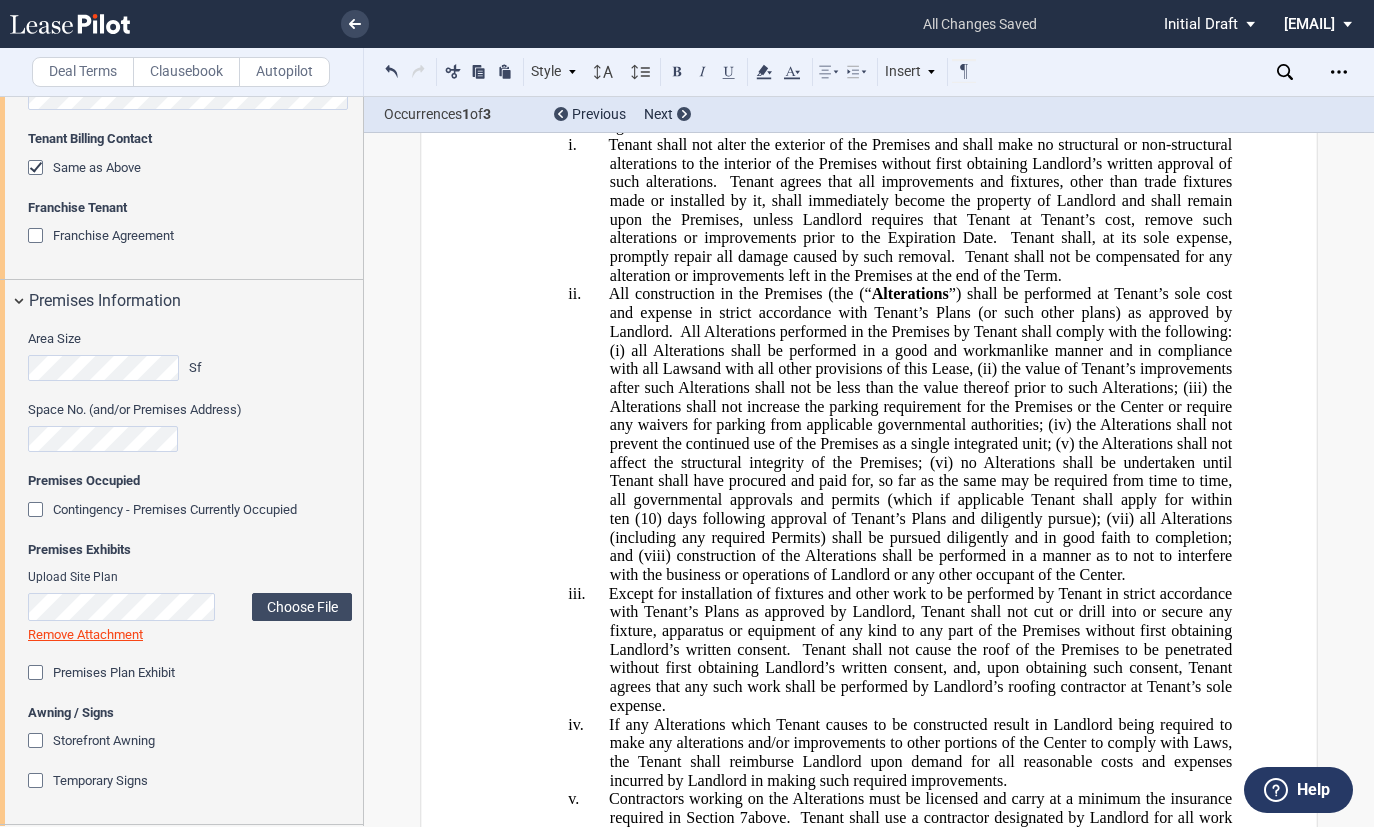 type 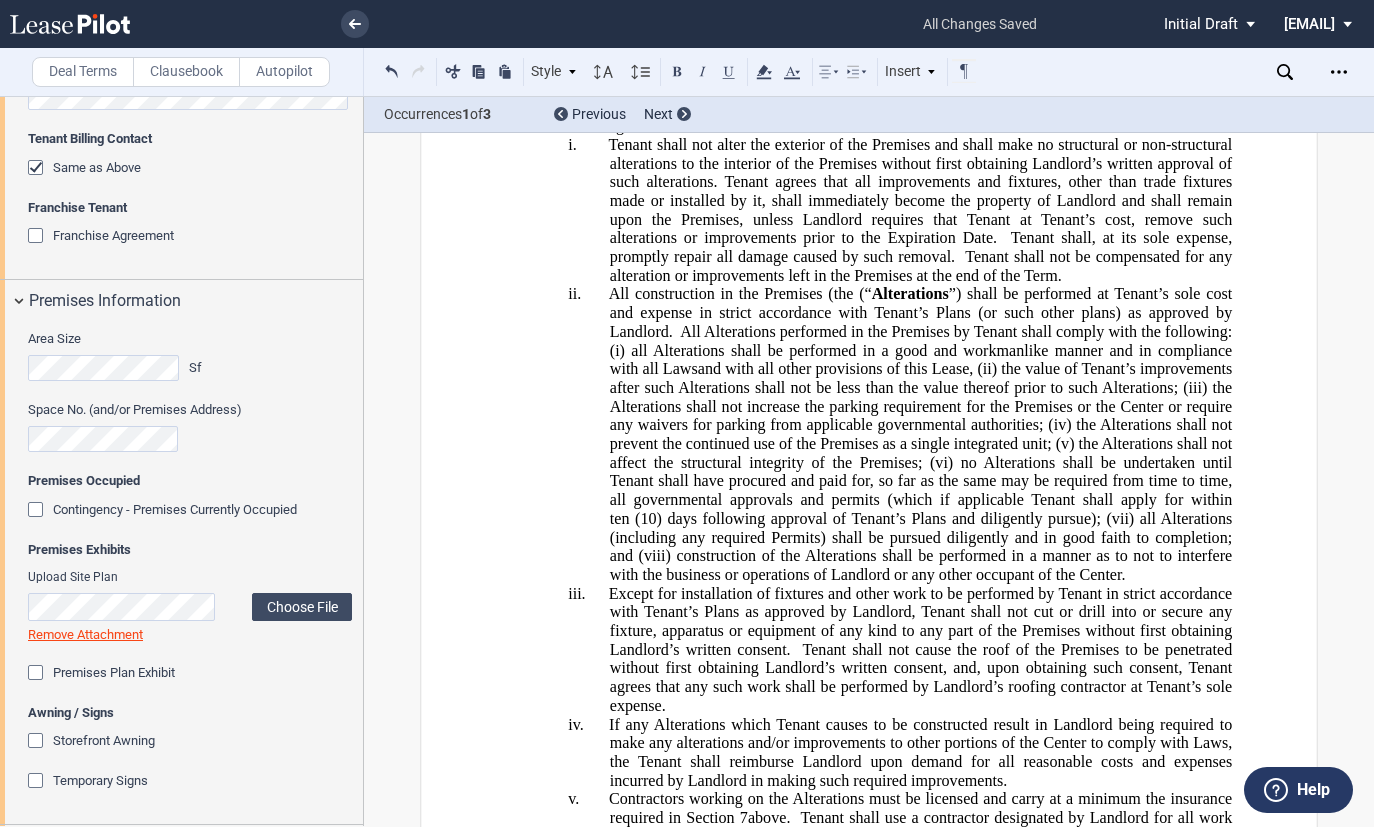 click on "All construction in the Premises (the (“" 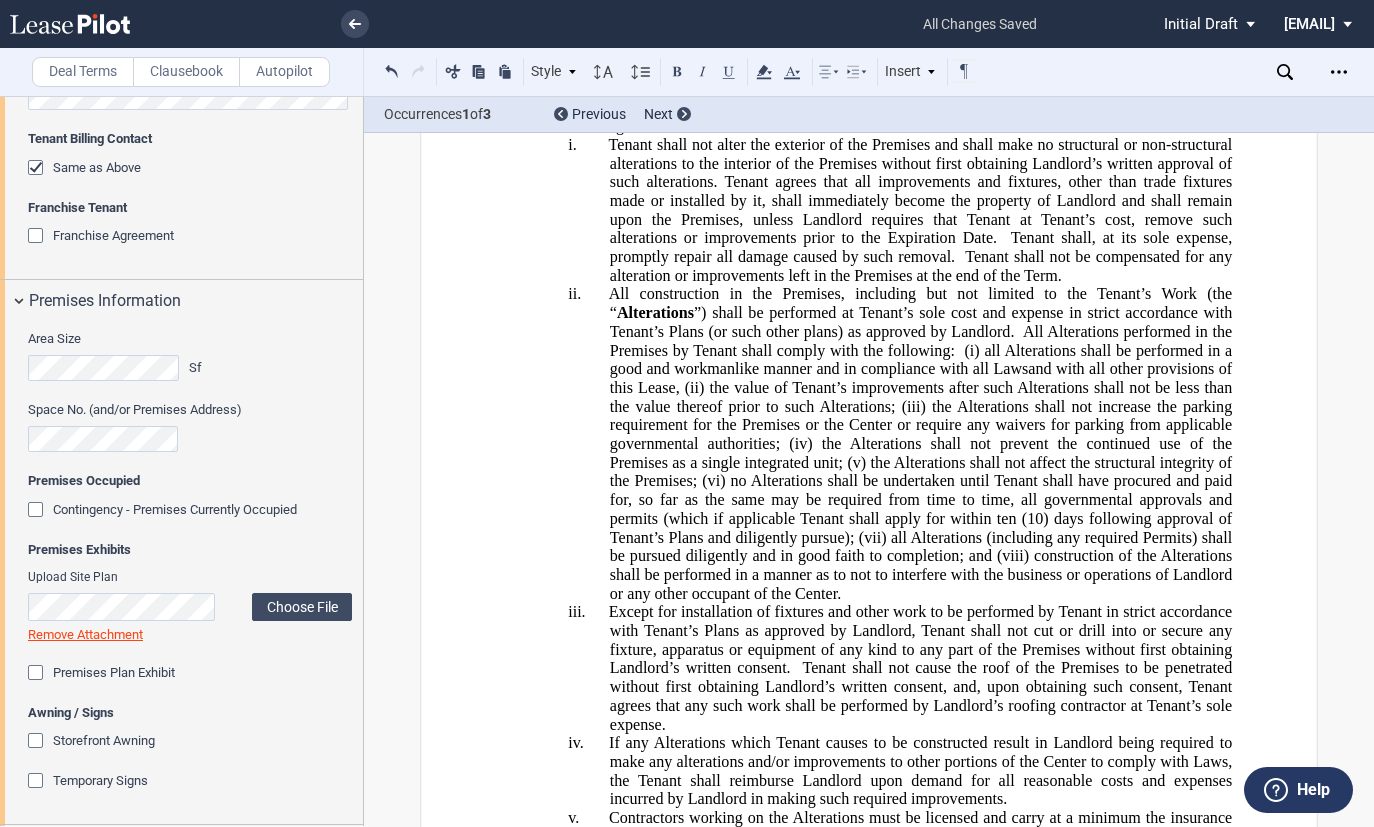 click on "All construction in the Premises, including but not limited to the Tenant’s Work (the “" 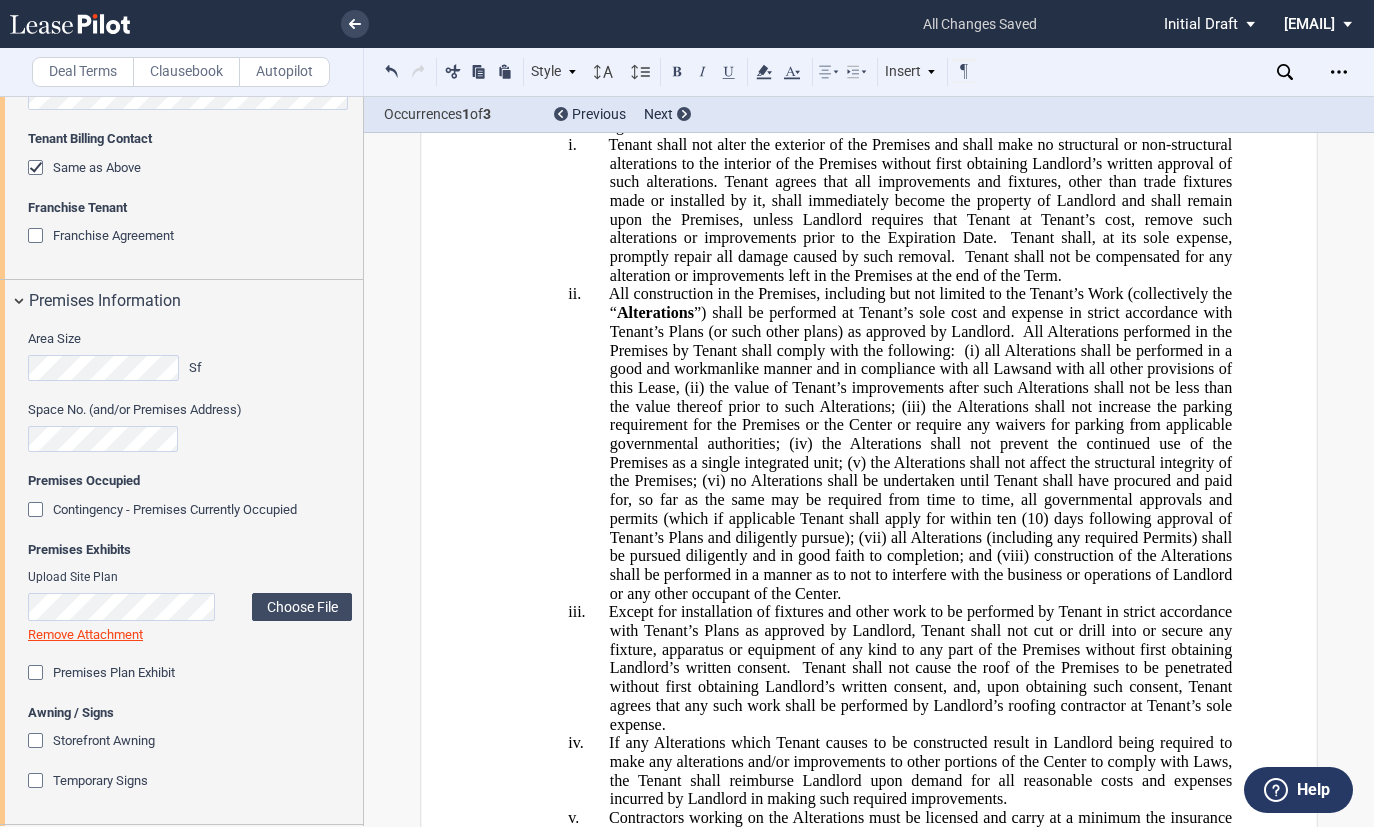click on "All Alterations performed in the Premises by Tenant shall comply with the following:" 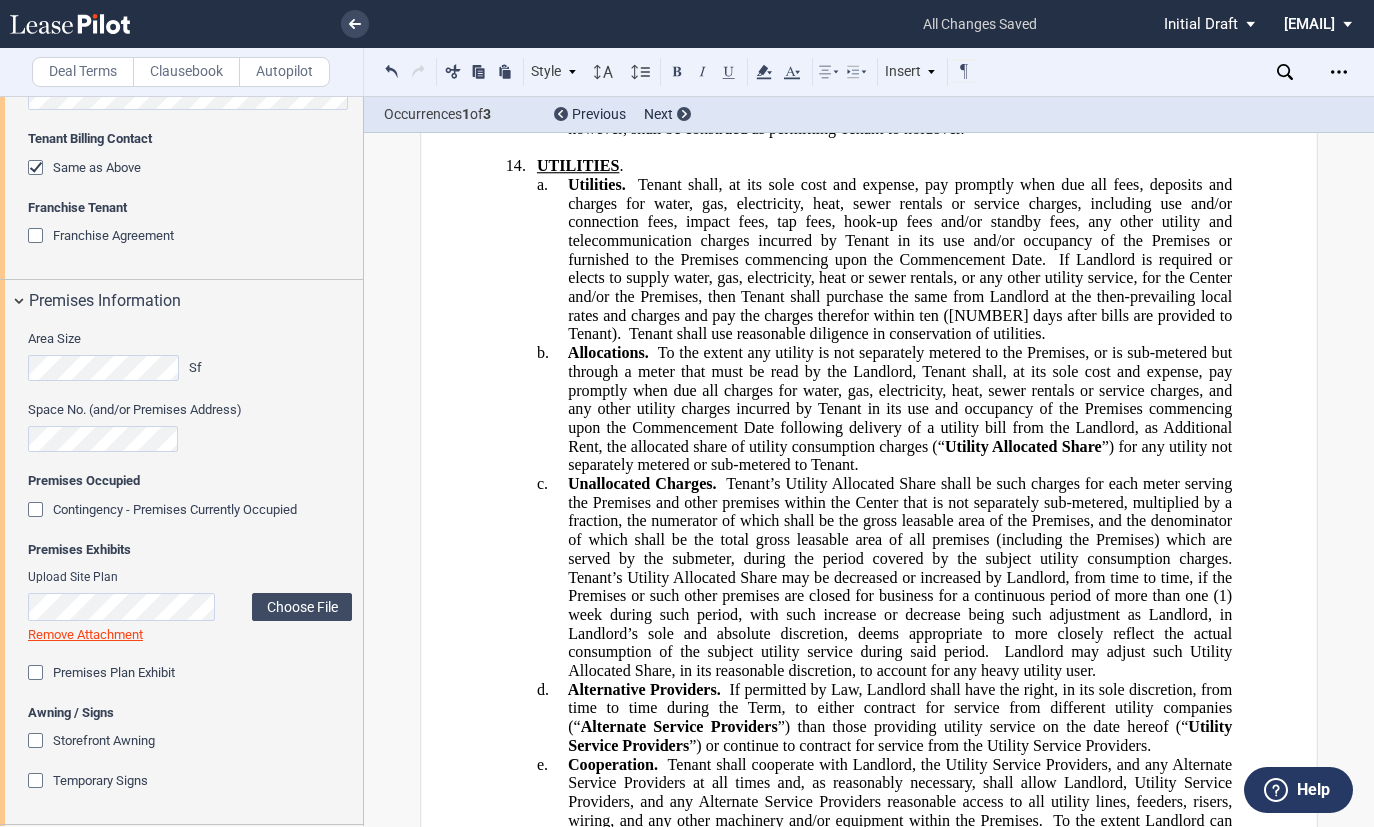 scroll, scrollTop: 17195, scrollLeft: 0, axis: vertical 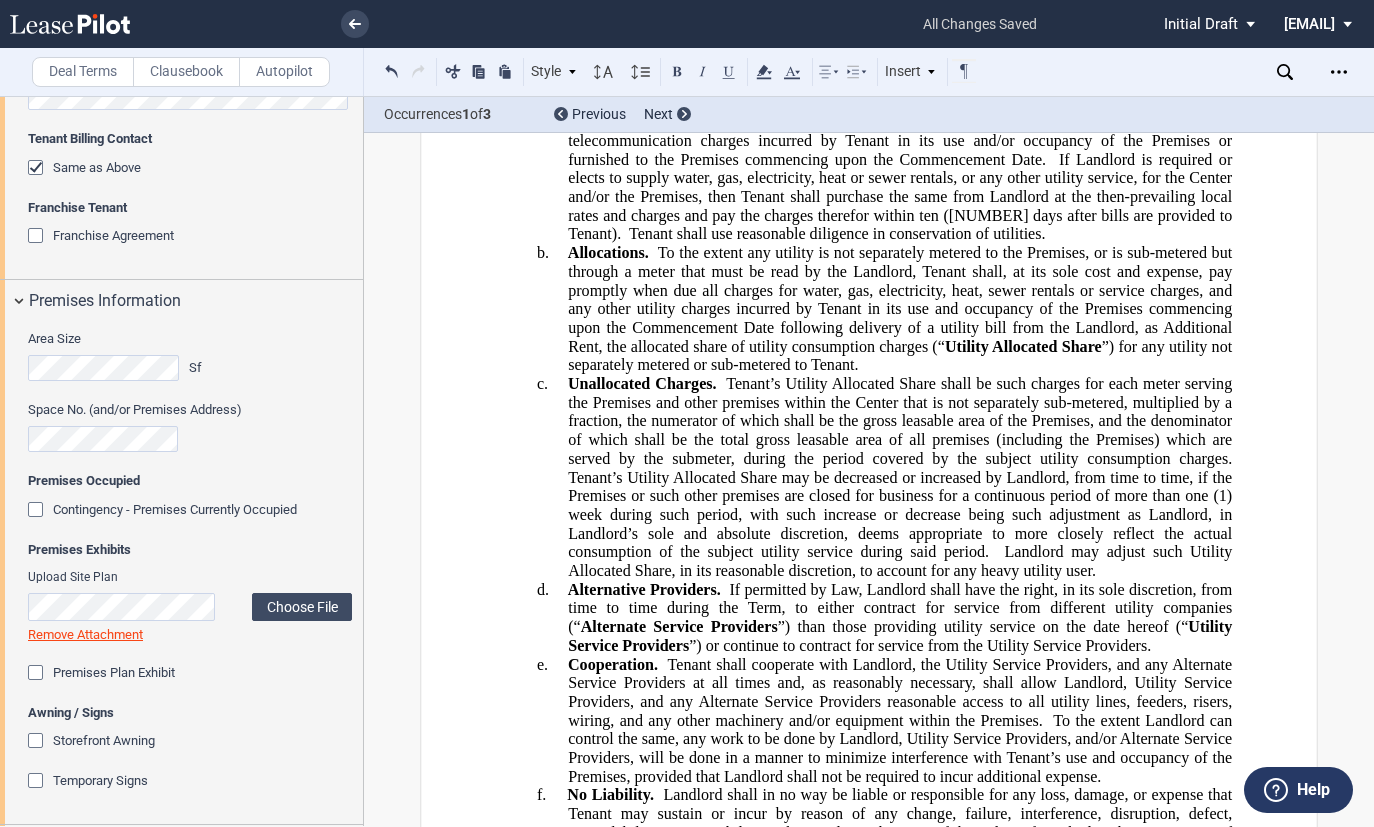 click on "Tenant shall, at its sole cost and expense, pay promptly when due all fees, deposits and charges for water, gas, electricity, heat, sewer rentals or service charges, including use and/or connection fees, impact fees, tap fees, hook-up fees and/or standby fees, any other utility and telecommunication charges incurred by Tenant in its use and/or occupancy of the Premises or furnished to the Premises commencing upon the Commencement Date." 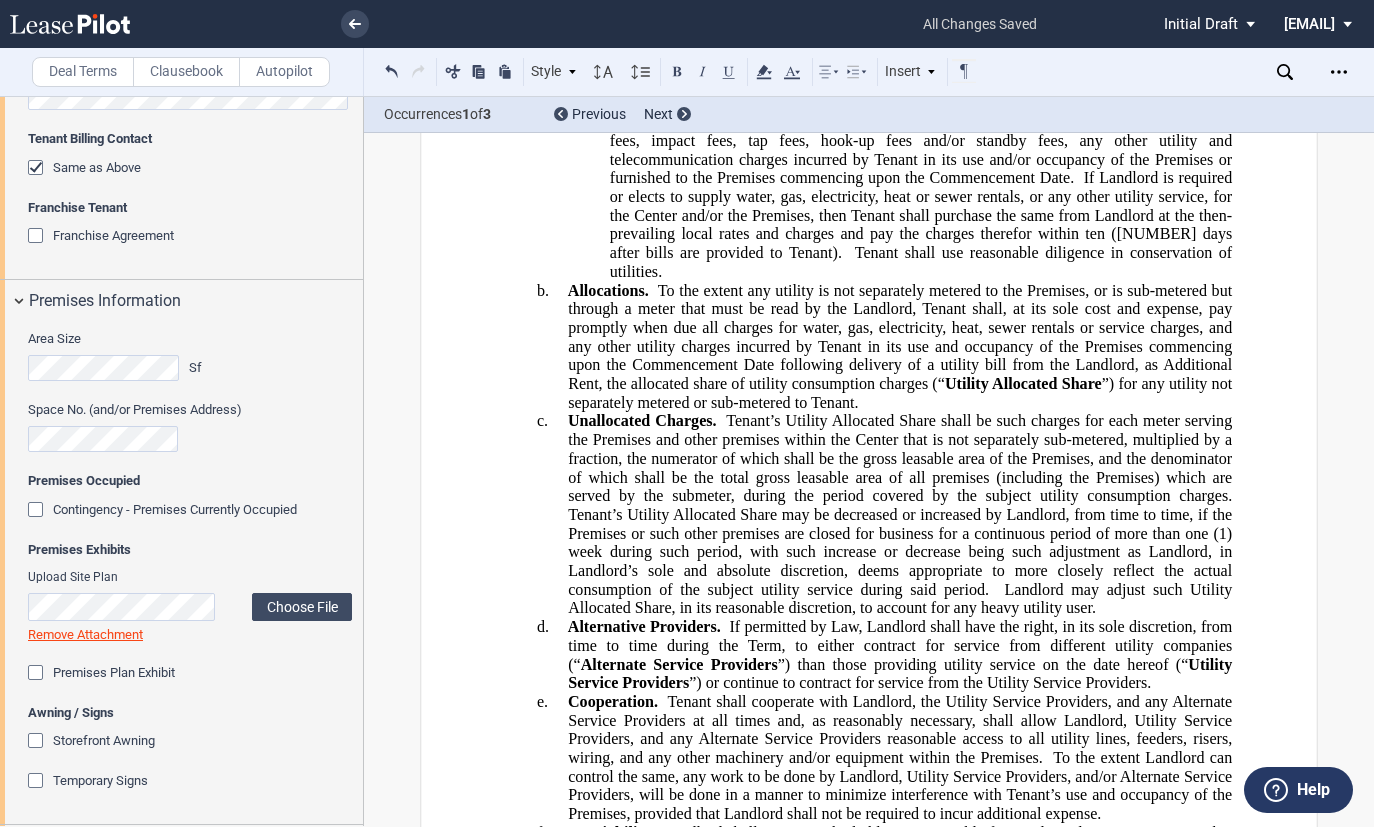 click on "i. Tenant shall, at its sole cost and expense, pay promptly when due all fees, deposits and charges for water, gas, electricity, heat, sewer rentals or service charges, including use and/or connection fees, impact fees, tap fees, hook-up fees and/or standby fees, any other utility and telecommunication charges incurred by Tenant in its use and/or occupancy of the Premises or furnished to the Premises commencing upon the Commencement Date. If Landlord is required or elects to supply water, gas, electricity, heat or sewer rentals, or any other utility service, for the Center and/or the Premises, then Tenant shall purchase the same from Landlord at the then-prevailing local rates and charges and pay the charges therefor within ten ([NUMBER]) days after bills are provided to Tenant. Tenant shall use reasonable diligence in conservation of utilities." at bounding box center [921, 187] 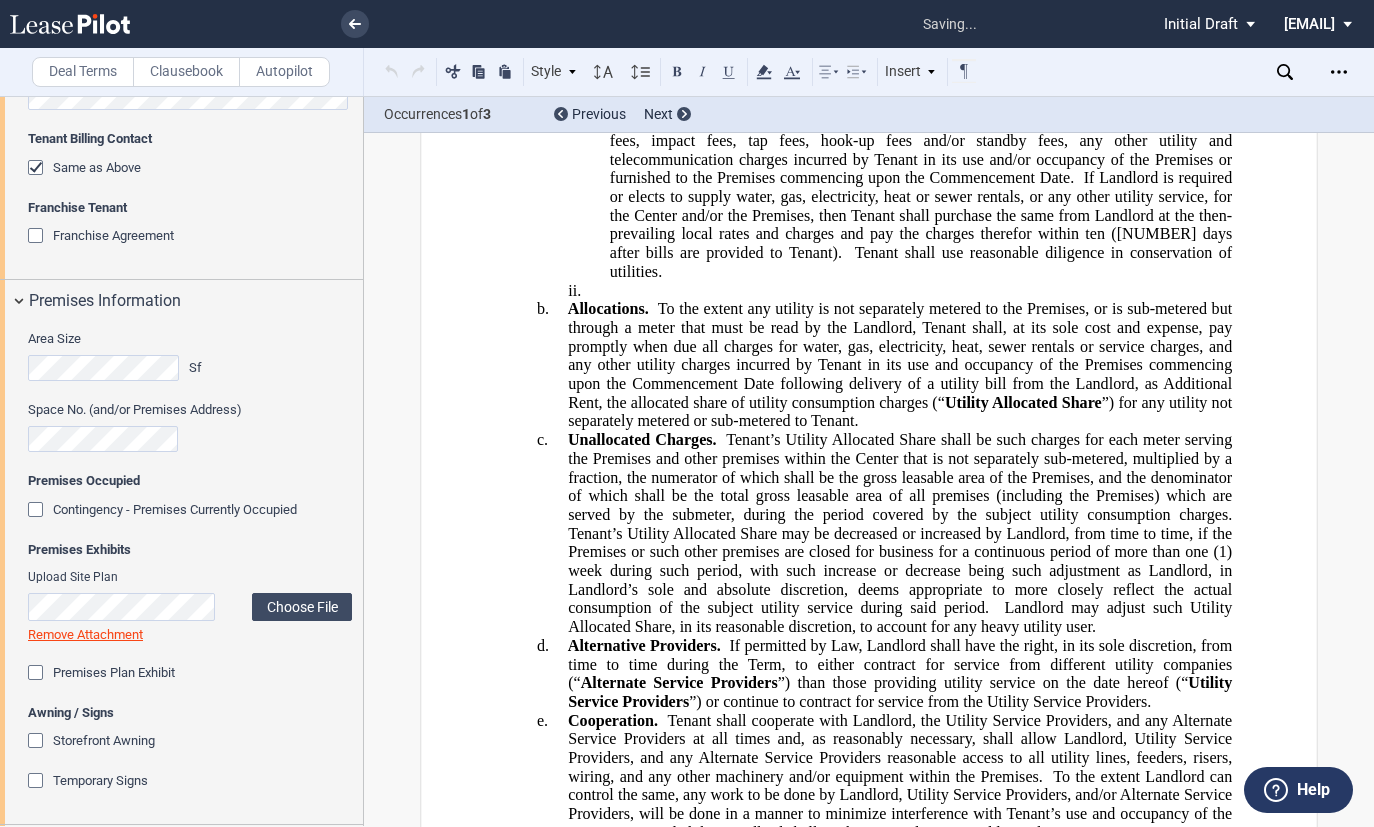 type 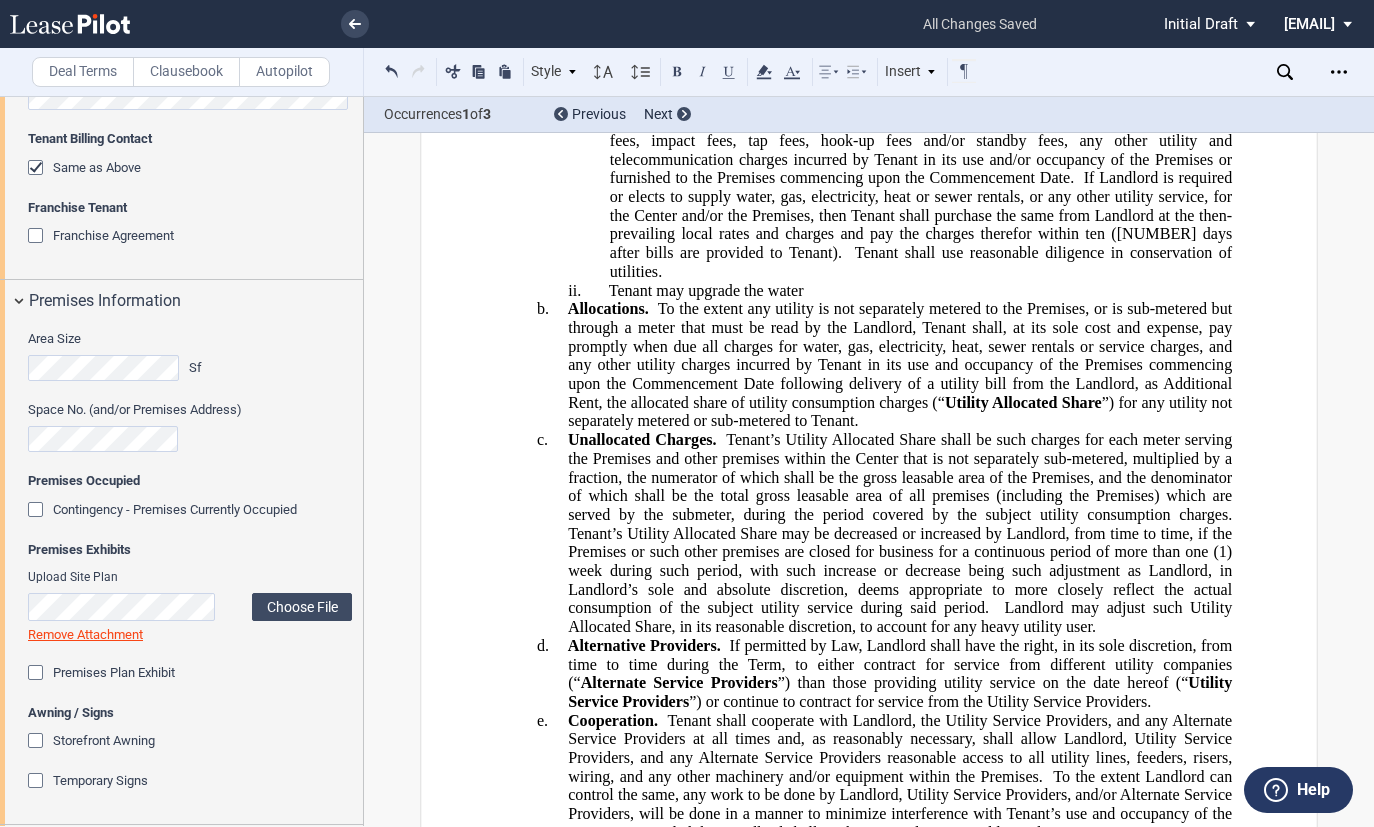 click on "Tenant shall, at its sole cost and expense, pay promptly when due all fees, deposits and charges for water, gas, electricity, heat, sewer rentals or service charges, including use and/or connection fees, impact fees, tap fees, hook-up fees and/or standby fees, any other utility and telecommunication charges incurred by Tenant in its use and/or occupancy of the Premises or furnished to the Premises commencing upon the Commencement Date." 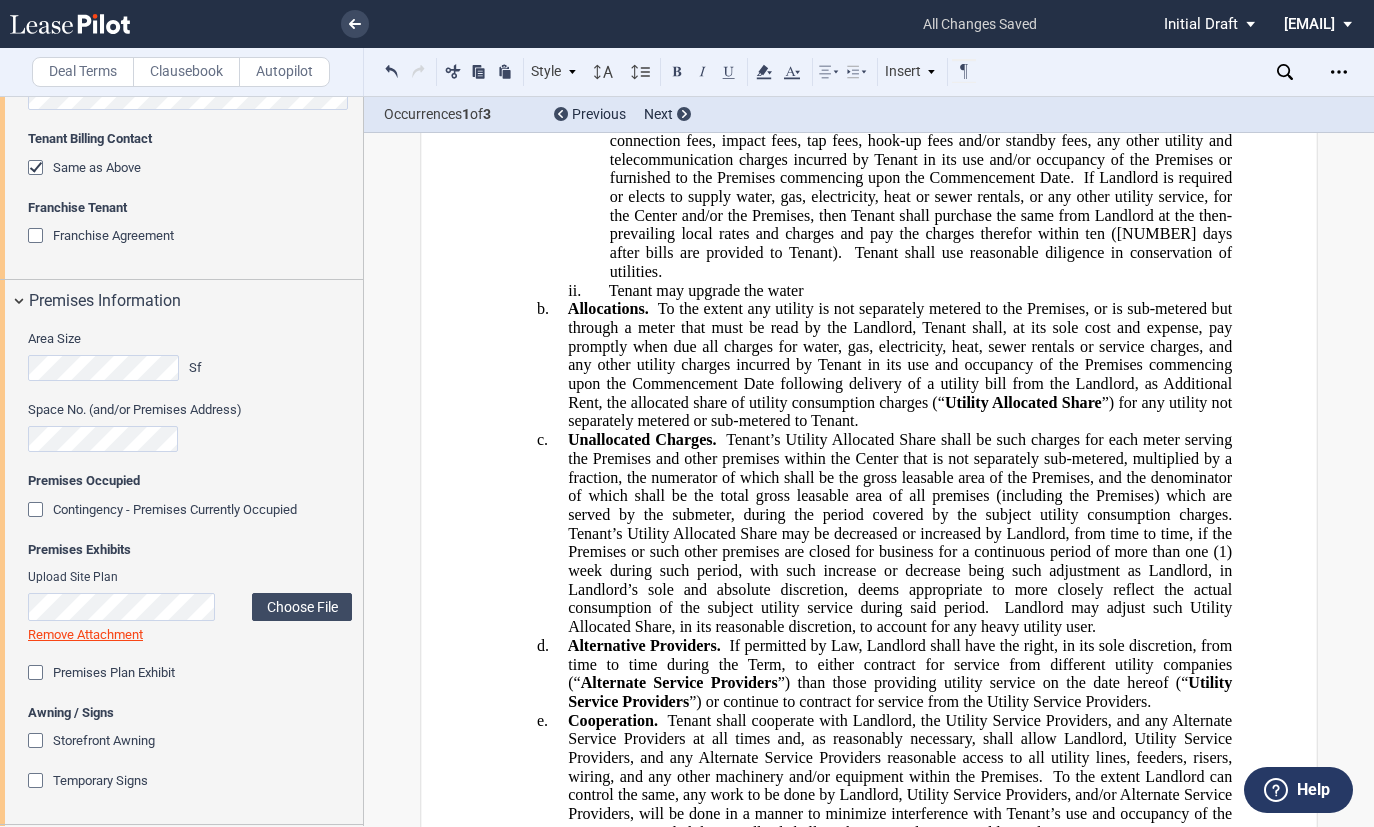 type 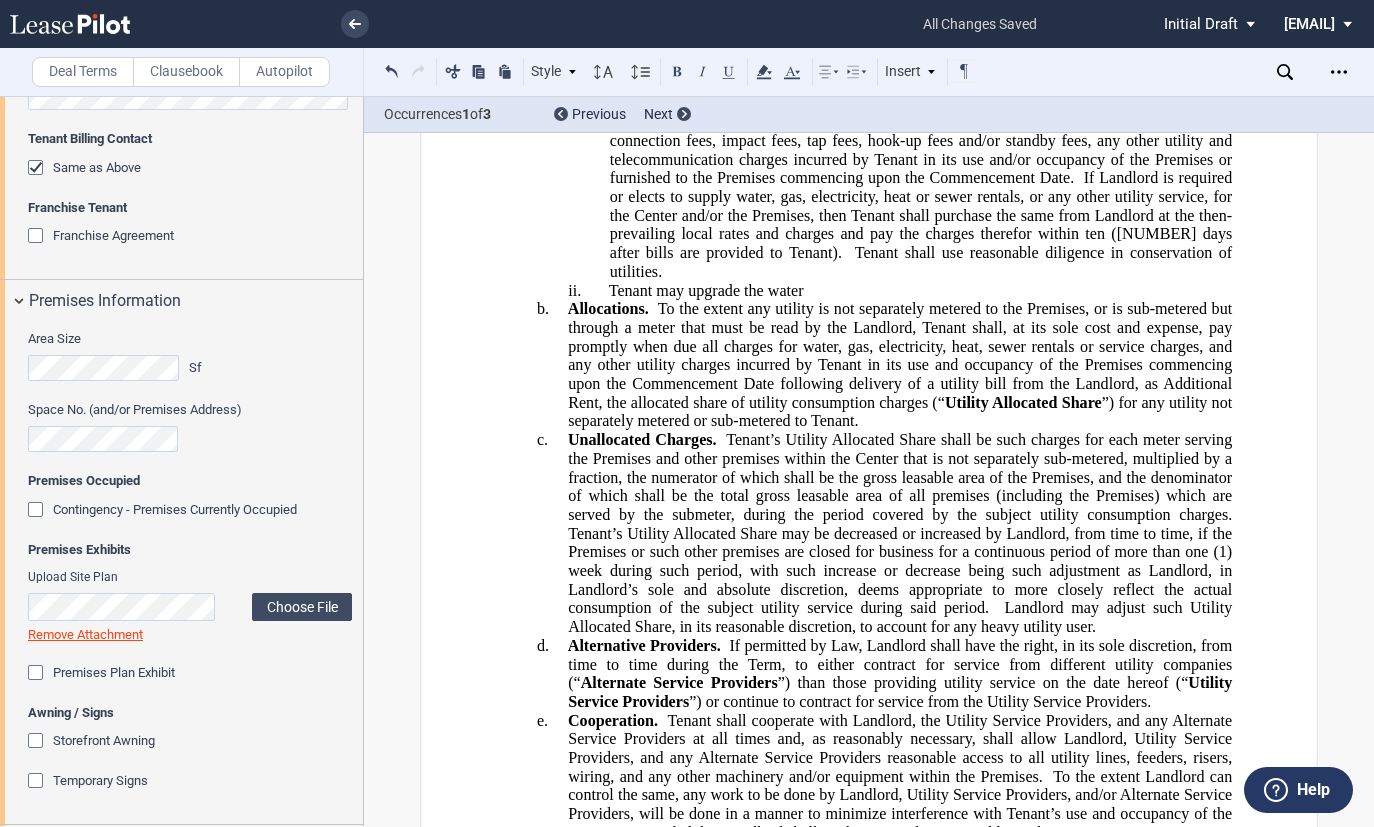 click on "Tenant shall, at its sole cost and expense, pay promptly when due all fees, deposits and charges for domestic water, gas, electricity, heat, sewer rentals or service charges, including use and/or connection fees, impact fees, tap fees, hook-up fees and/or standby fees, any other utility and telecommunication charges incurred by Tenant in its use and/or occupancy of the Premises or furnished to the Premises commencing upon the Commencement Date." 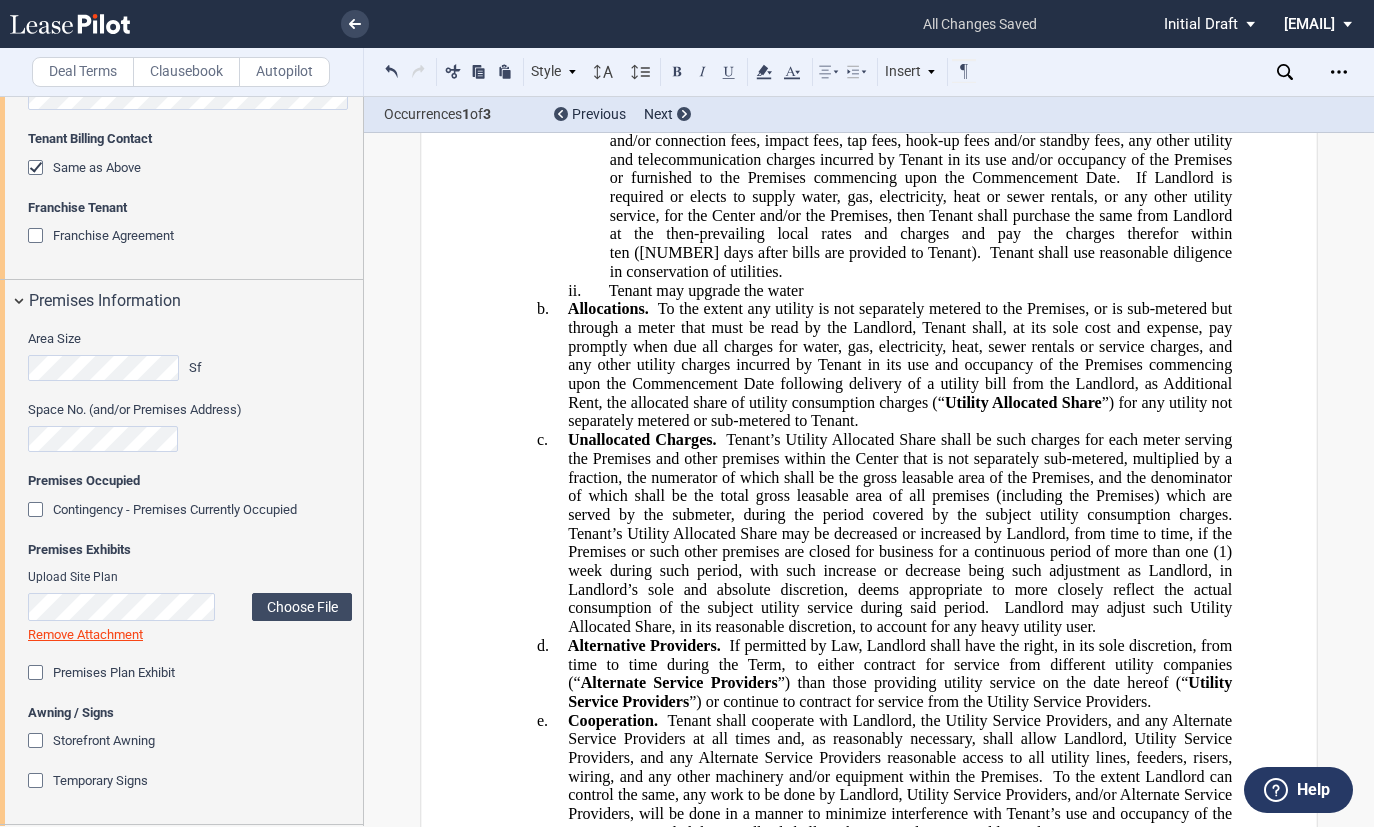 click on "If Landlord is required or elects to supply water, gas, electricity, heat or sewer rentals, or any other utility service, for the Center and/or the Premises, then Tenant shall purchase the same from Landlord at the then-prevailing local rates and charges and pay the charges therefor within ten" 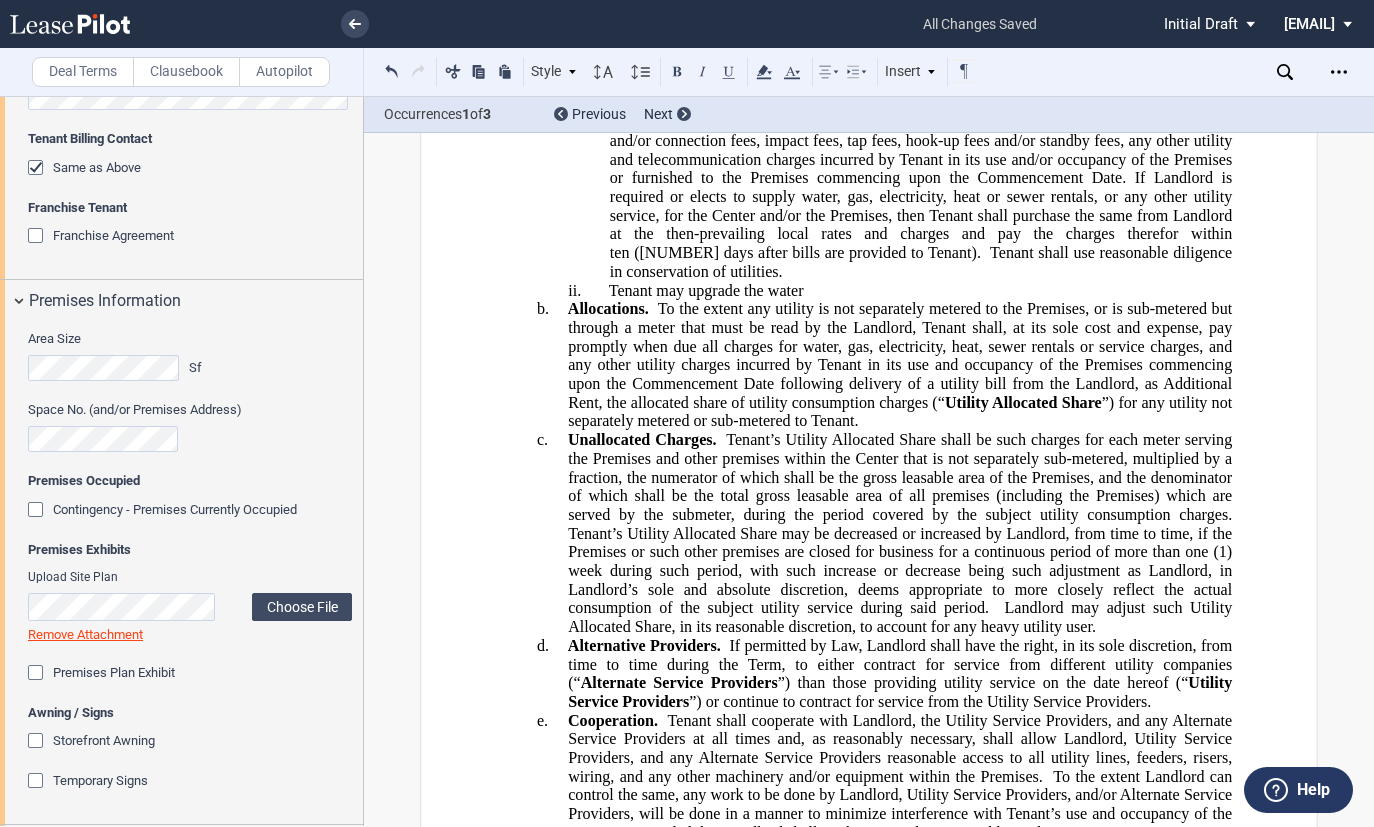 click on "If Landlord is required or elects to supply water, gas, electricity, heat or sewer rentals, or any other utility service, for the Center and/or the Premises, then Tenant shall purchase the same from Landlord at the then-prevailing local rates and charges and pay the charges therefor within ten" 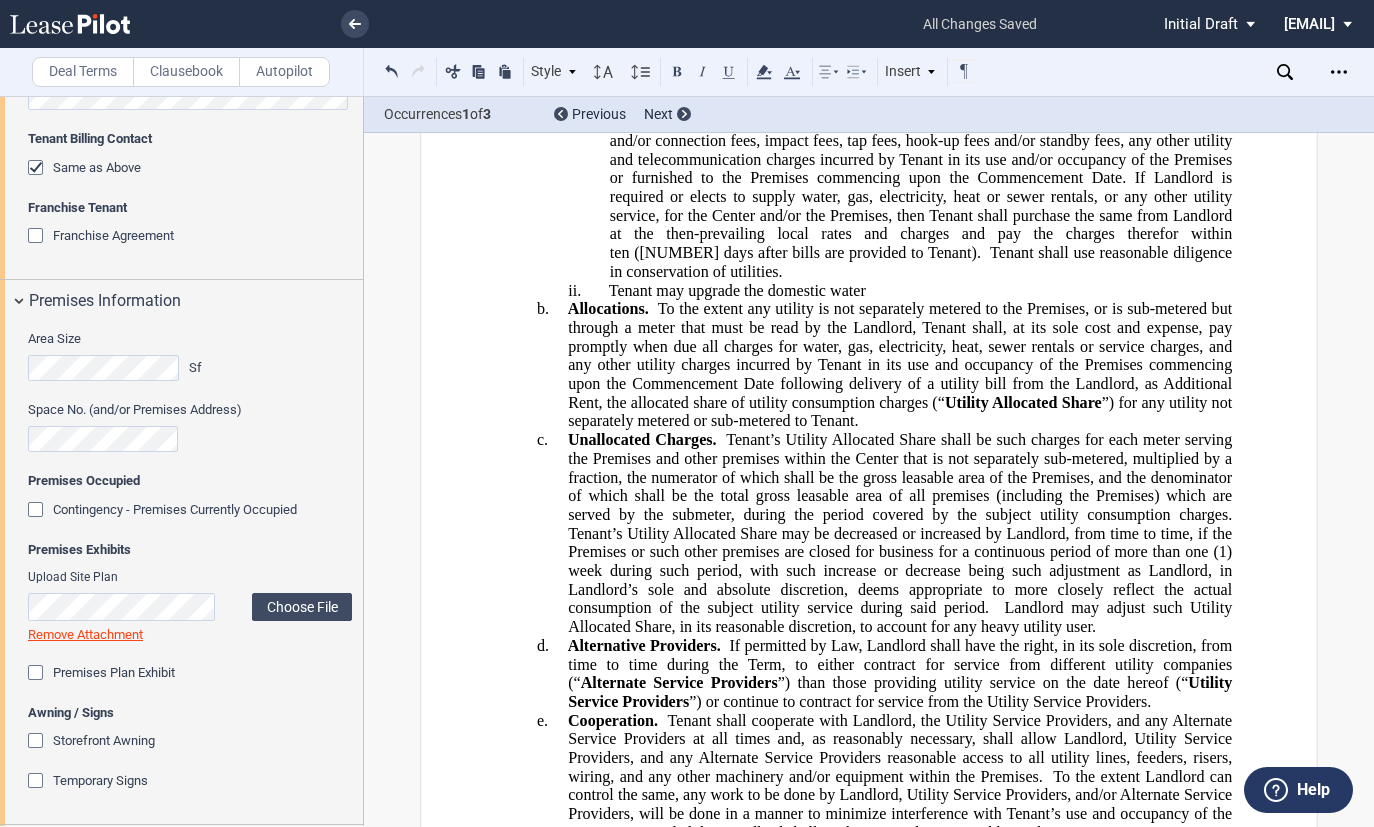 click on "ii.                 ​Tenant may upgrade the domestic water" at bounding box center (921, 290) 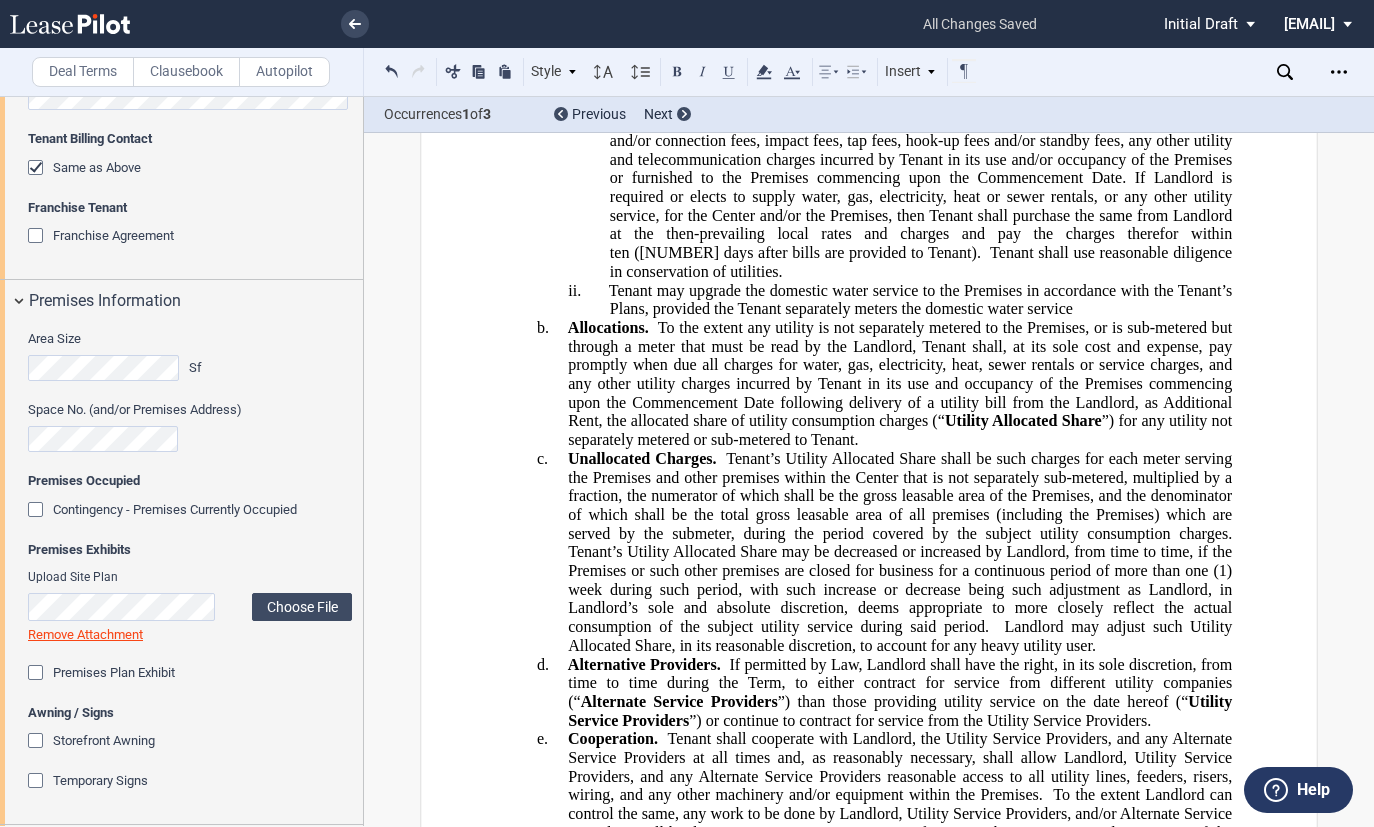 click on "​Tenant may upgrade the domestic water service to the Premises in accordance with the Tenant’s Plans, provided the Tenant separately meters the domestic water service" 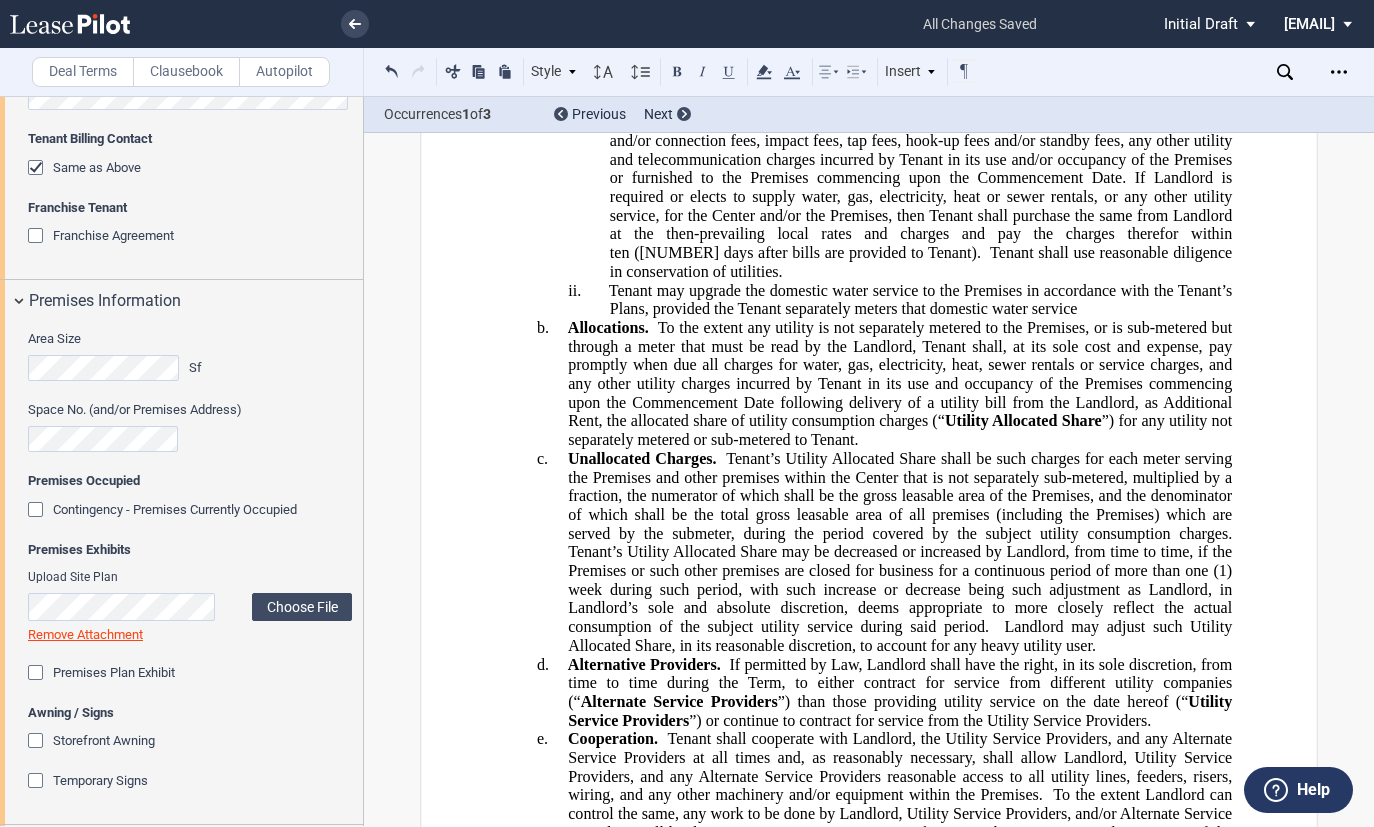 click on "Tenant may upgrade the domestic water service to the Premises in accordance with the Tenant’s Plans, provided the Tenant separately meters that domestic water service" 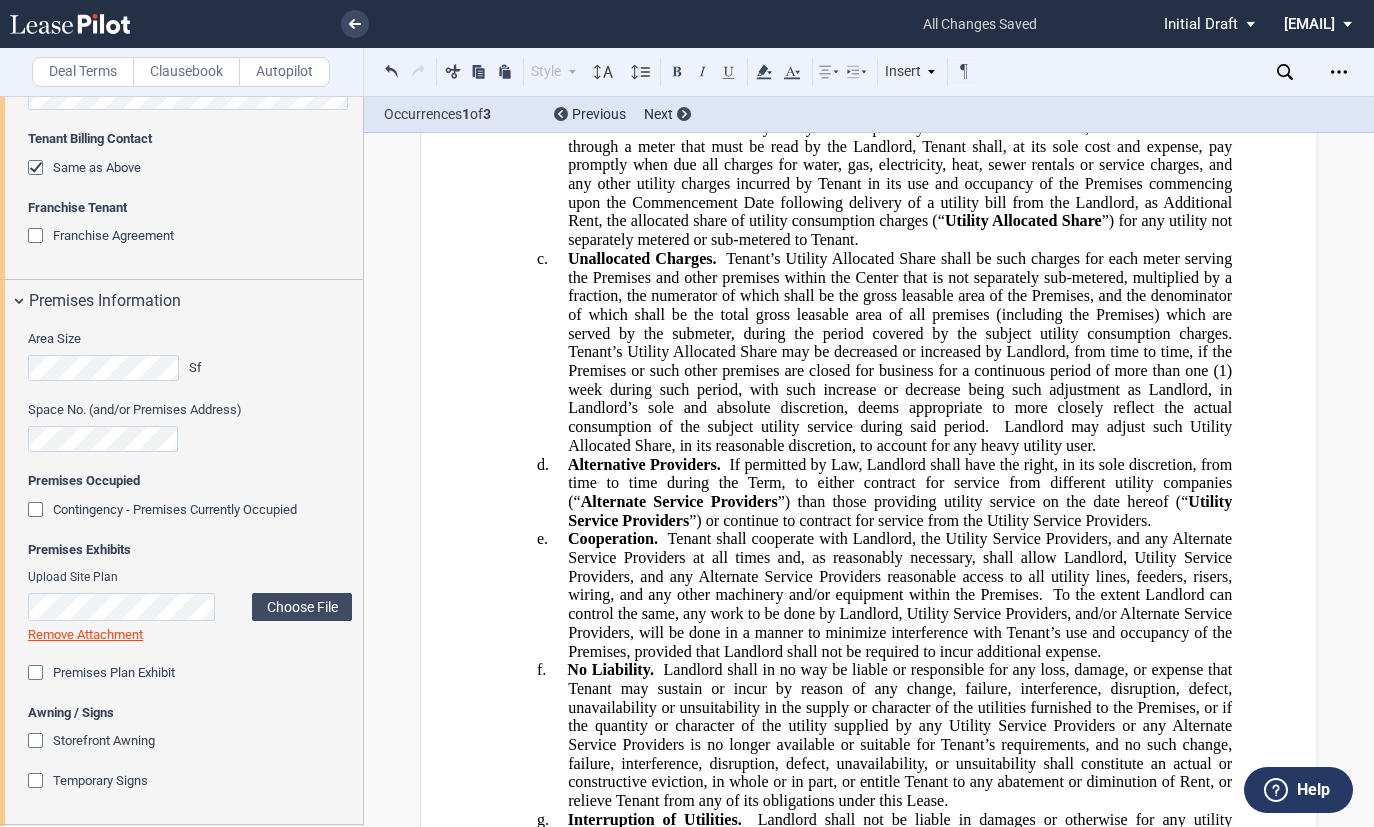 click on "Tenant’s Utility Allocated Share shall be such charges for each meter serving the Premises and other premises within the Center that is not separately sub-metered, multiplied by a fraction, the numerator of which shall be the gross leasable area of the Premises, and the denominator of which shall be the total gross leasable area of all premises (including the Premises) which are served by the submeter, during the period covered by the subject utility consumption charges." 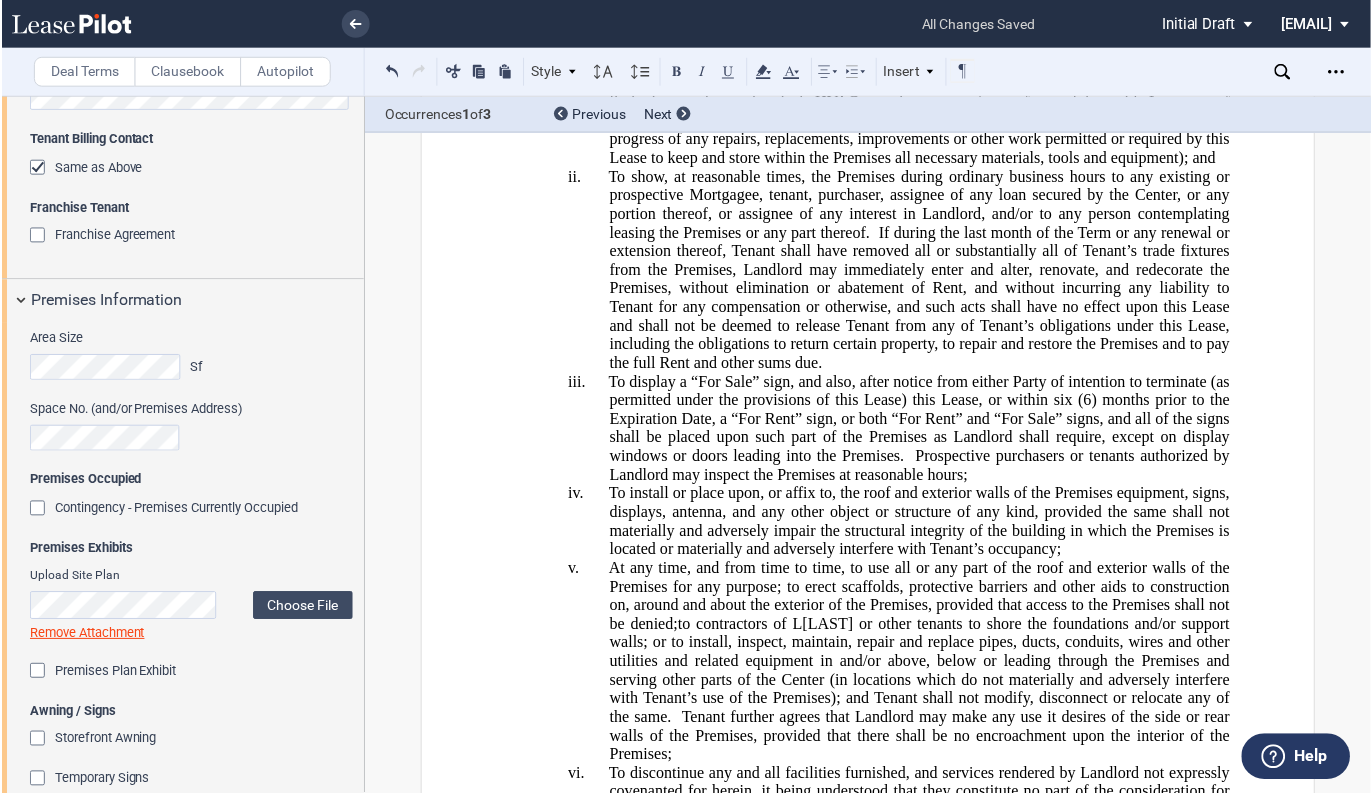 scroll, scrollTop: 19795, scrollLeft: 0, axis: vertical 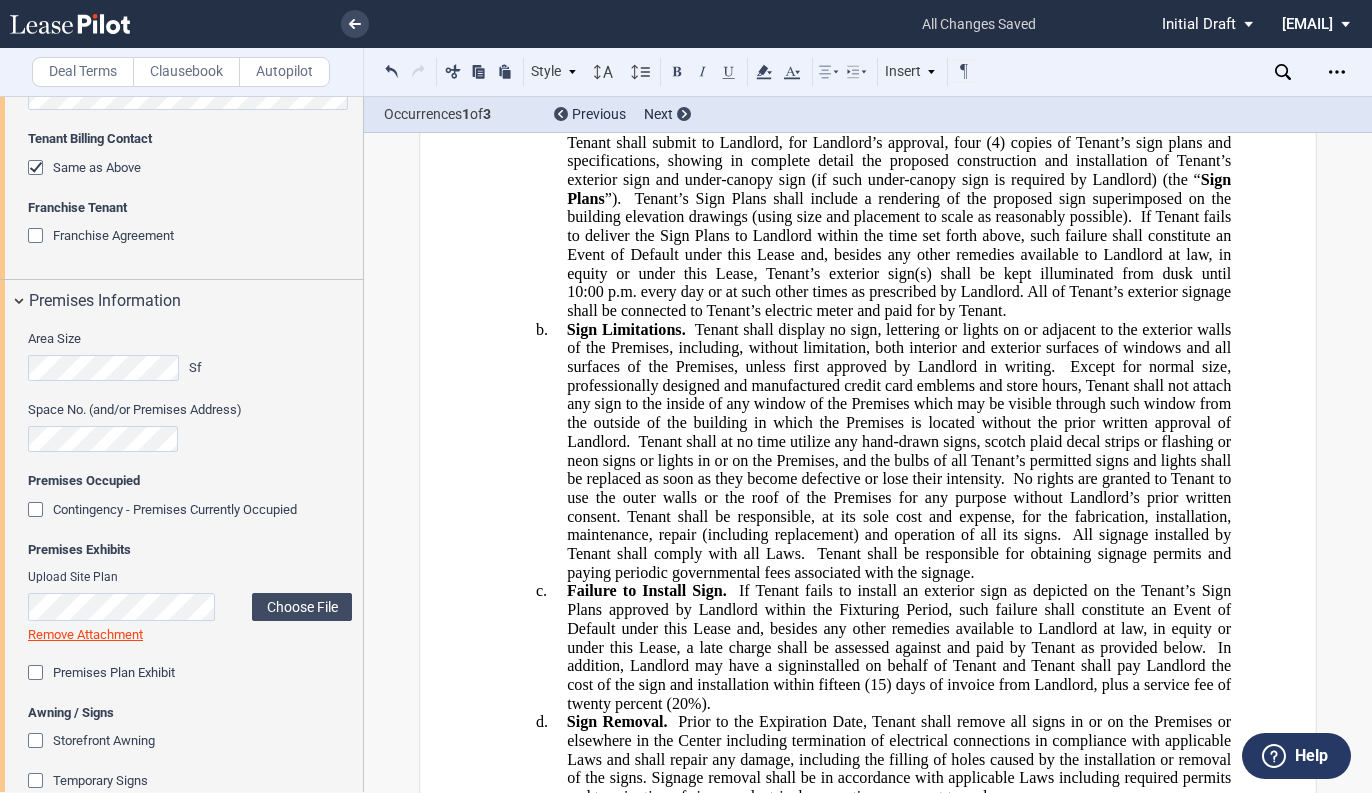 click 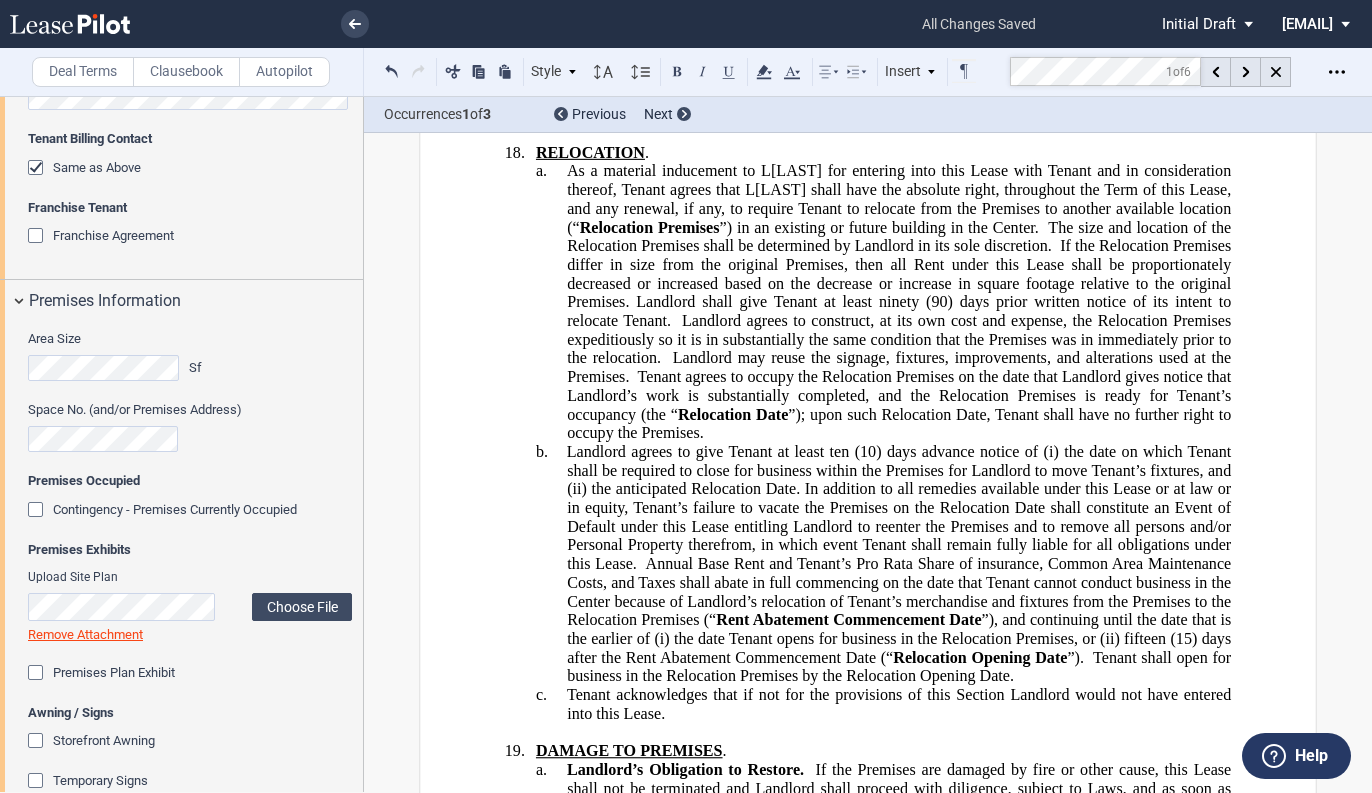 scroll, scrollTop: 21582, scrollLeft: 0, axis: vertical 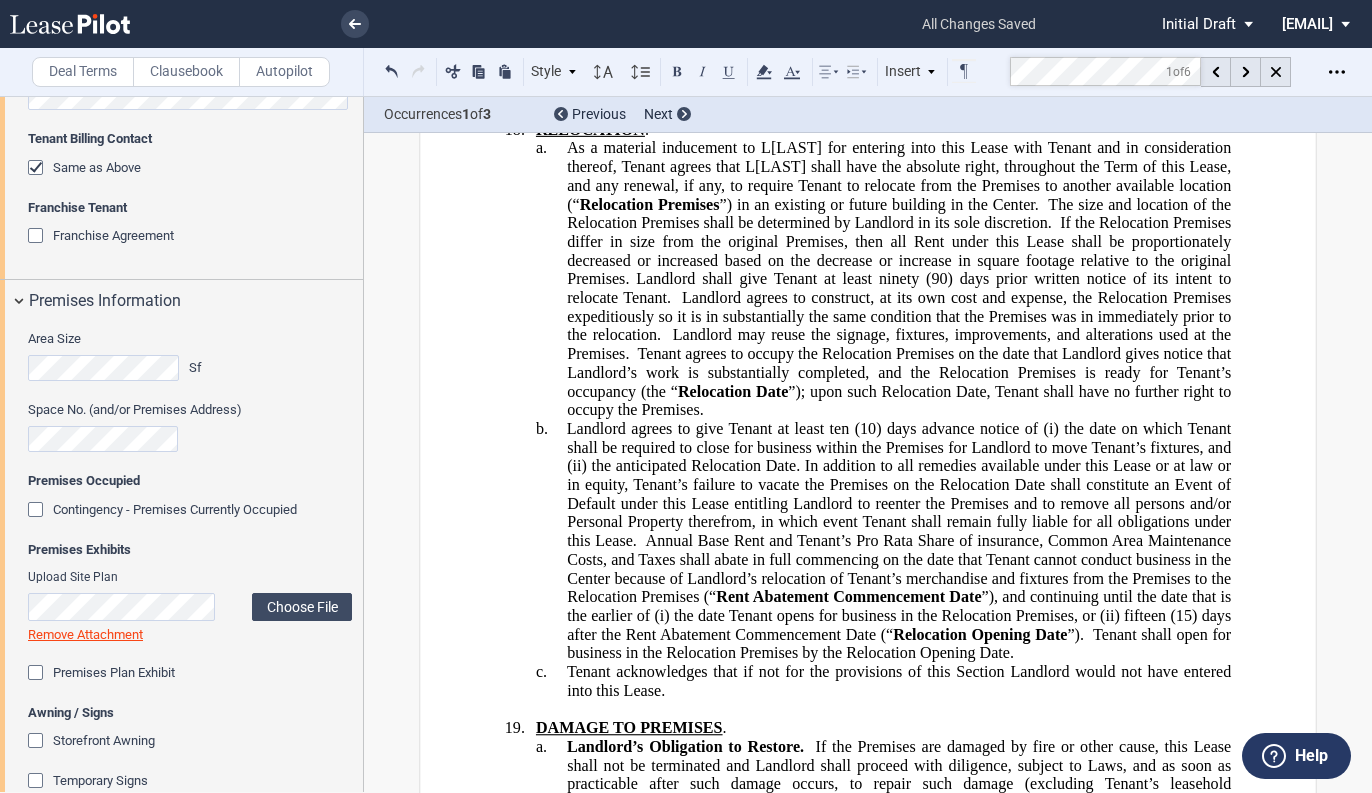 click on "f. Landlord has the right, at Landlord’s sole and absolute discretion, at any time during the Term, to remodel or change the roof and/or other exterior surfaces of the Center. Tenant understands that, during such remodeling, it might be necessary to remove Tenant’s existing sign(s) and that such sign(s) may not be suitable for reinstallation after the remodeling is completed. Such sign(s), or part thereof, which Tenant has installed, shall remain the property of Tenant, but Landlord is released from all liability for damages to such sign(s) during its removal, provided said removal was conducted with reasonable care. During any such remodeling, Tenant shall cooperate with Landlord and execute any documentation required or desirable to facilitate the remodeling process. Tenant understands that it may be necessary to erect scaffolds or other construction equipment during the remodeling, but access to the Premises shall not be denied." at bounding box center [899, 8] 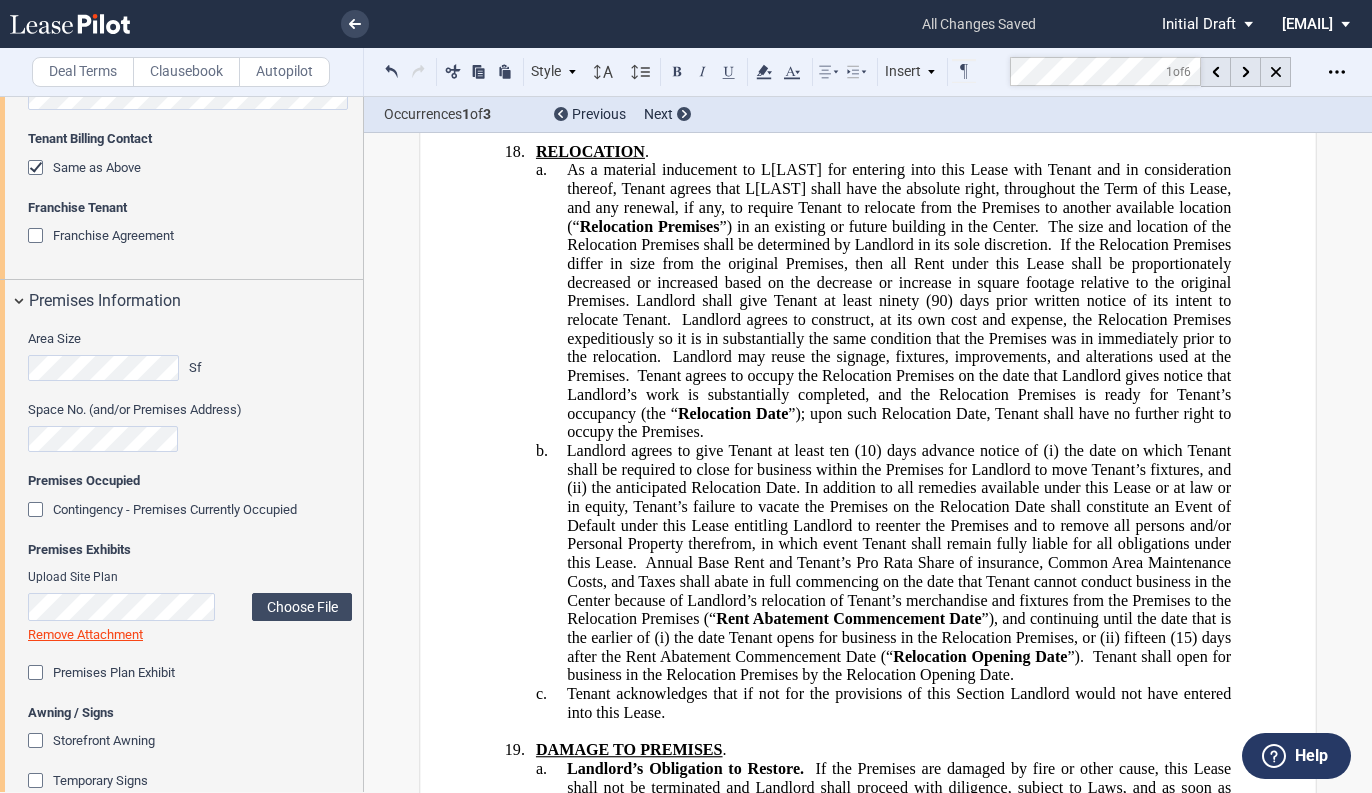 scroll, scrollTop: 21582, scrollLeft: 0, axis: vertical 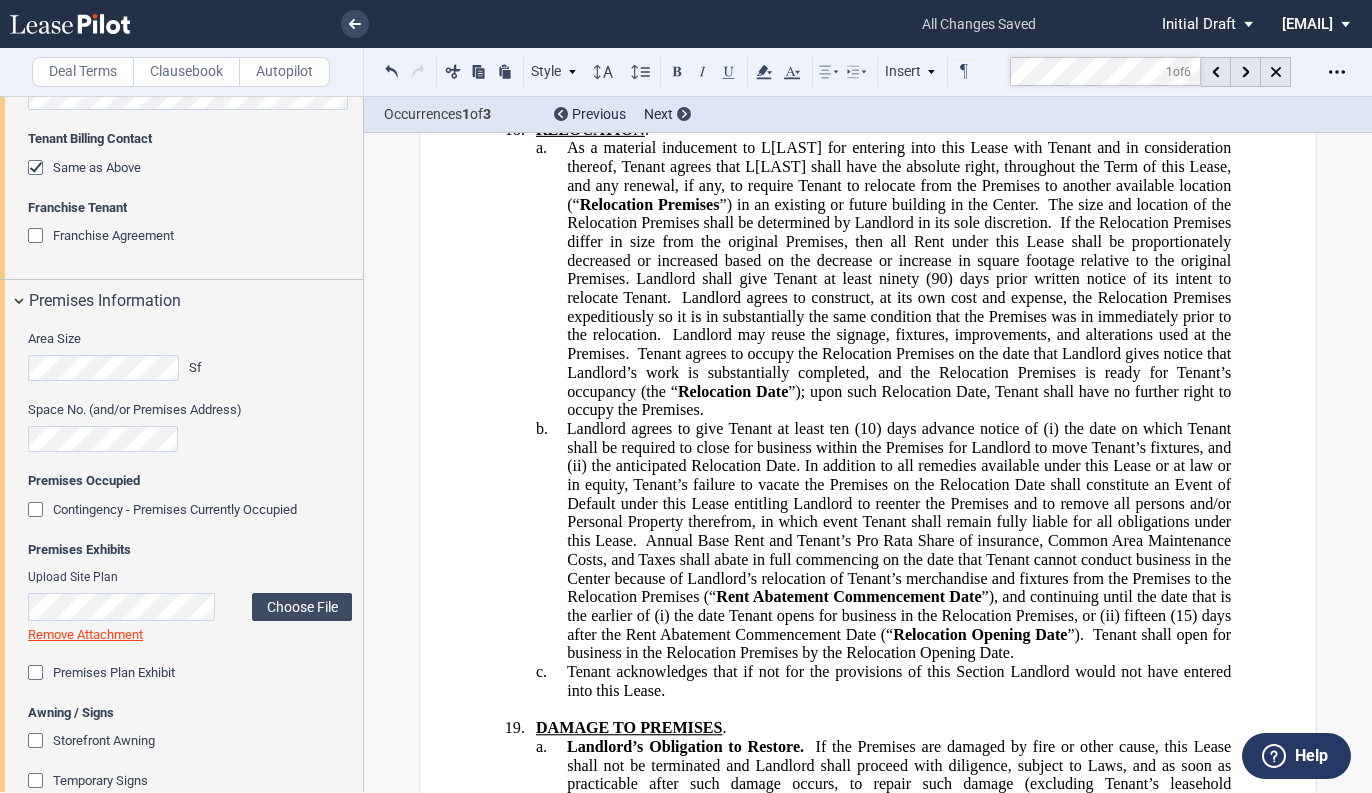 type 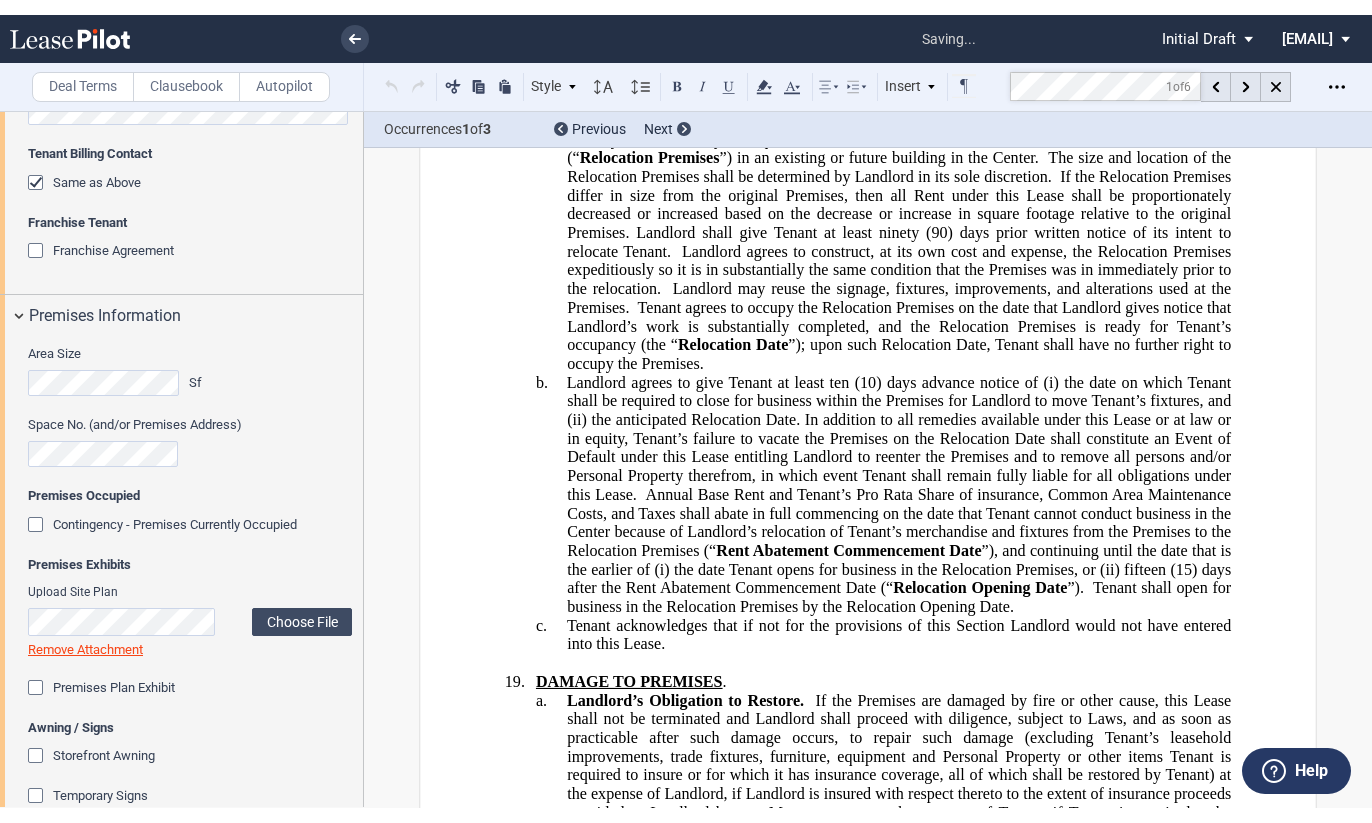 scroll, scrollTop: 21682, scrollLeft: 0, axis: vertical 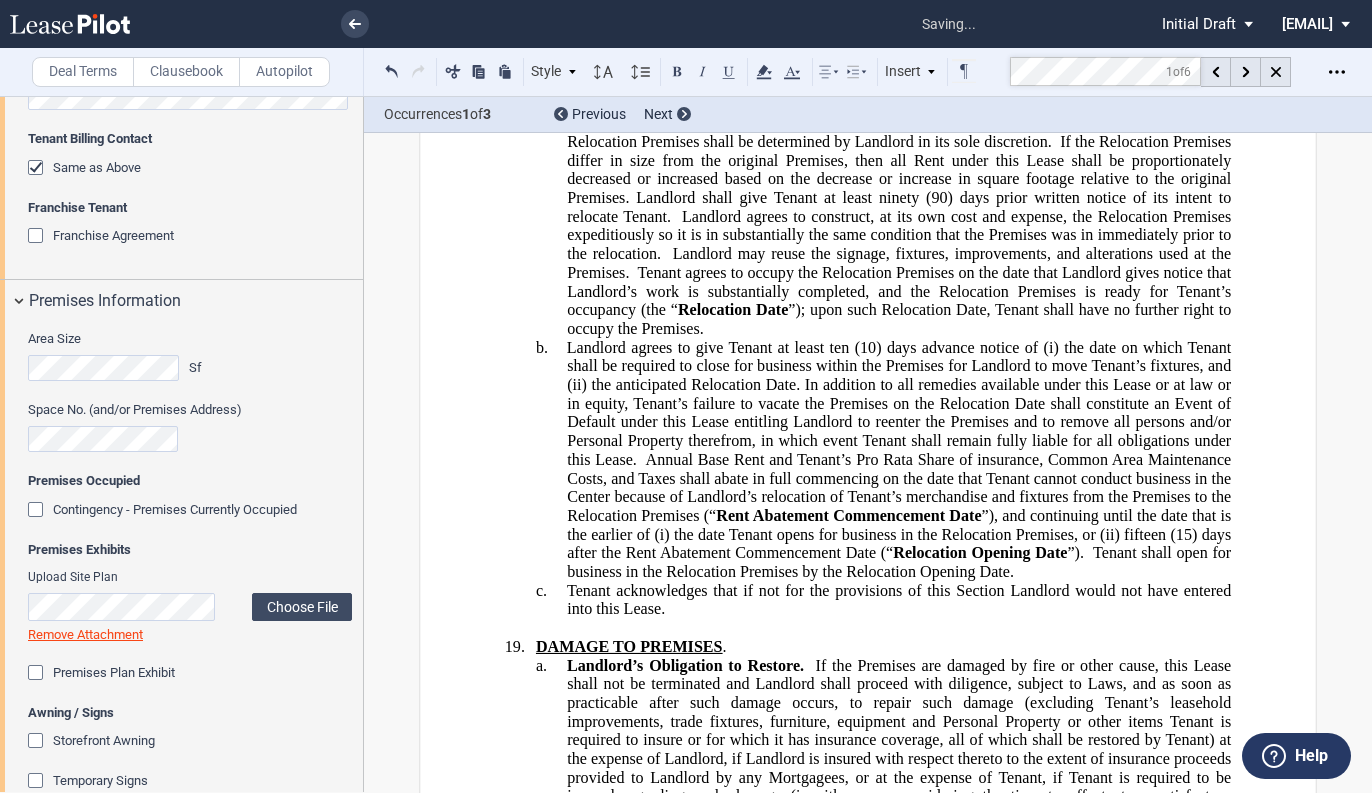 click on "i. Landlord has the right, at Landlord’s sole and absolute discretion, at any time during the Term, to remodel or change the roof and/or other exterior surfaces of the Center. Tenant understands that, during such remodeling, it might be necessary to remove Tenant’s existing sign(s) and that such sign(s) may not be suitable for reinstallation after the remodeling is completed. Such sign(s), or part thereof, which Tenant has installed, shall remain the property of Tenant, but Landlord is released from all liability for damages to such sign(s) during its removal, provided said removal was conducted with reasonable care. During any such remodeling, Tenant shall cooperate with Landlord and execute any documentation required or desirable to facilitate the remodeling process. Tenant understands that it may be necessary to erect scaffolds or other construction equipment during the remodeling, but access to the Premises shall not be denied." at bounding box center (920, -74) 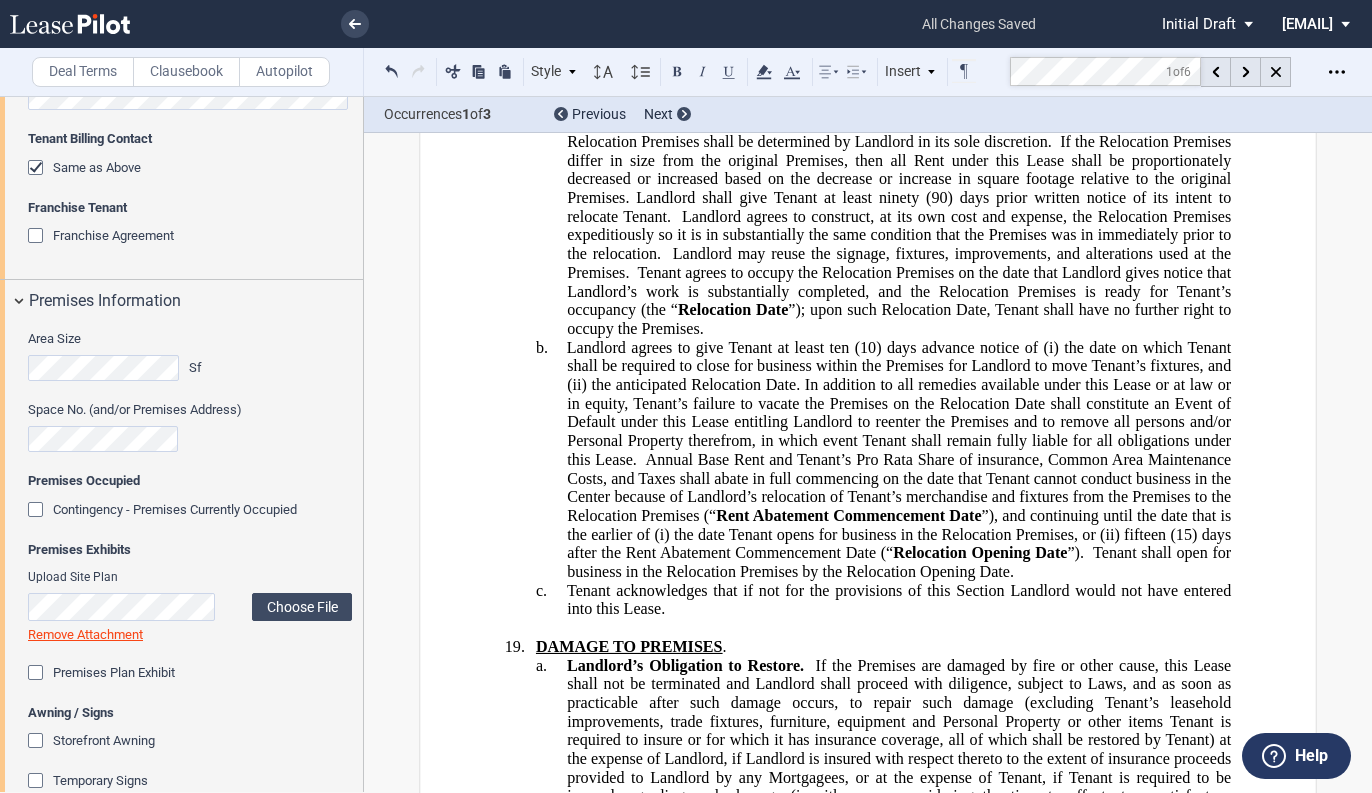 type 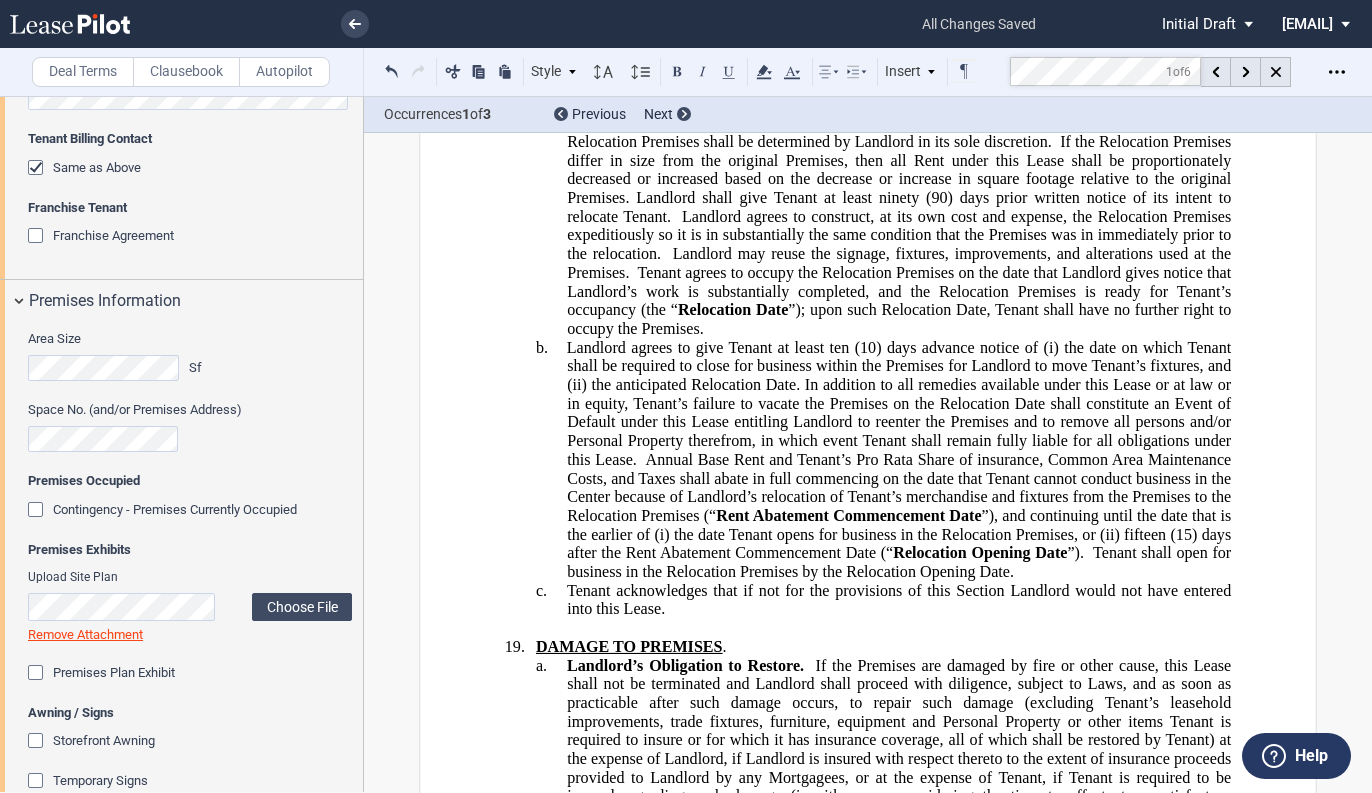 drag, startPoint x: 1221, startPoint y: 402, endPoint x: 1173, endPoint y: 421, distance: 51.62364 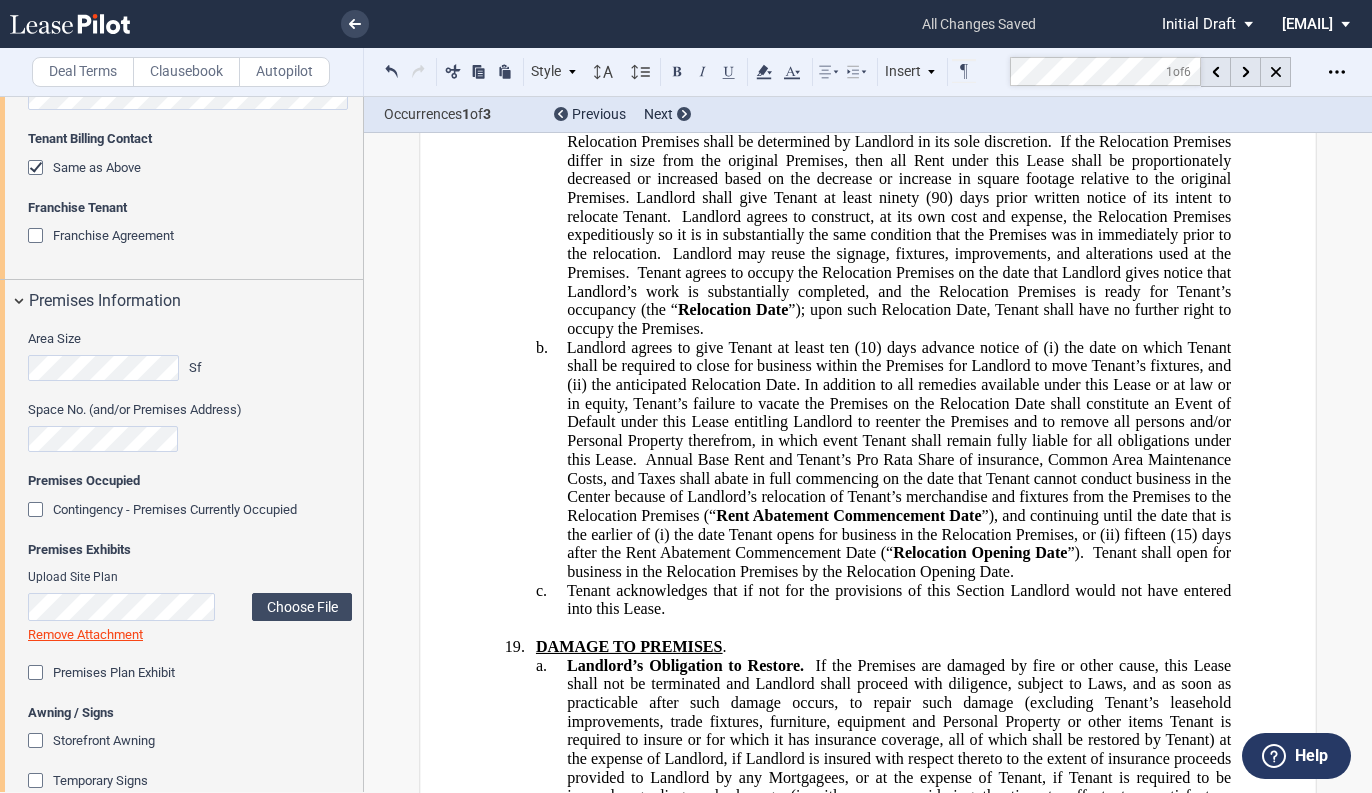 click on "﻿" at bounding box center [868, 29] 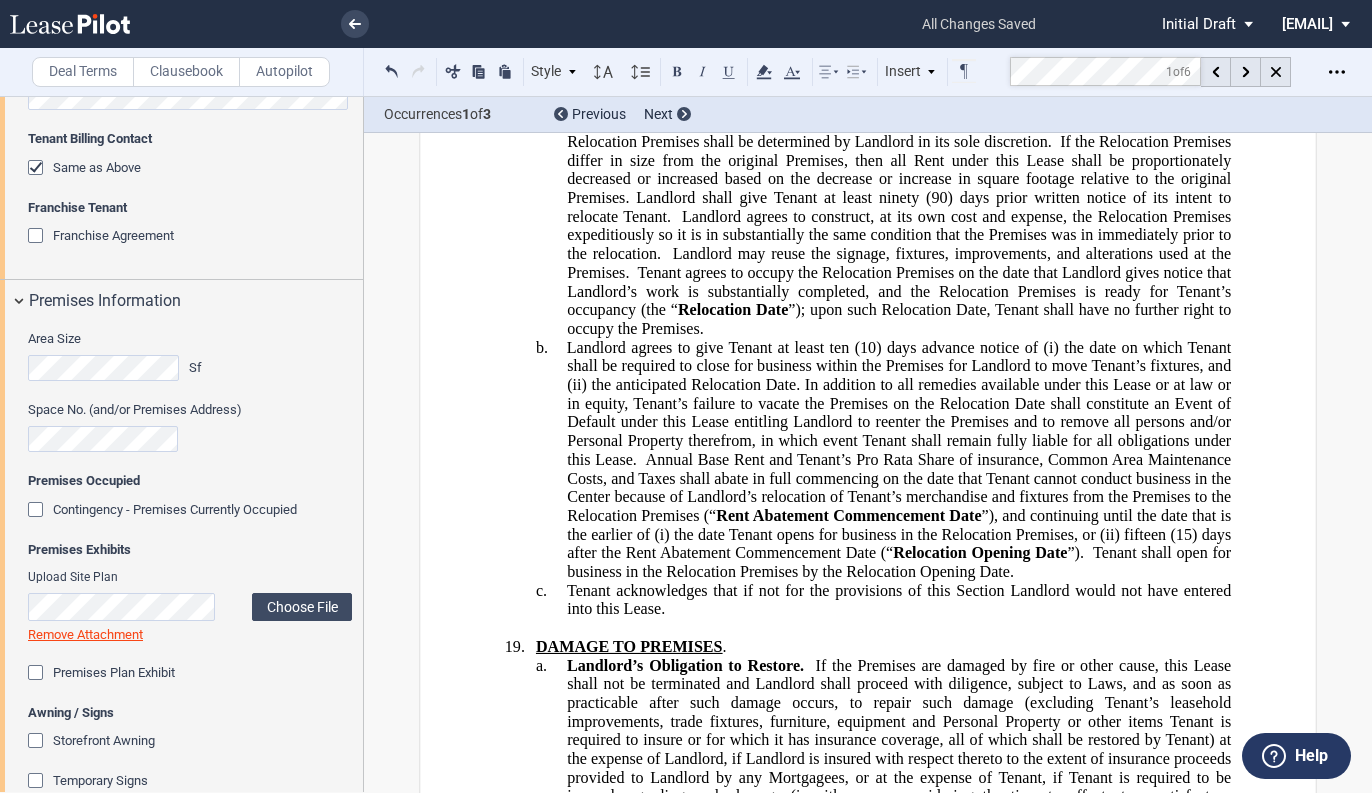 drag, startPoint x: 1222, startPoint y: 411, endPoint x: 1104, endPoint y: 451, distance: 124.595345 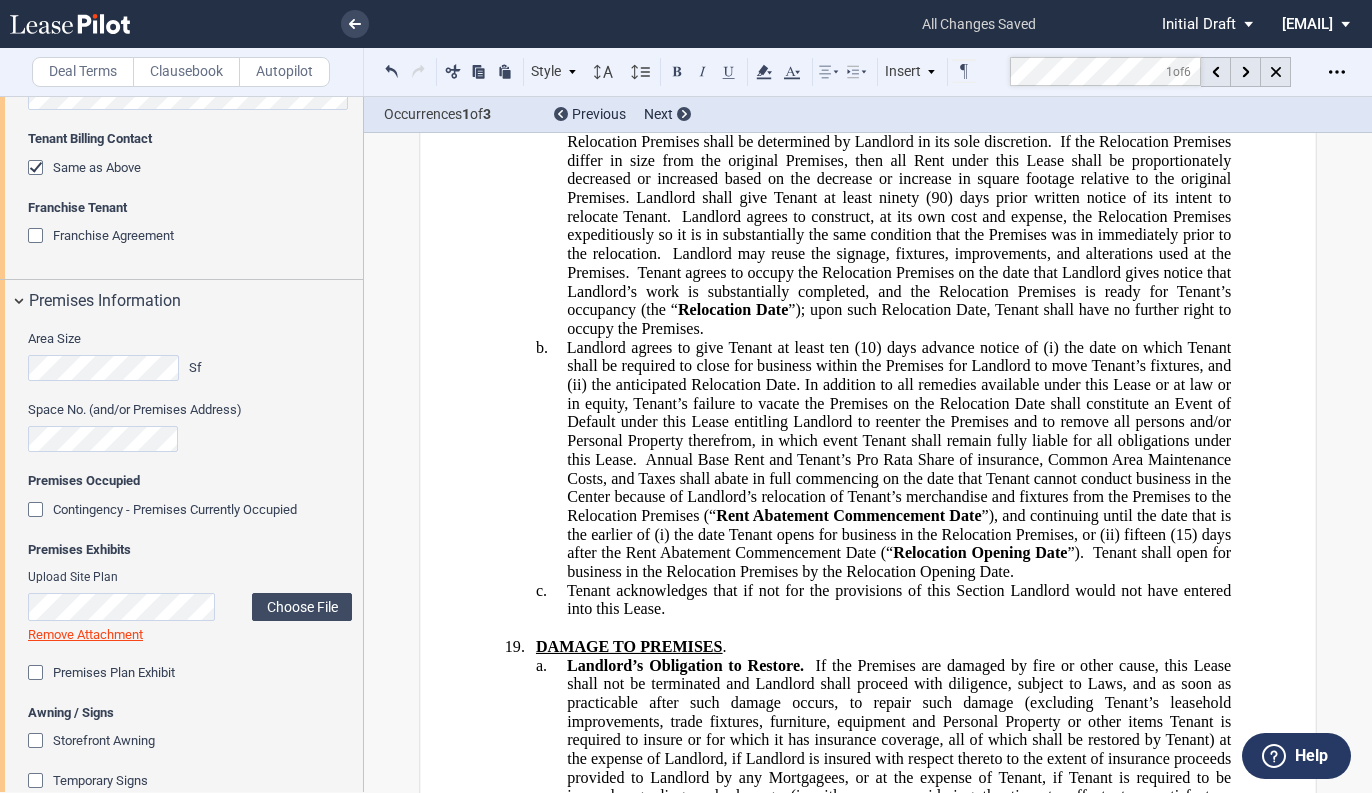 click on "As a material inducement to L[LAST] for entering into this Lease with Tenant and in consideration thereof, Tenant agrees that L[LAST] shall have the absolute right, throughout the Term of this Lease, and any renewal, if any, to require Tenant to relocate from the Premises to another available location (“" 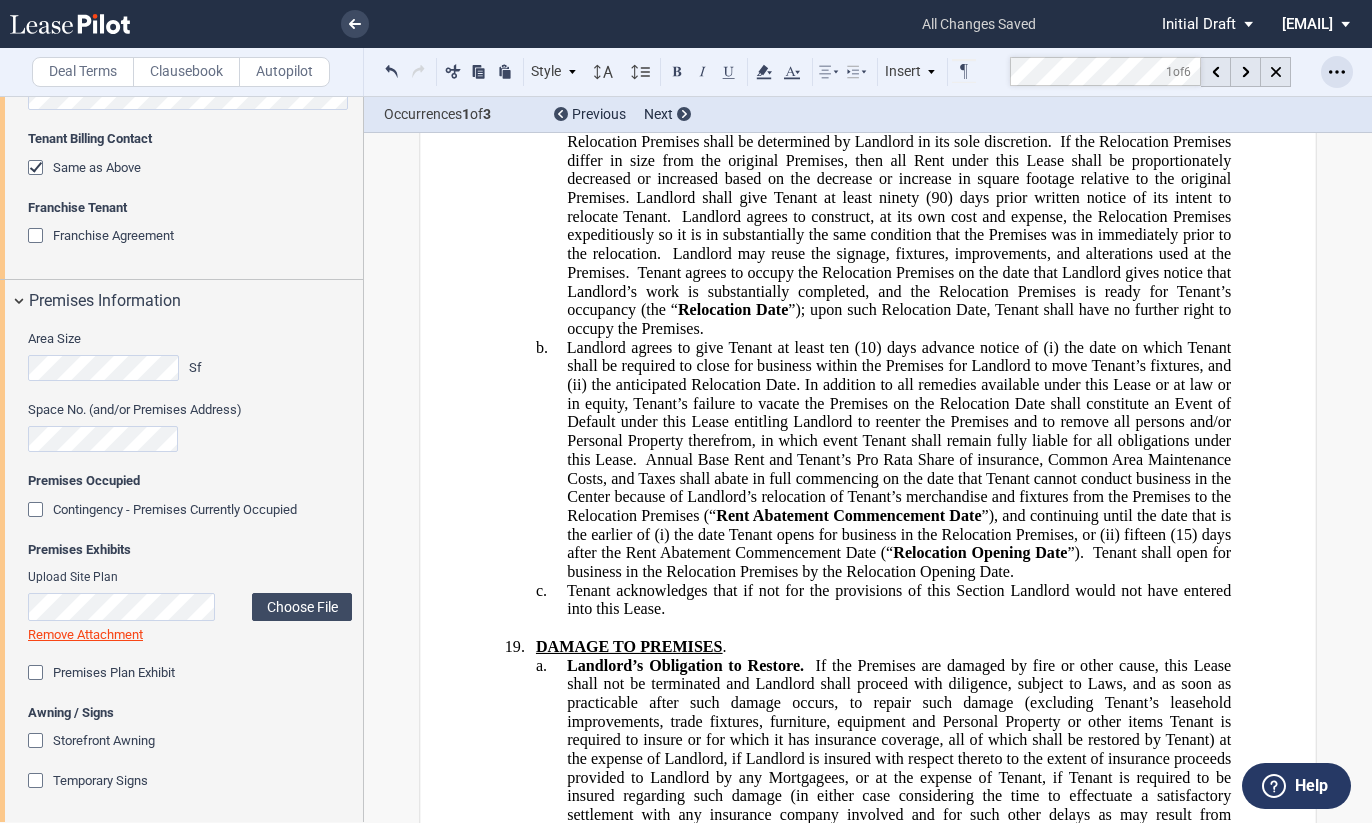 click 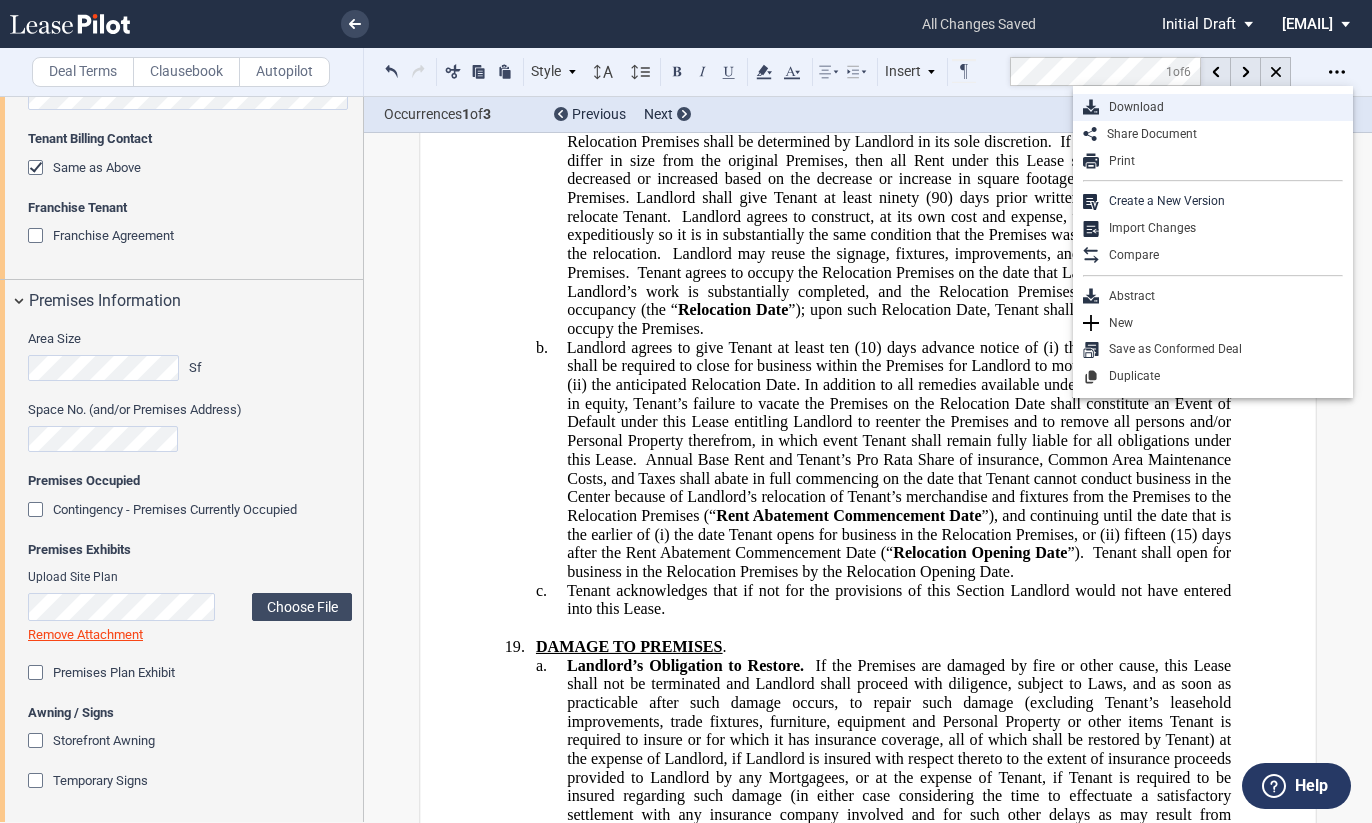 click on "Download" at bounding box center [1221, 107] 